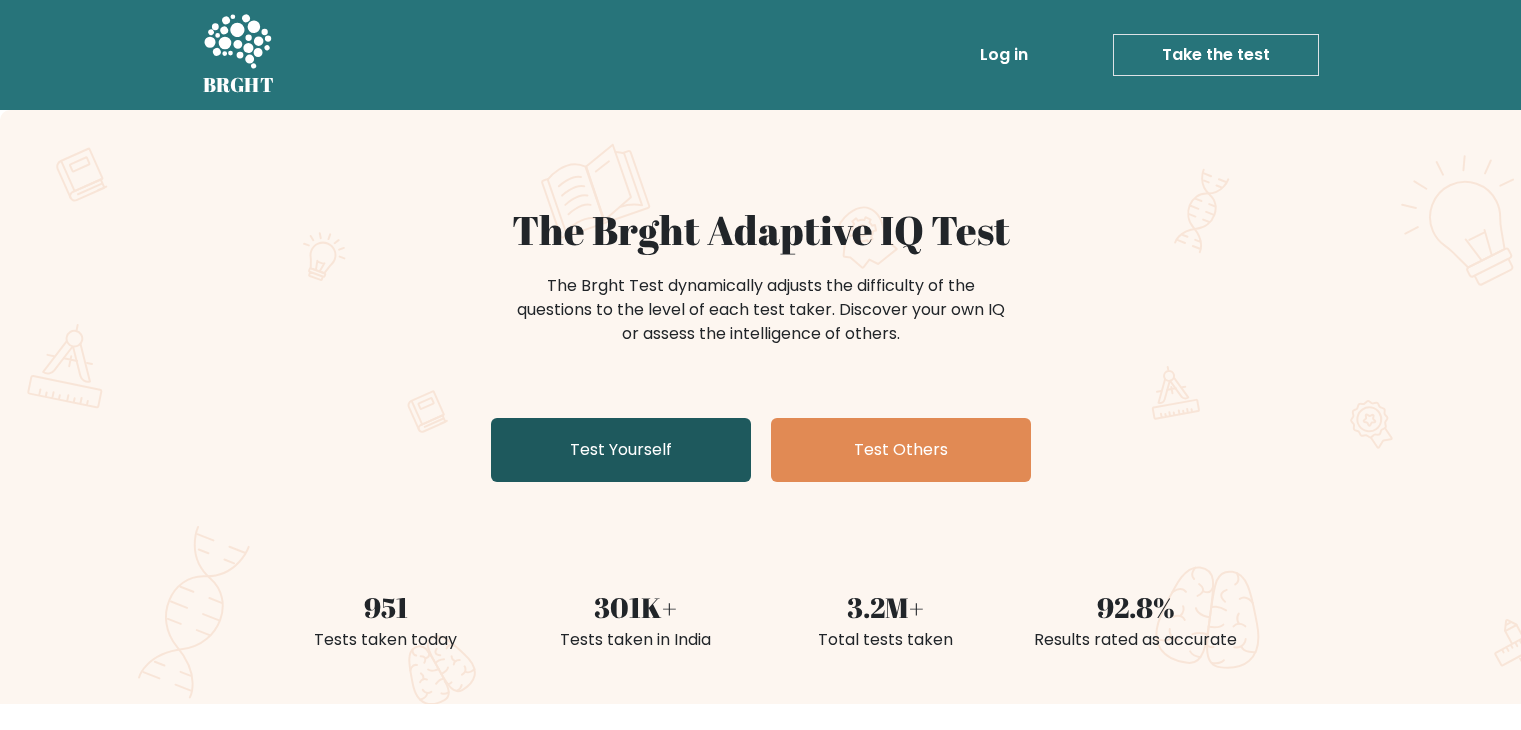 scroll, scrollTop: 0, scrollLeft: 0, axis: both 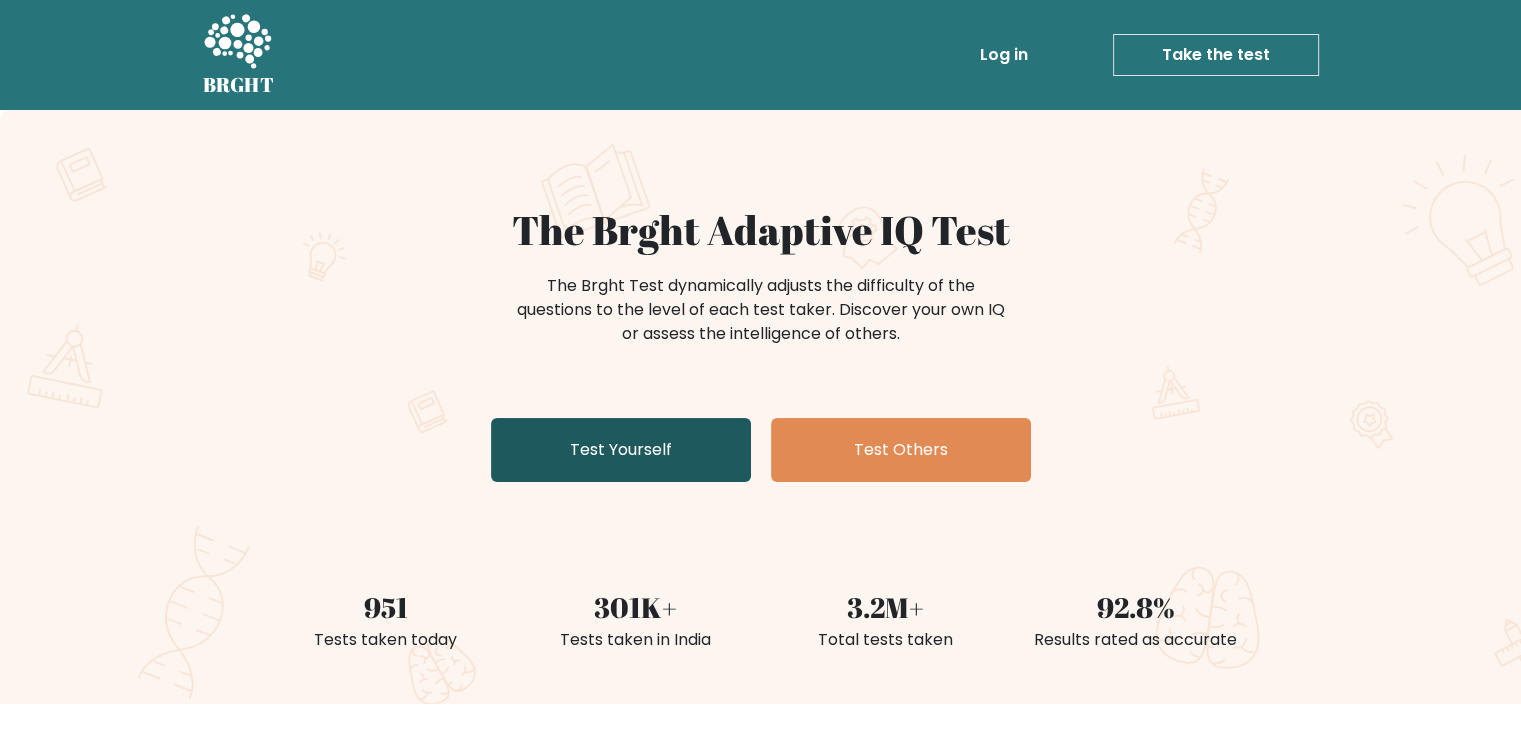 click on "Test Yourself" at bounding box center [621, 450] 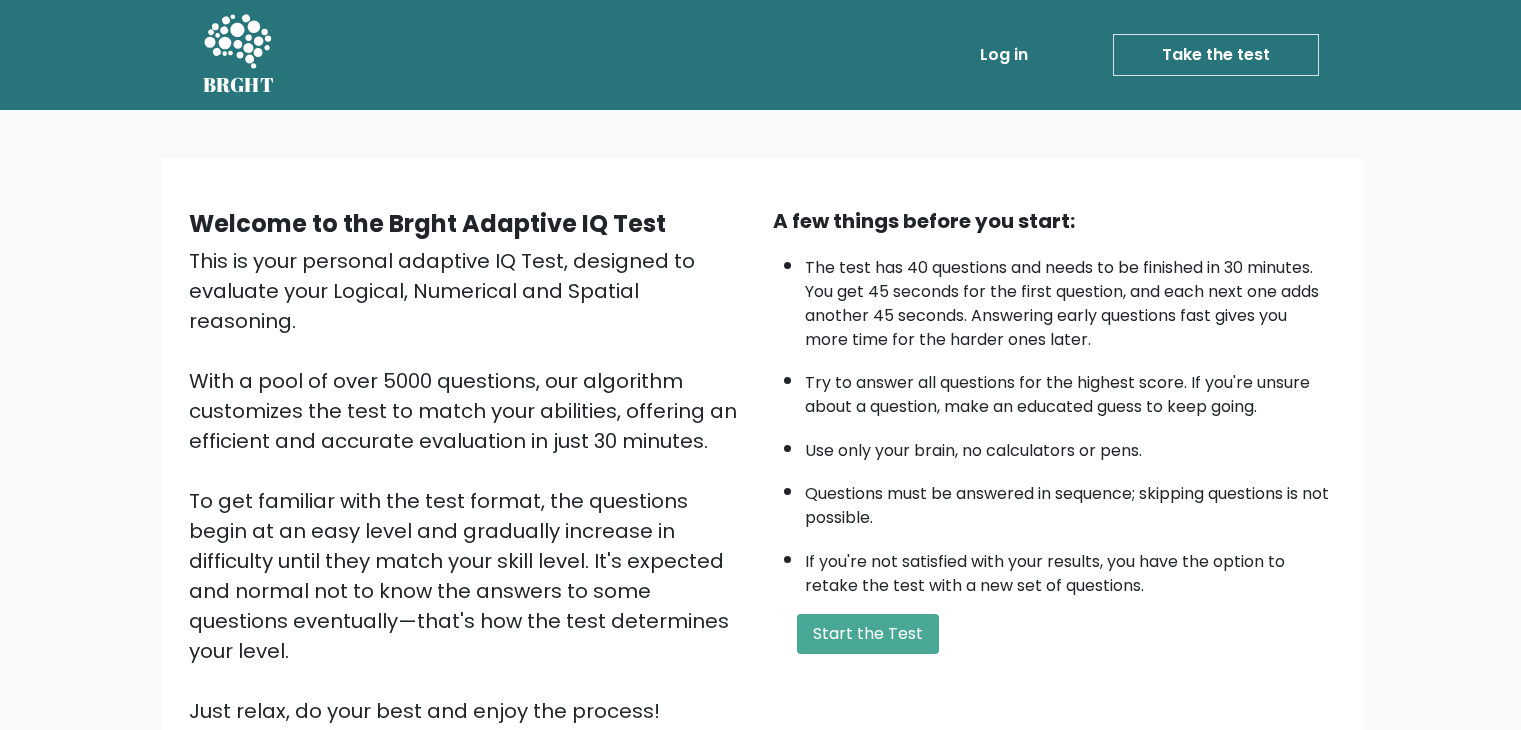 scroll, scrollTop: 0, scrollLeft: 0, axis: both 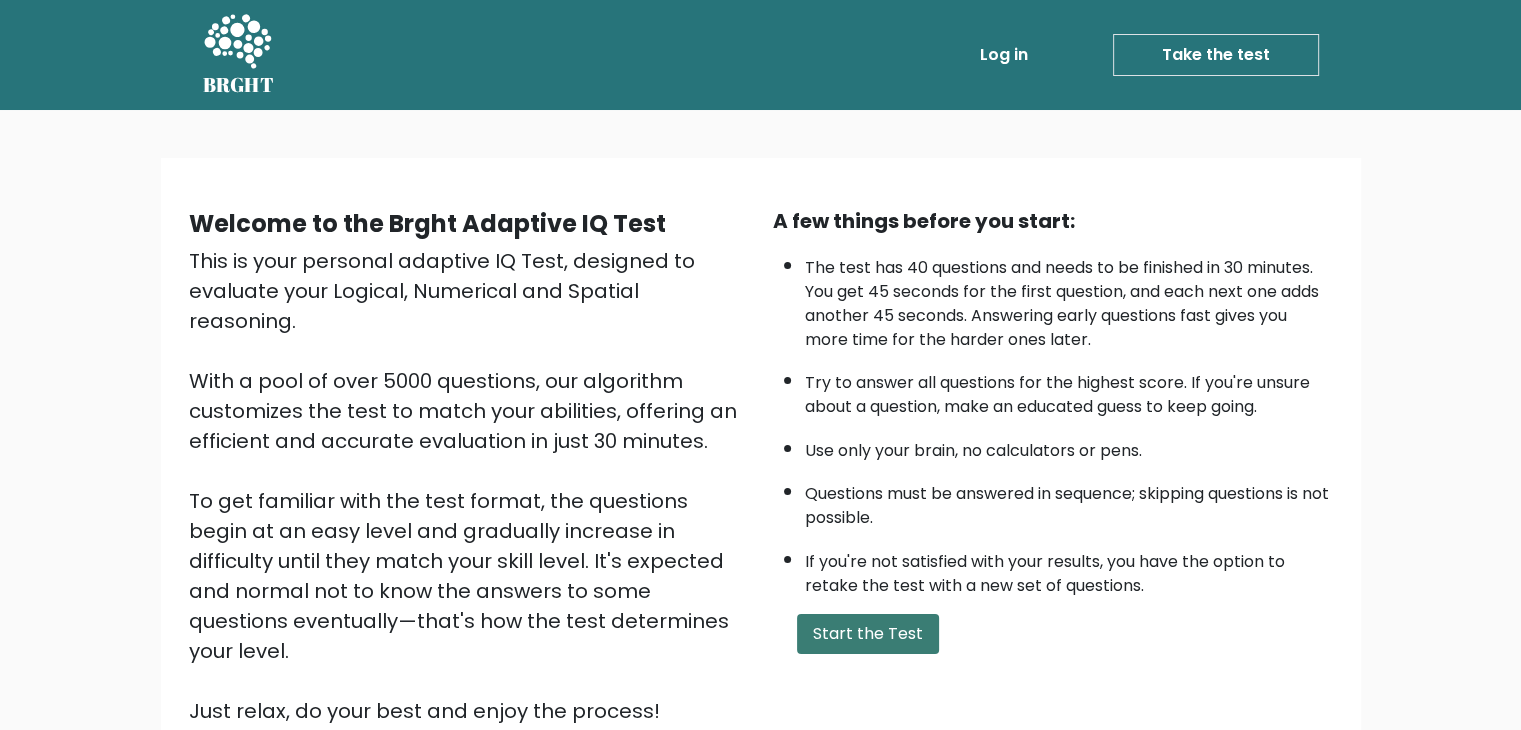 click on "Start the Test" at bounding box center [868, 634] 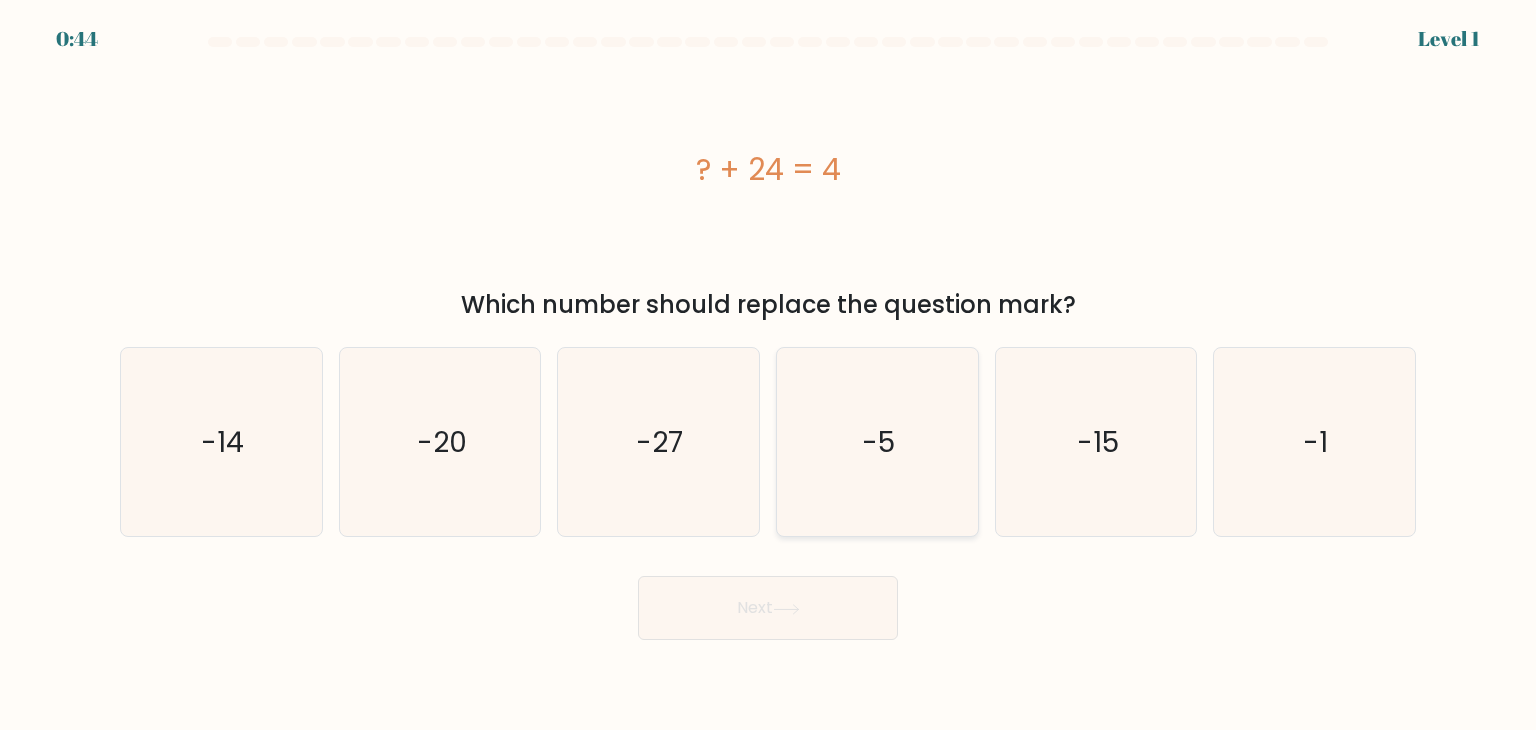 scroll, scrollTop: 0, scrollLeft: 0, axis: both 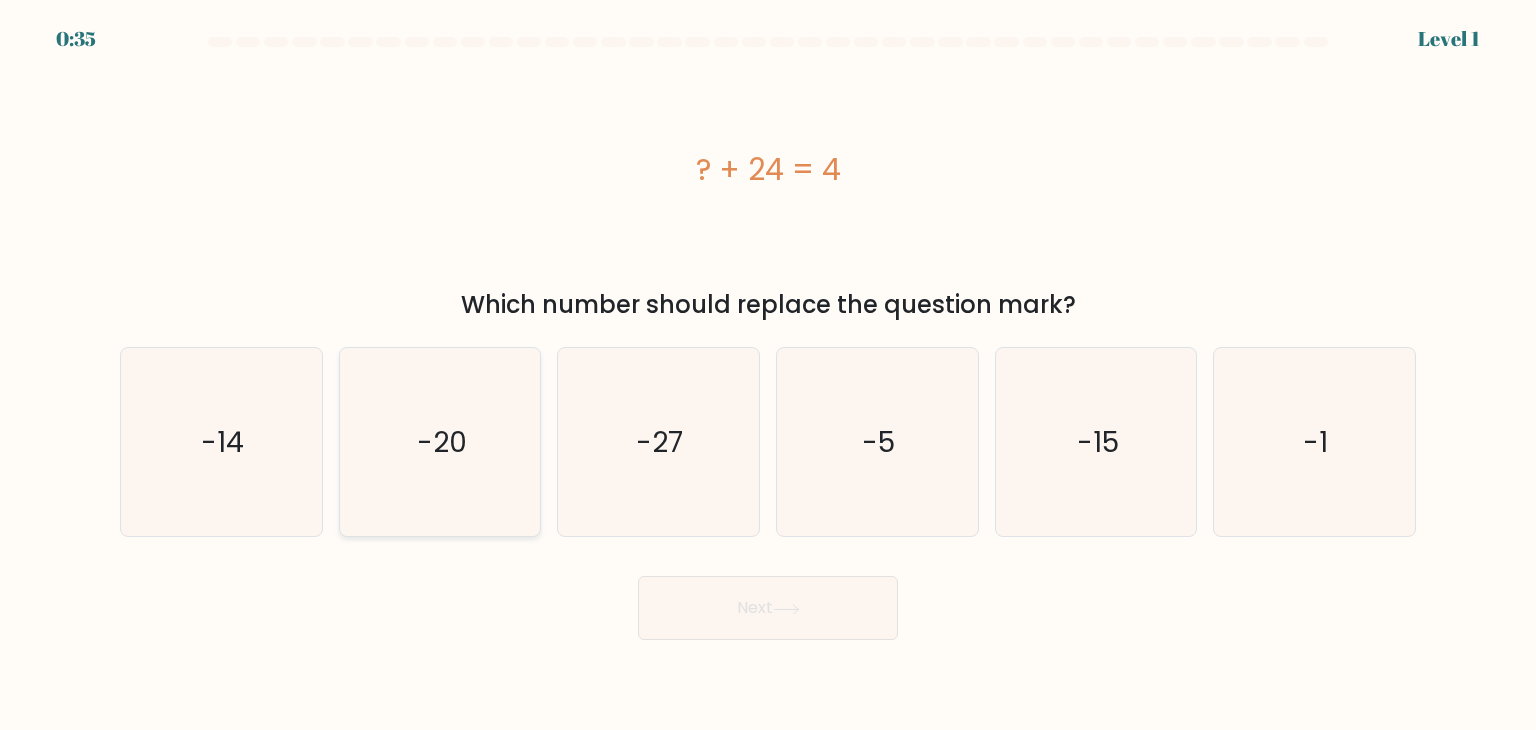 click on "-20" 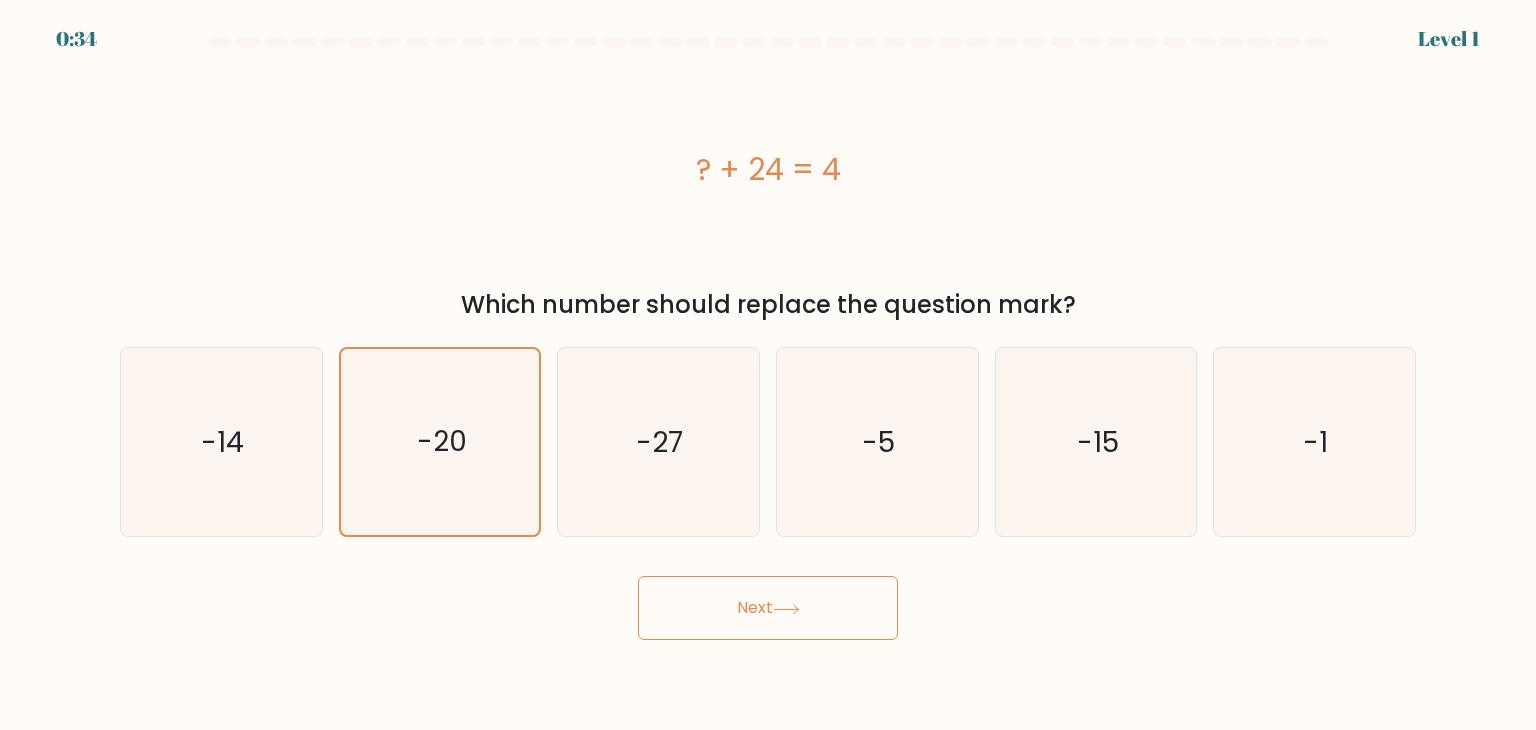 click on "Next" at bounding box center (768, 608) 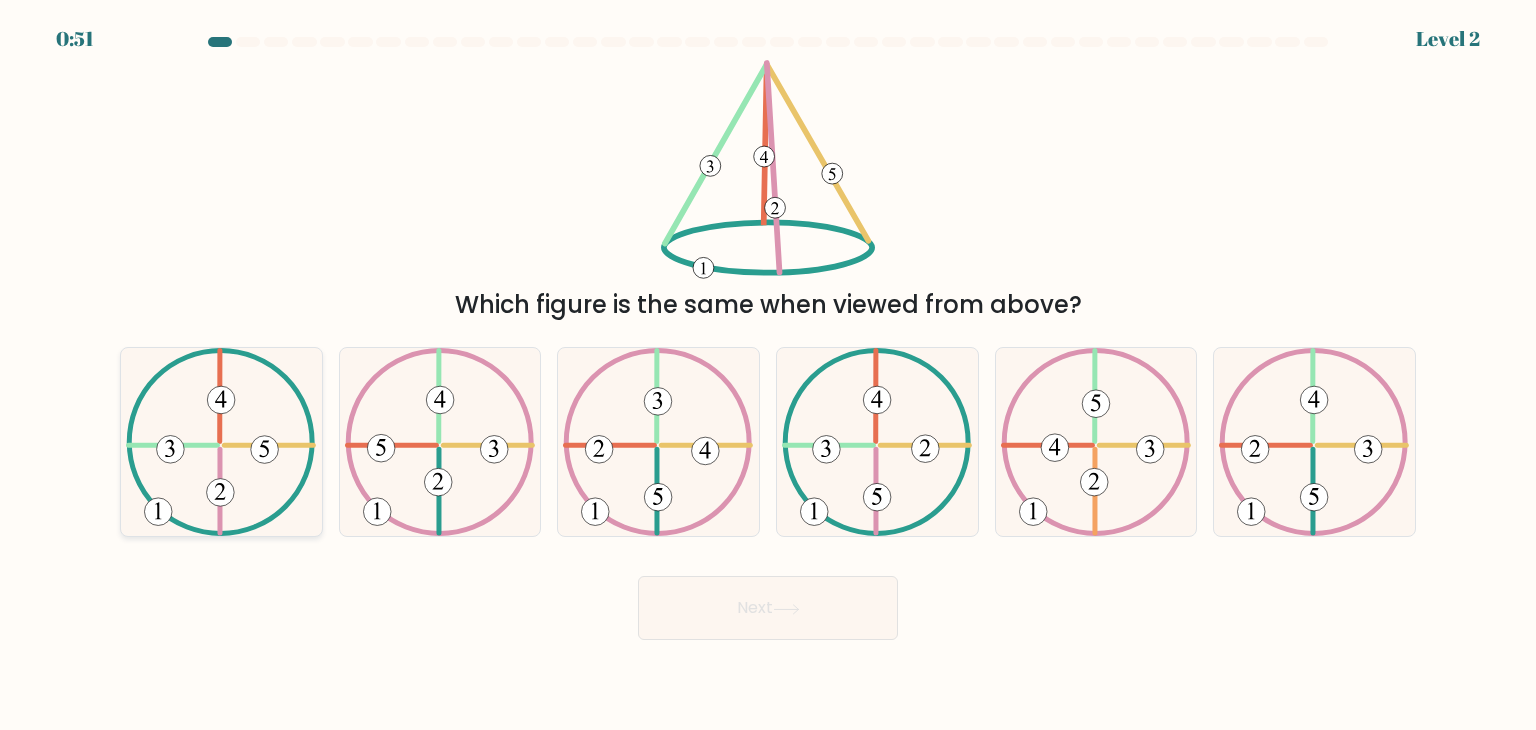 click 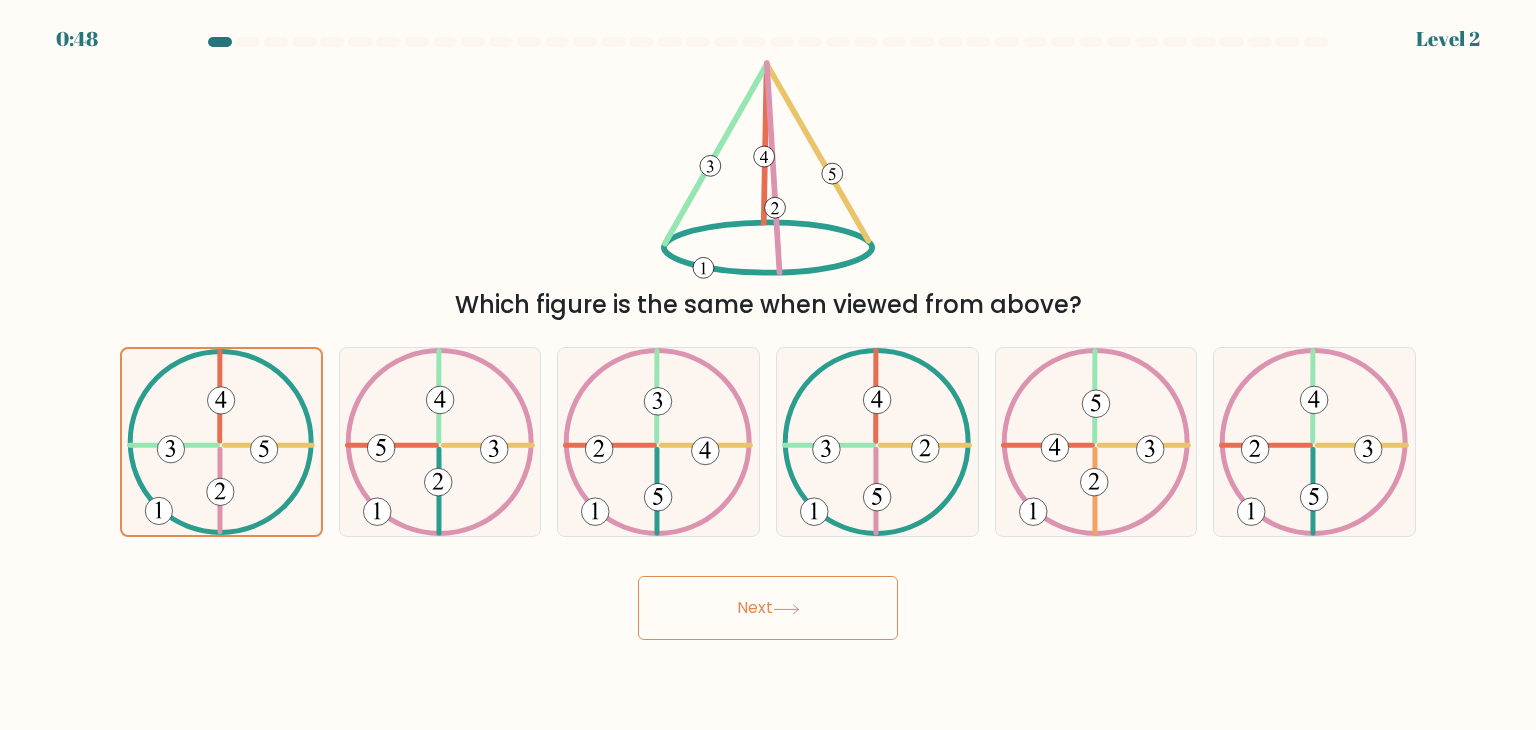 click on "Next" at bounding box center [768, 608] 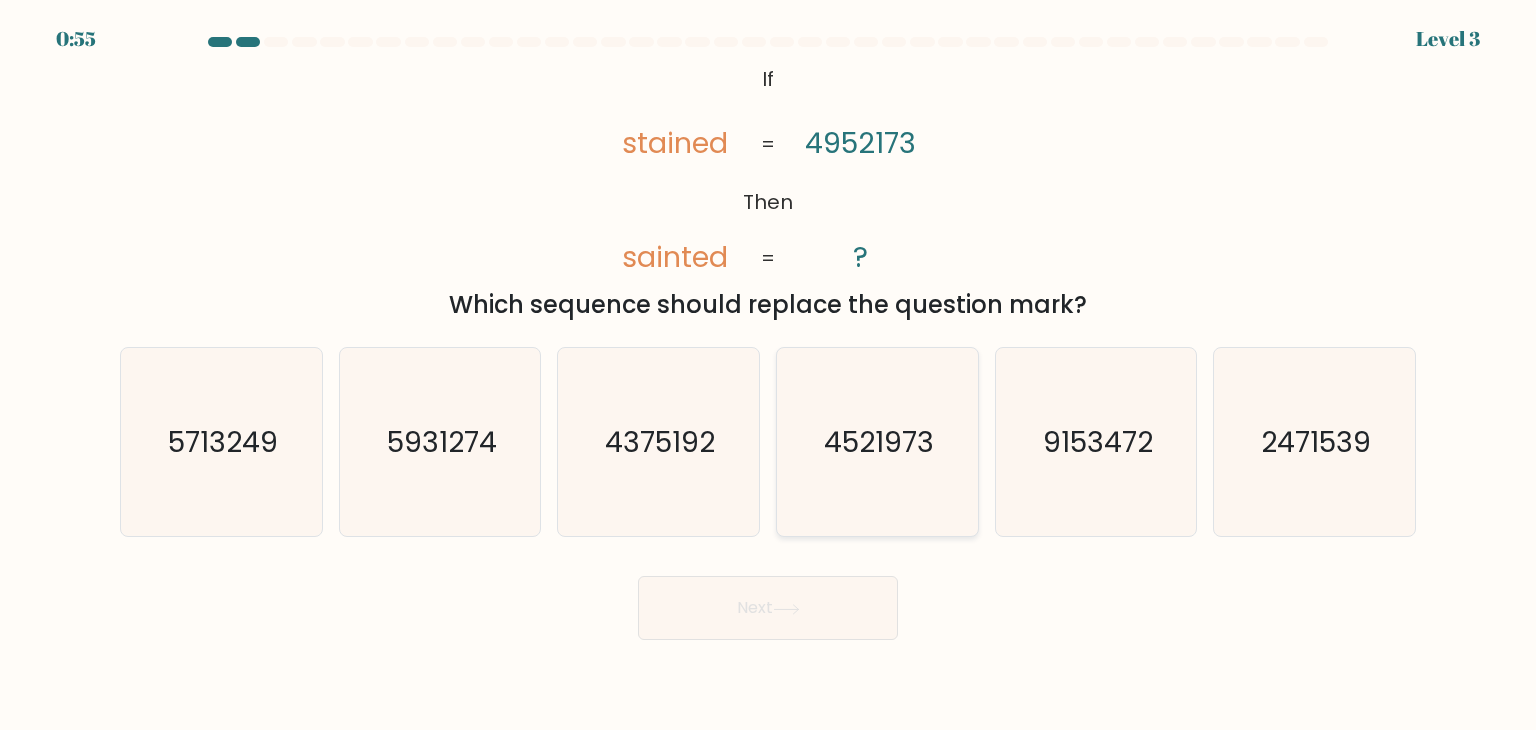 click on "4521973" 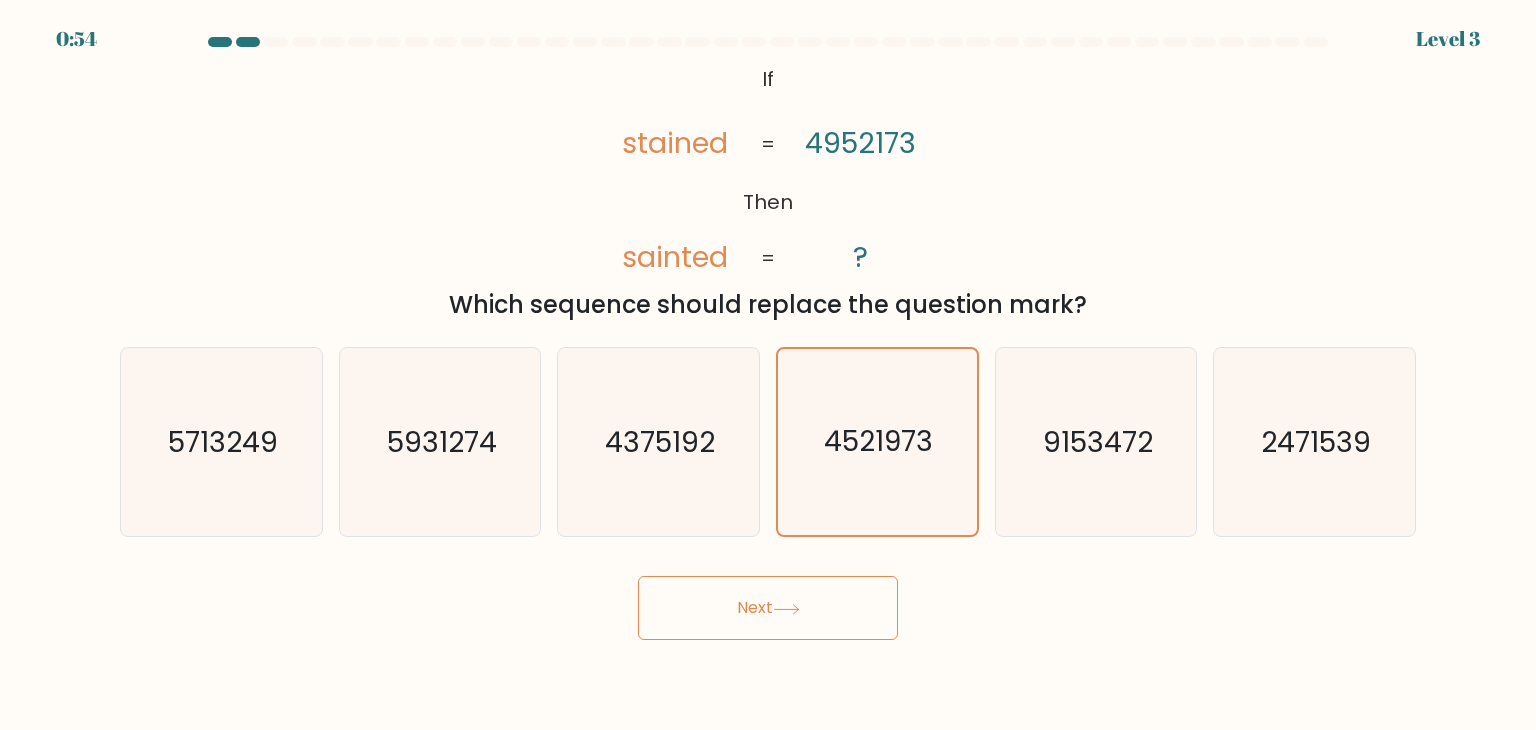 click on "Next" at bounding box center (768, 608) 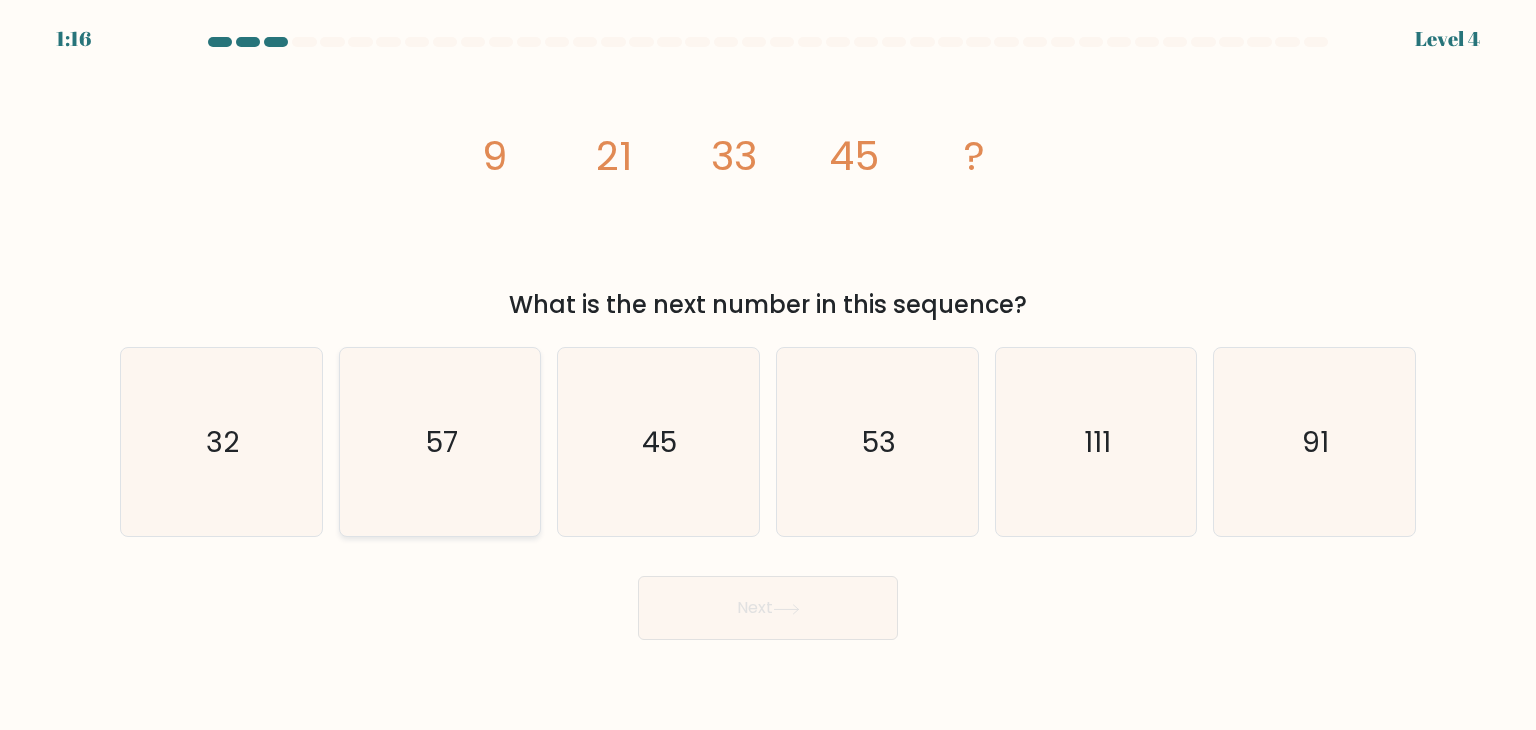 click on "57" 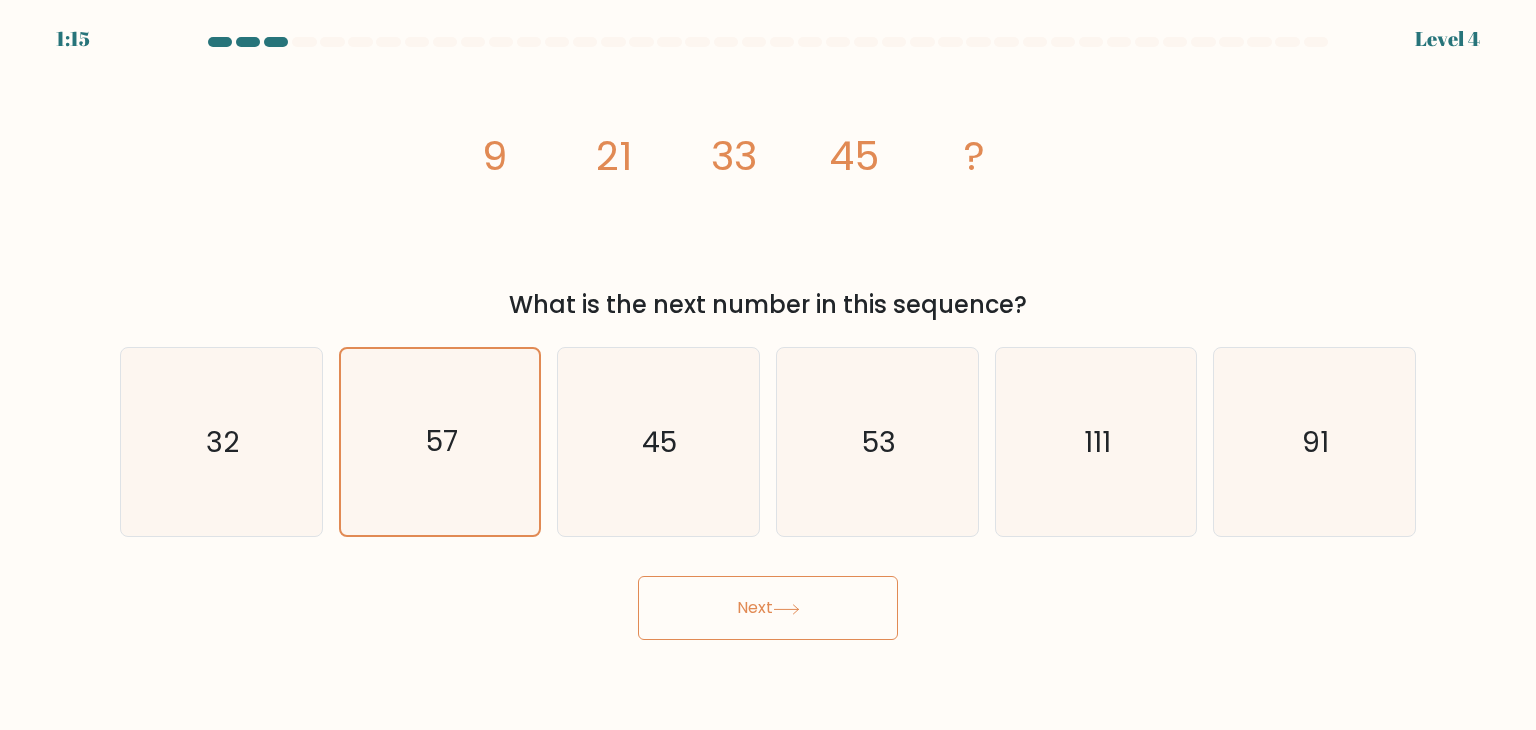 click on "Next" at bounding box center [768, 608] 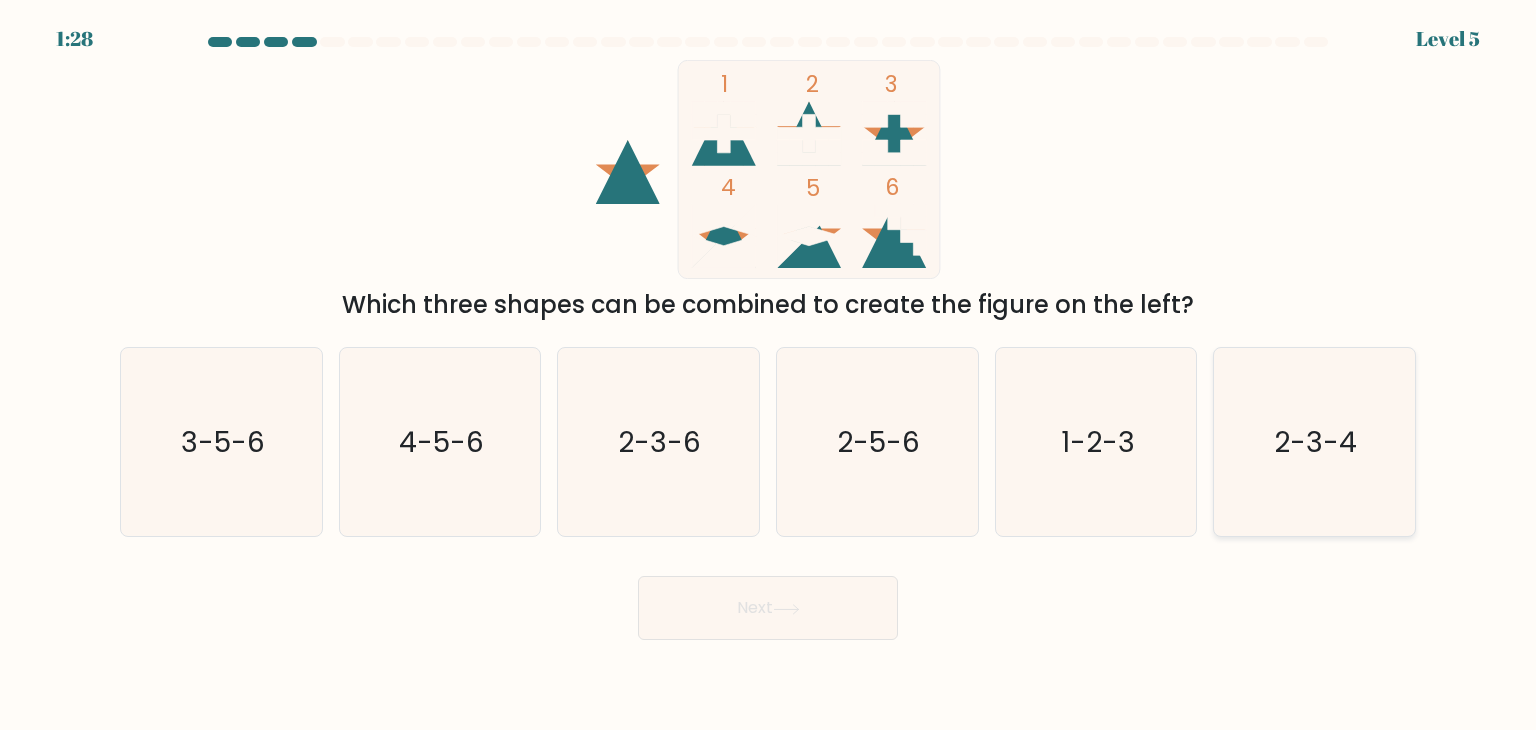 click on "2-3-4" 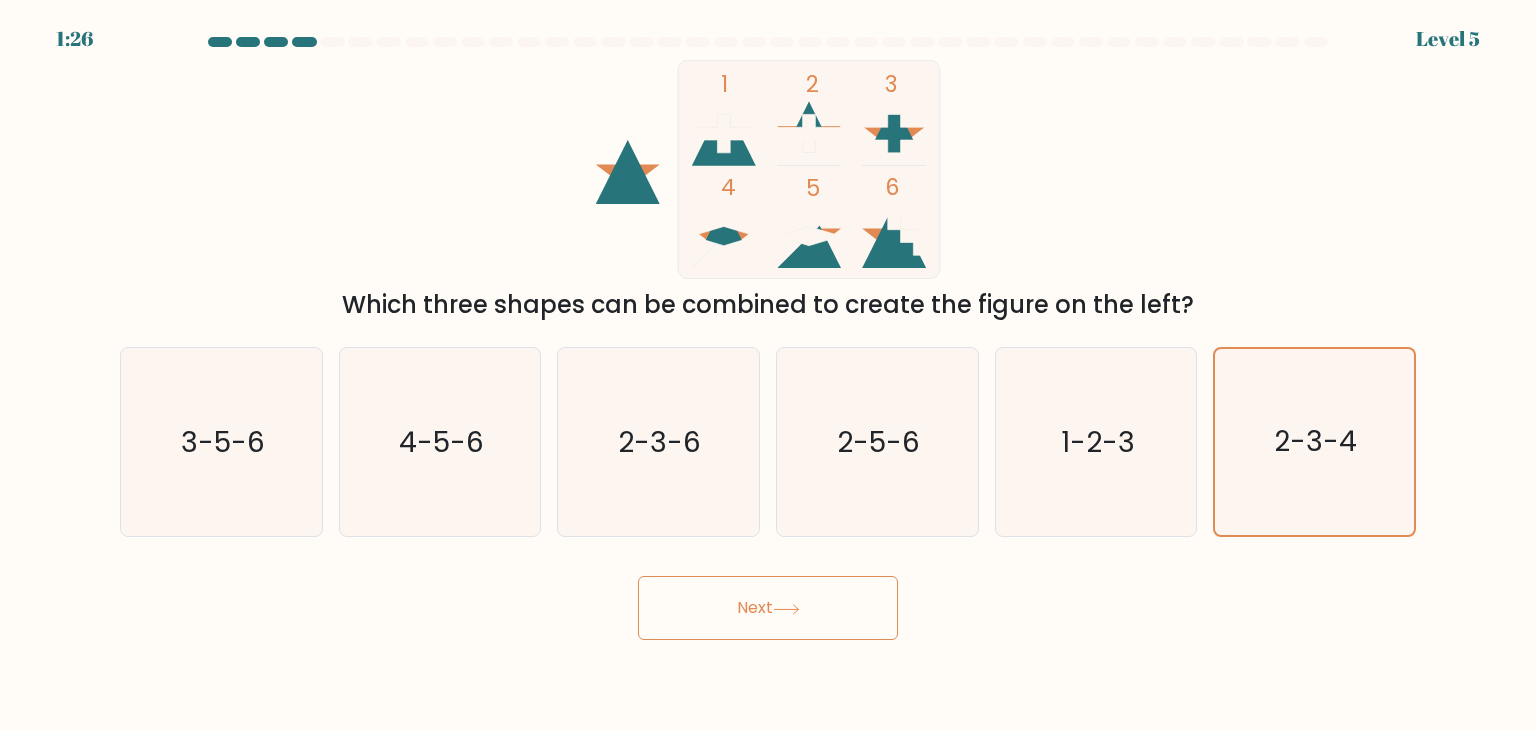 click on "Next" at bounding box center (768, 608) 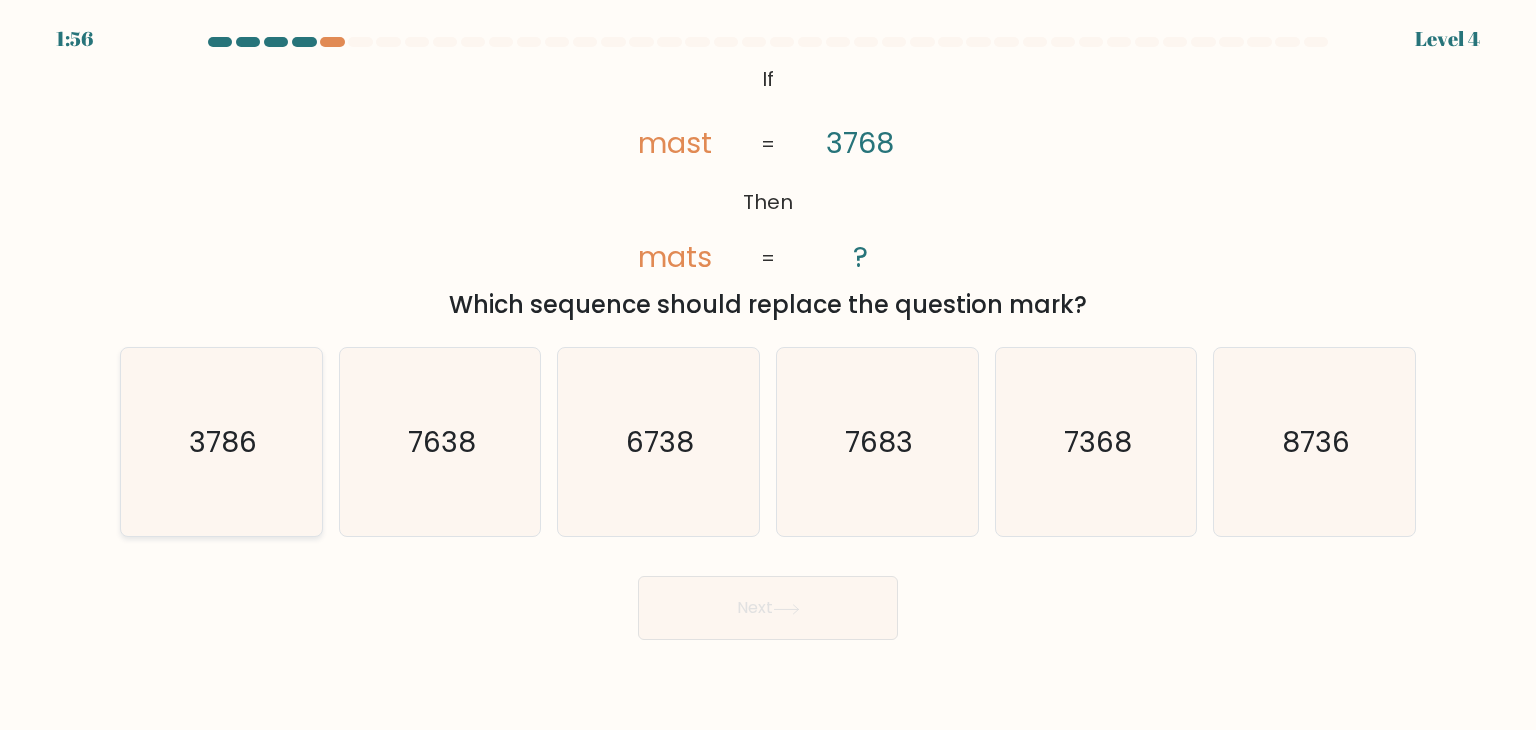 click on "3786" 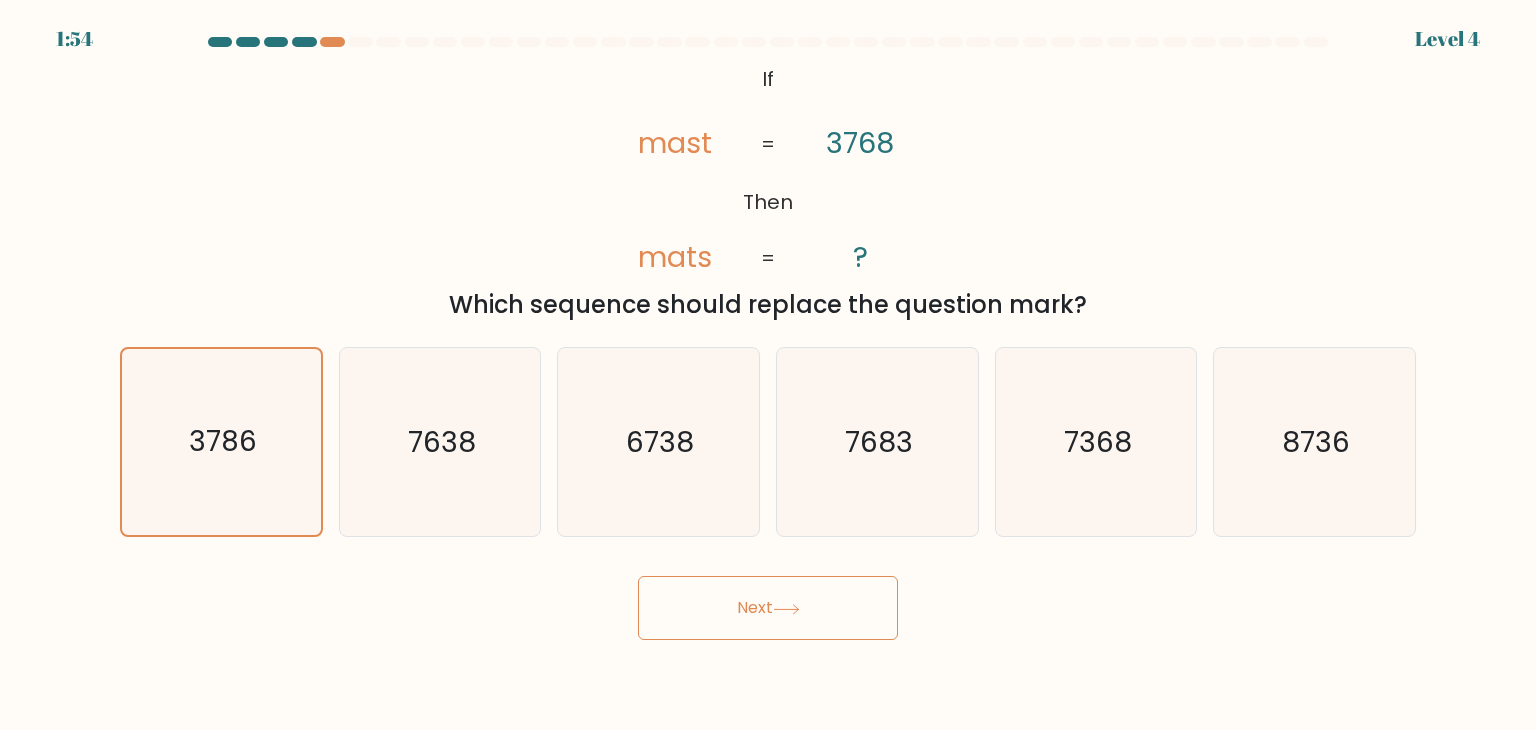 click on "Next" at bounding box center [768, 608] 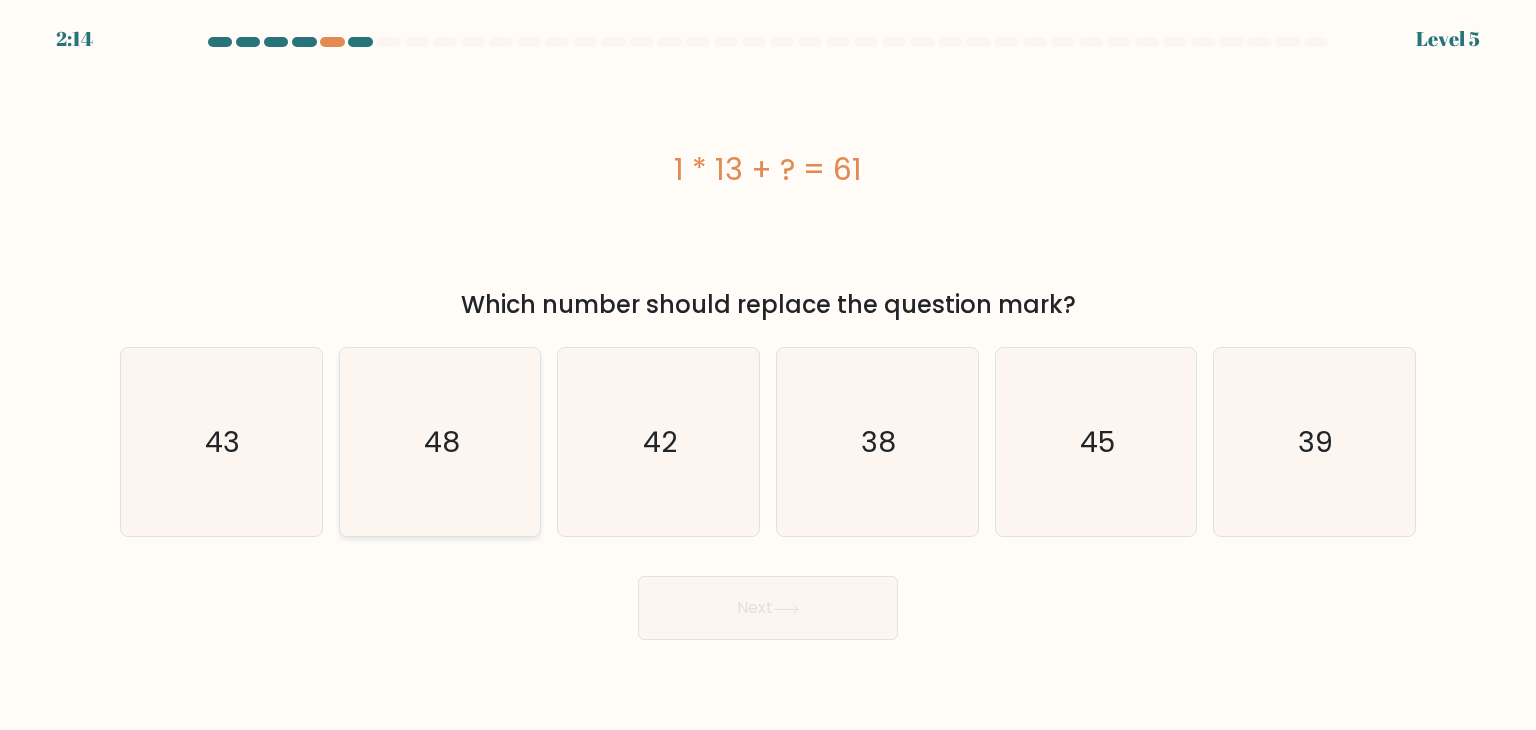 click on "48" 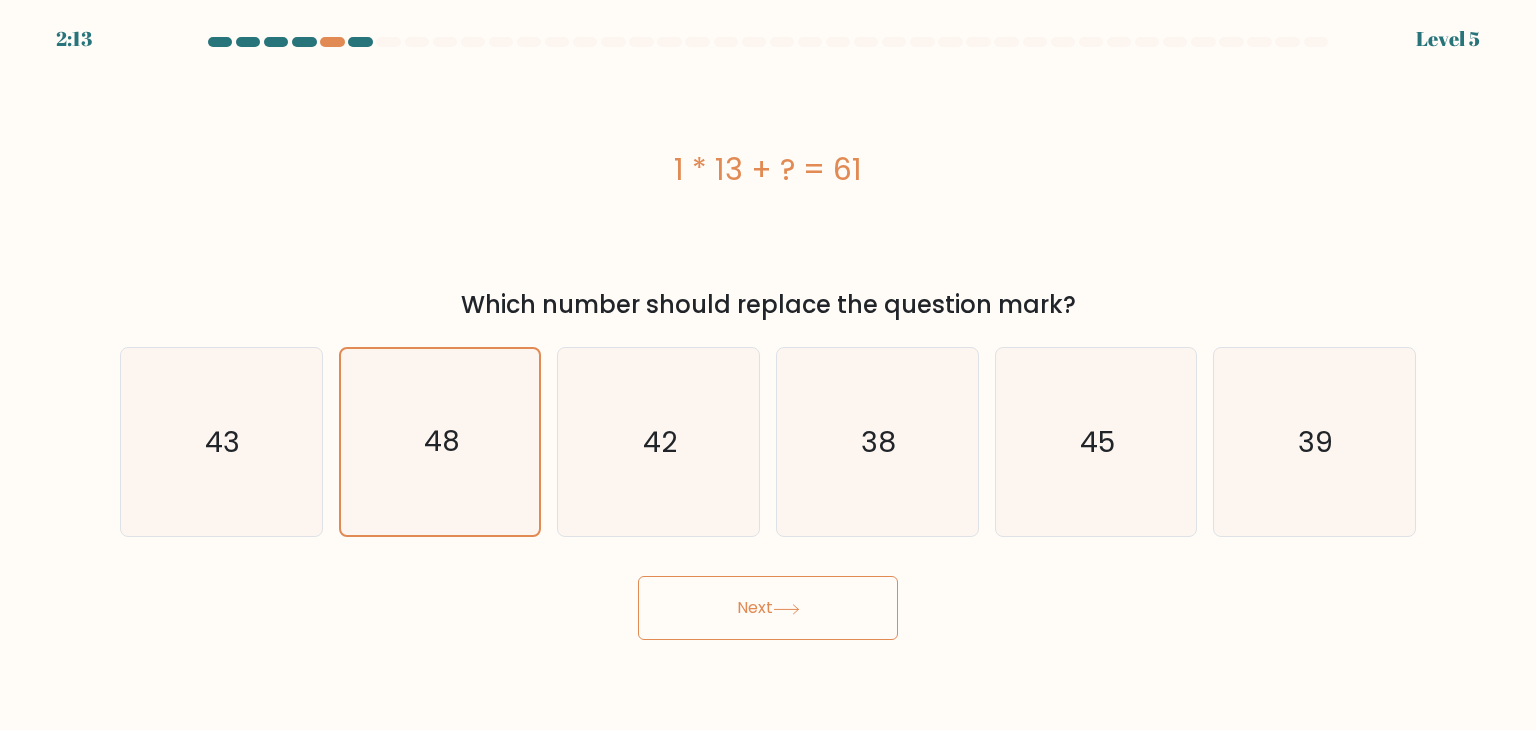 click on "Next" at bounding box center (768, 608) 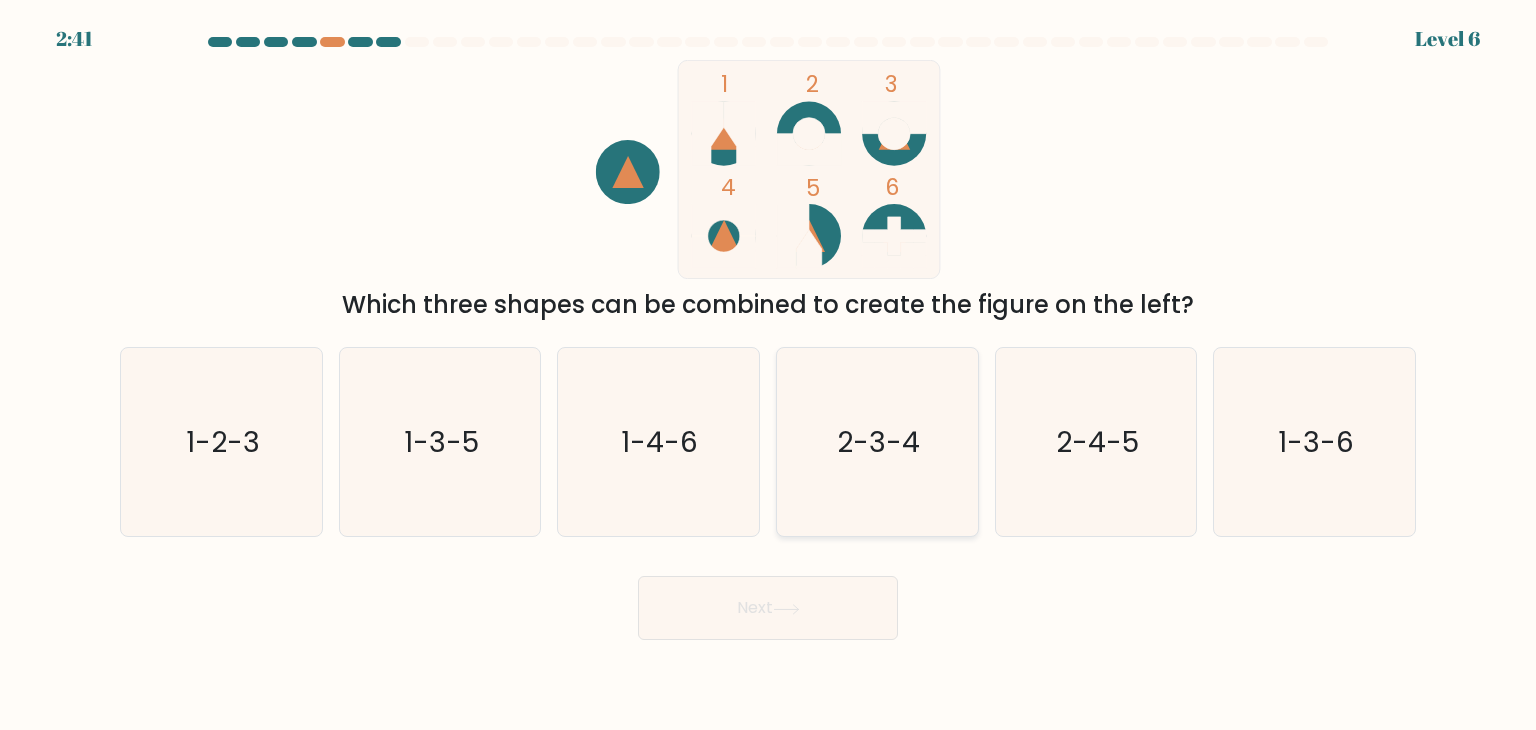 click on "2-3-4" 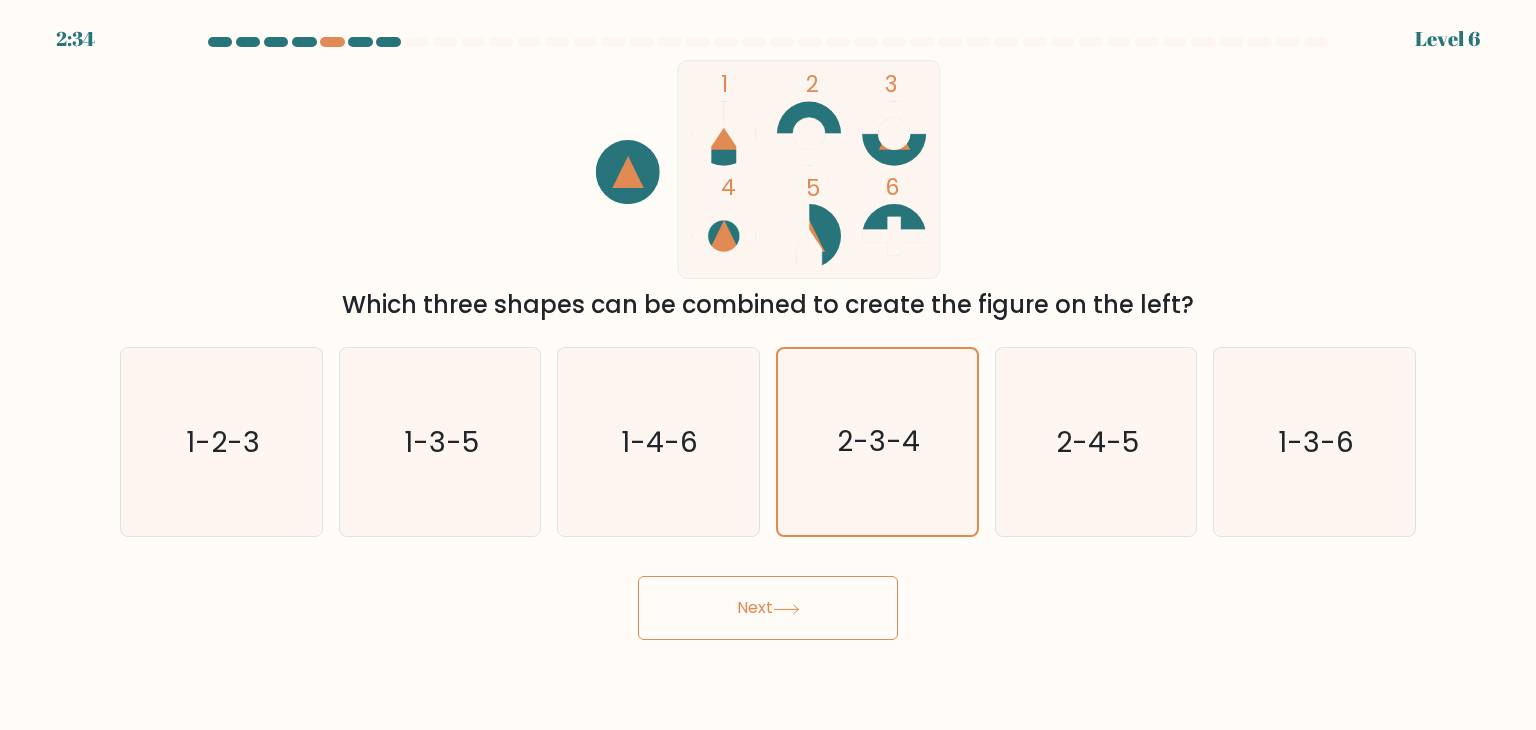 click on "Next" at bounding box center [768, 608] 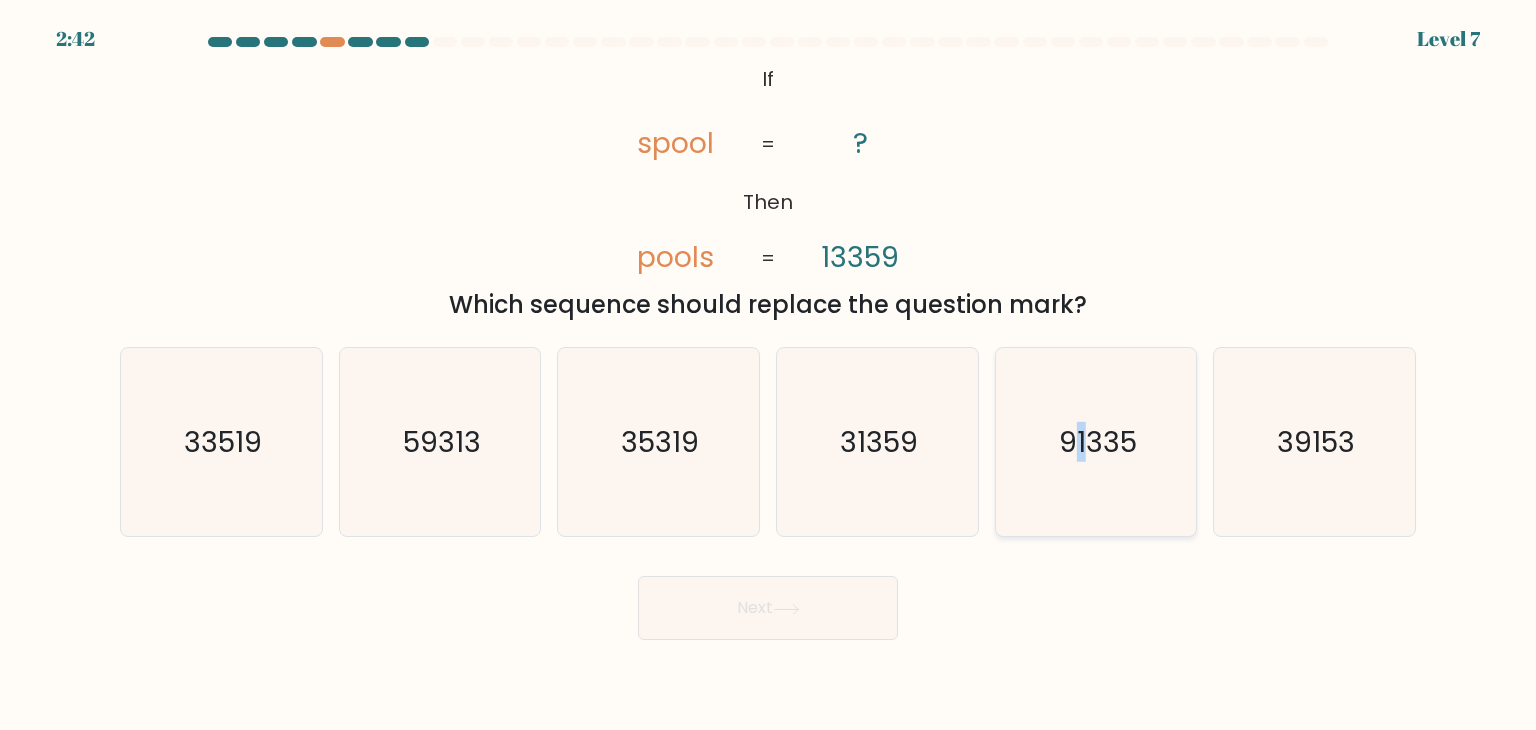click on "91335" 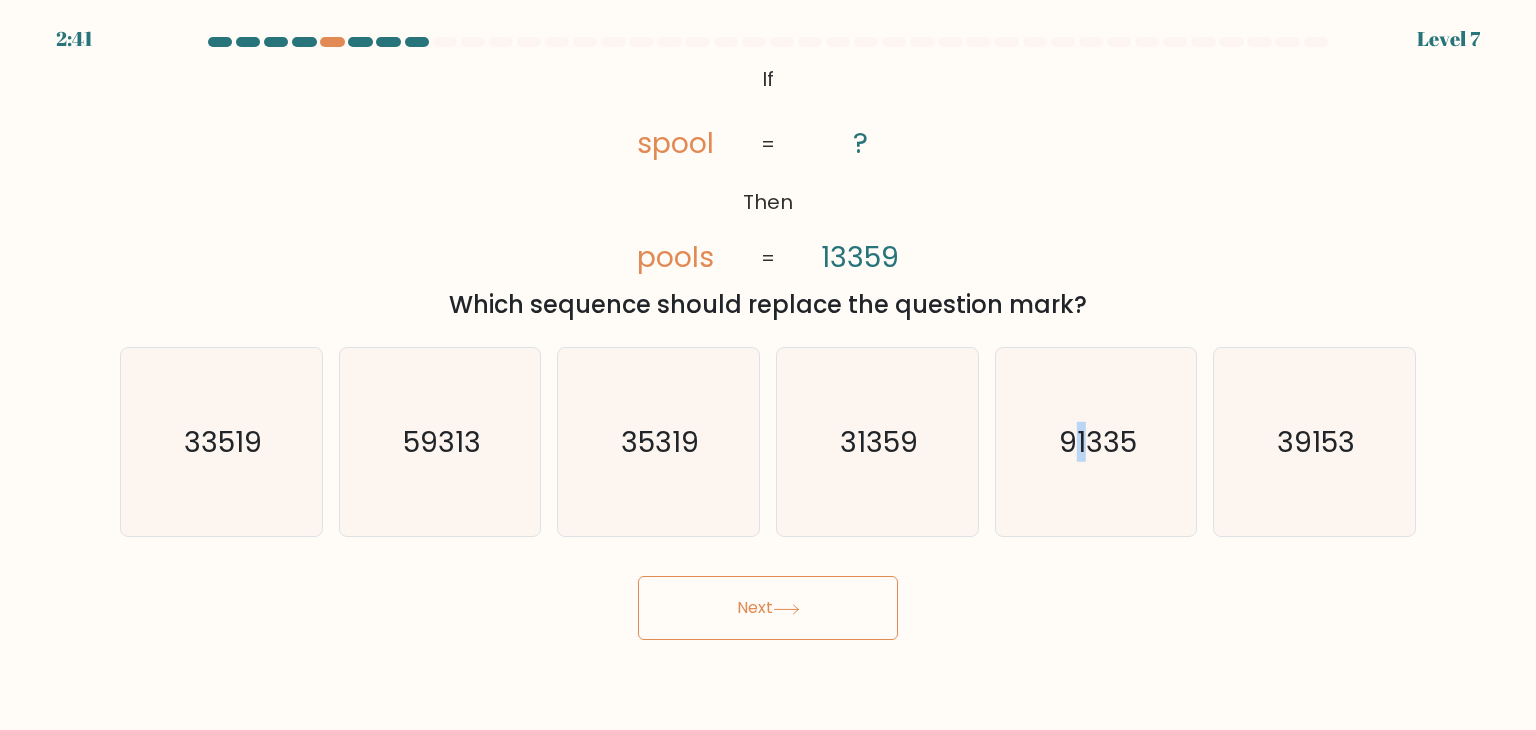 click on "Next" at bounding box center (768, 608) 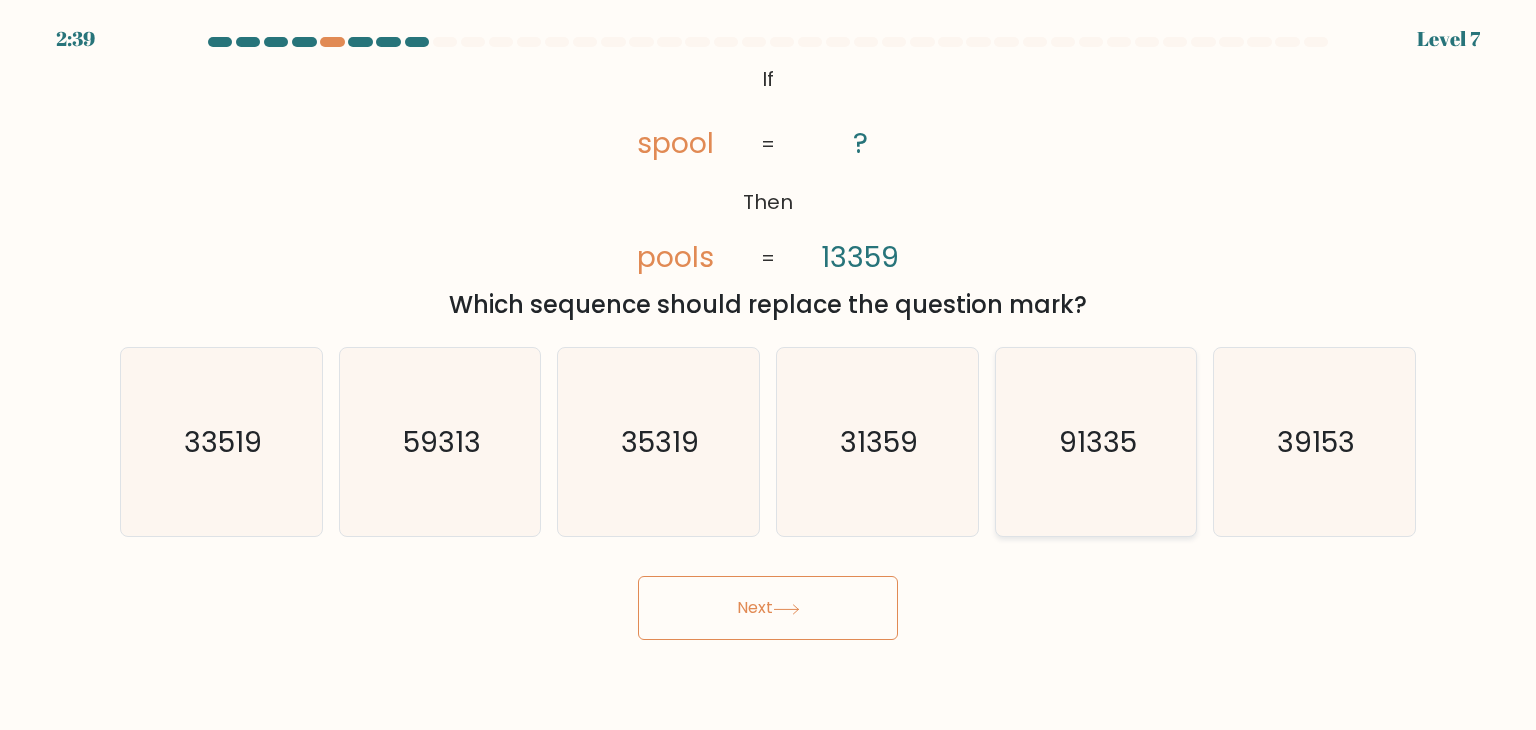 click on "91335" 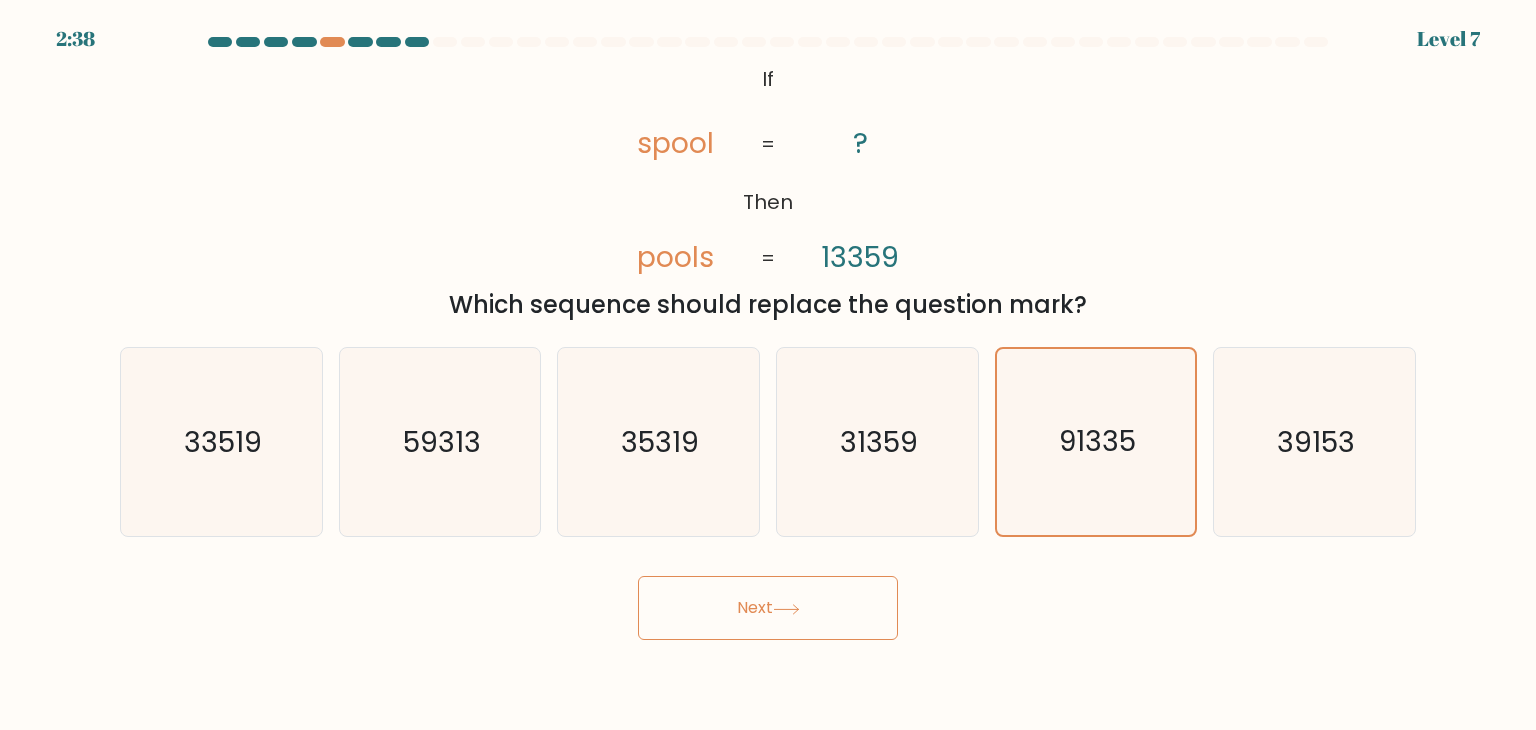 click on "Next" at bounding box center (768, 608) 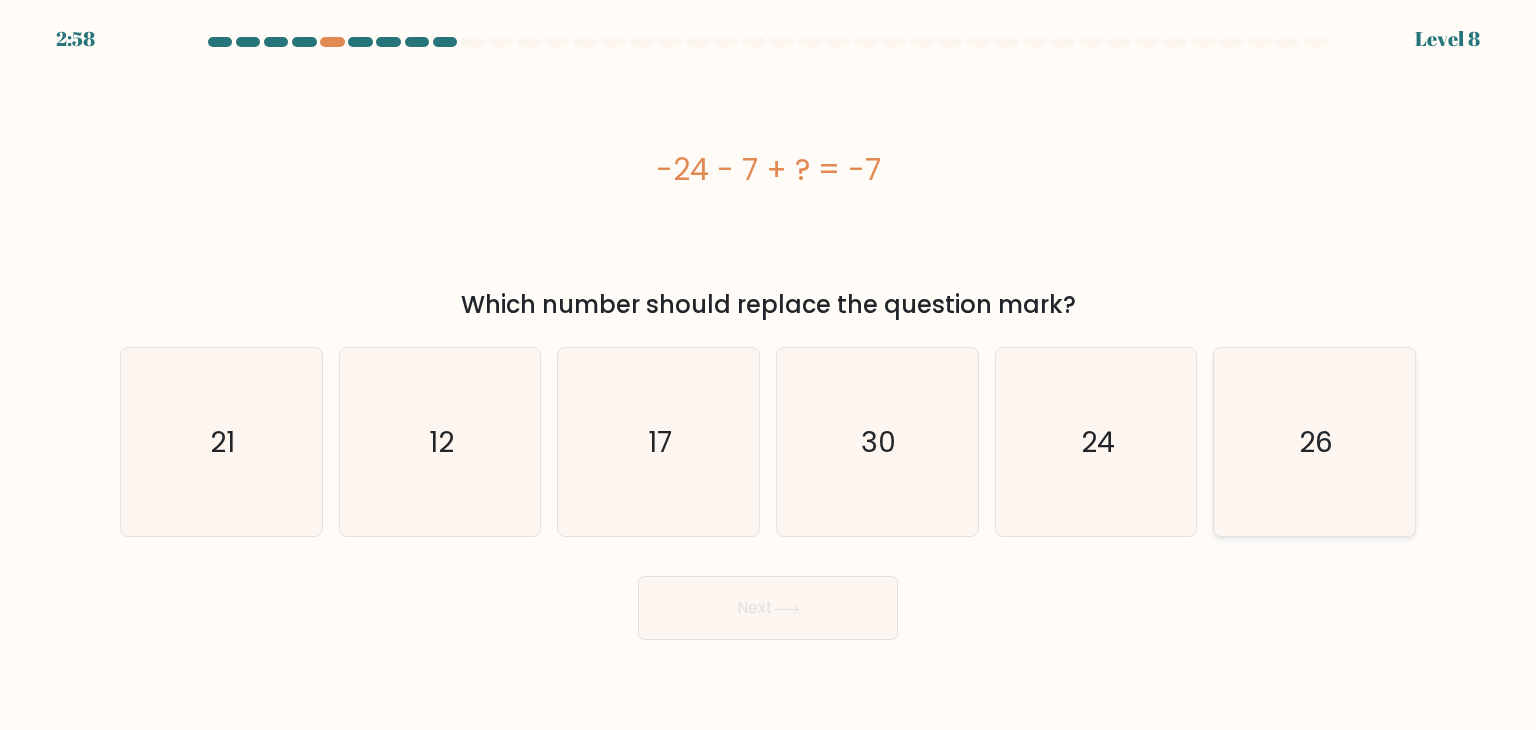 click on "26" 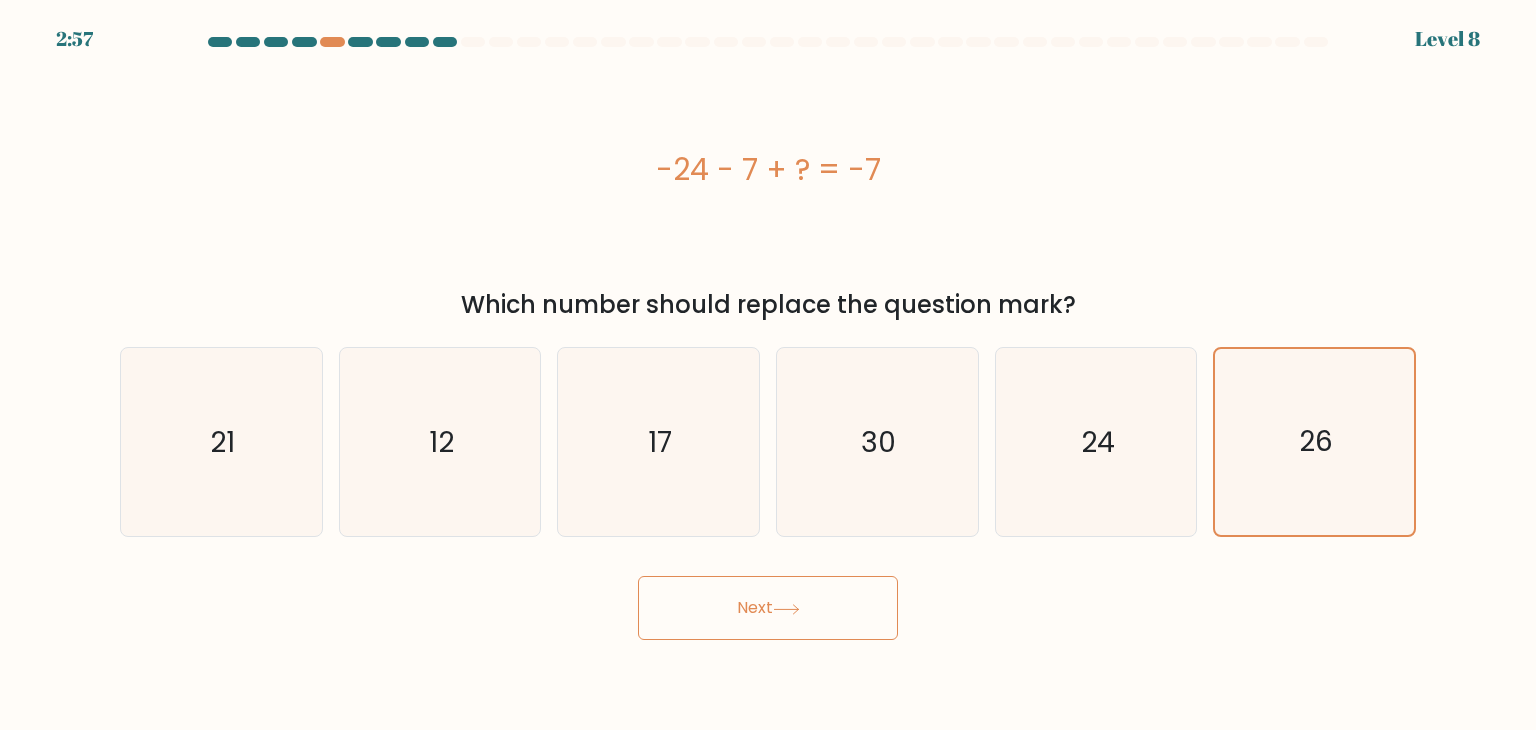 click on "Next" at bounding box center (768, 608) 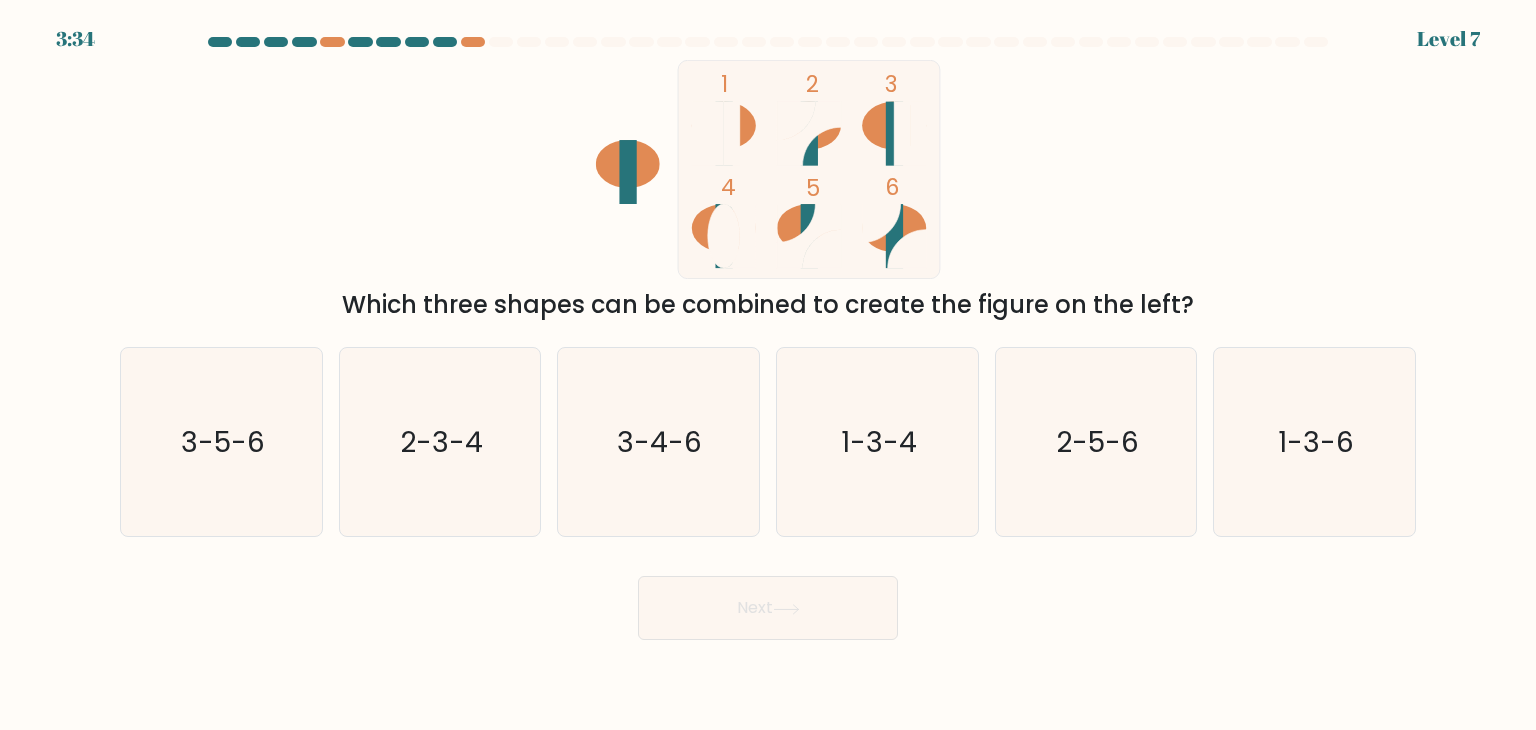 click 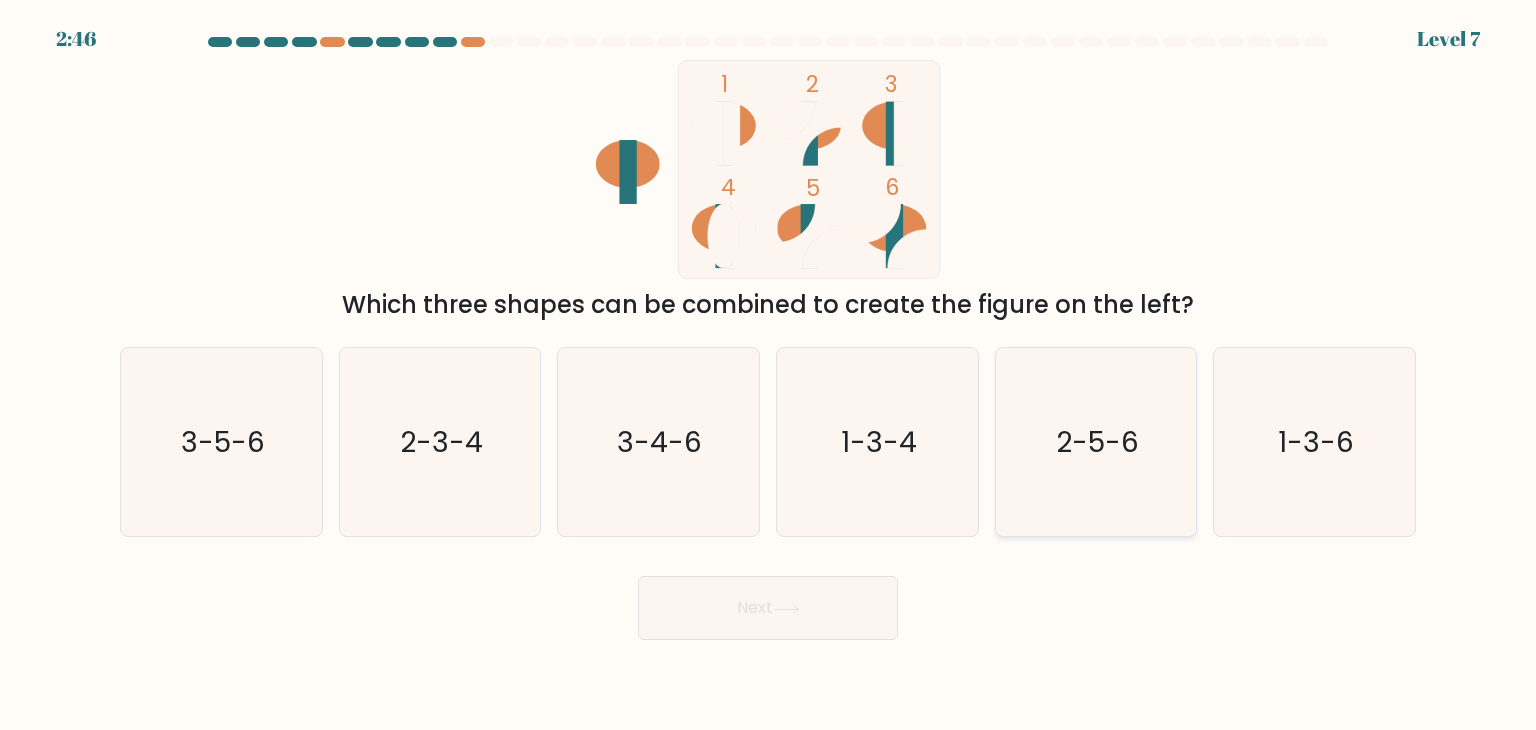 click on "2-5-6" 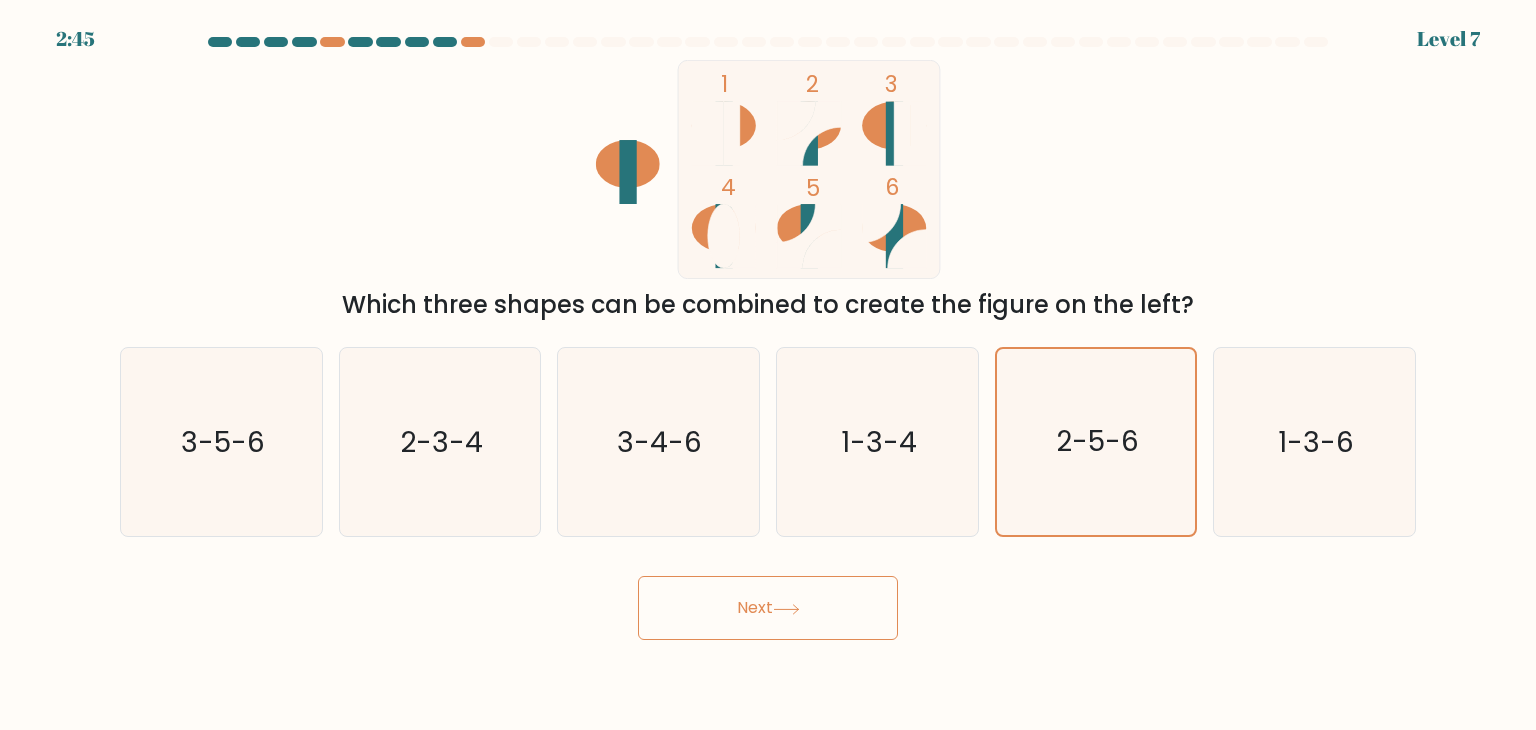 click on "Next" at bounding box center [768, 608] 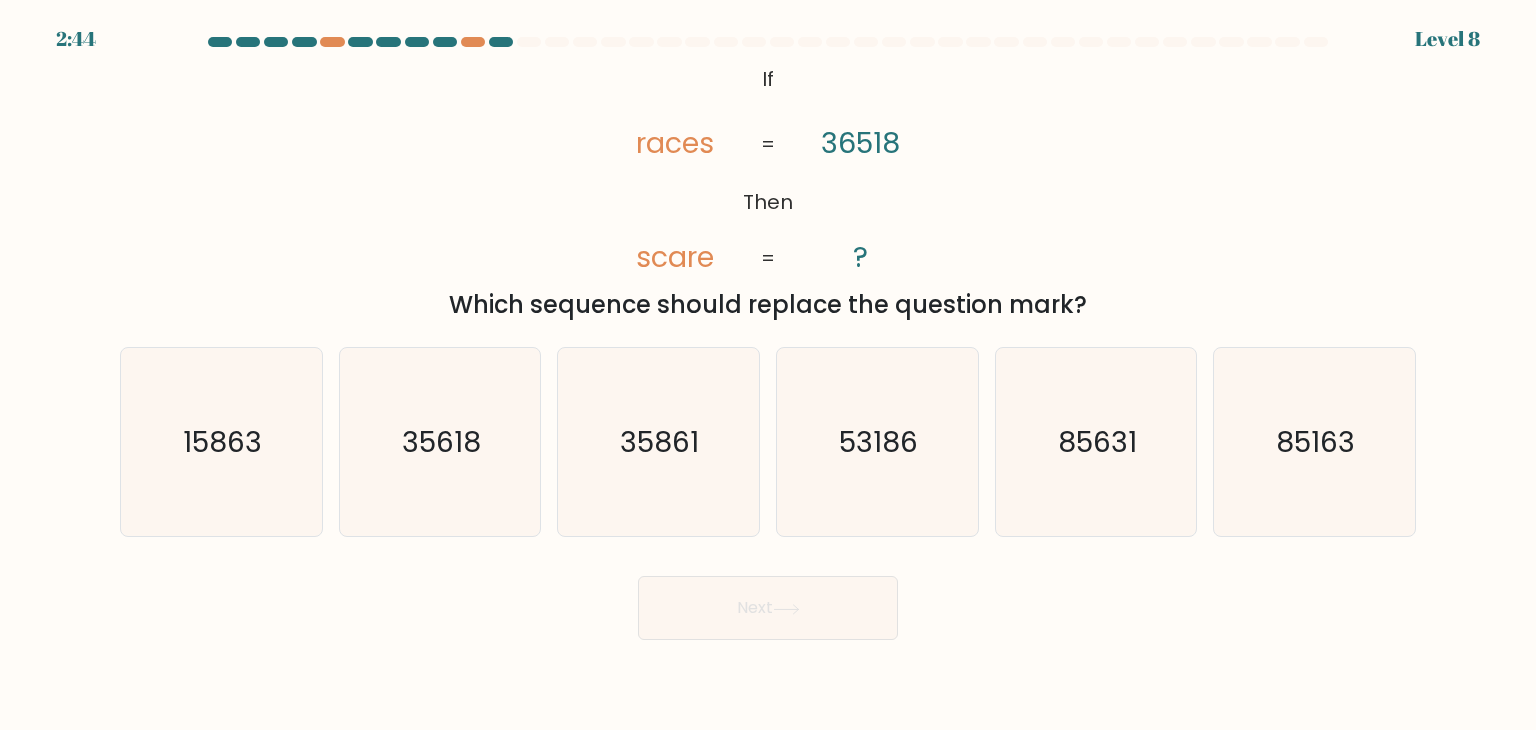 click on "Next" at bounding box center [768, 608] 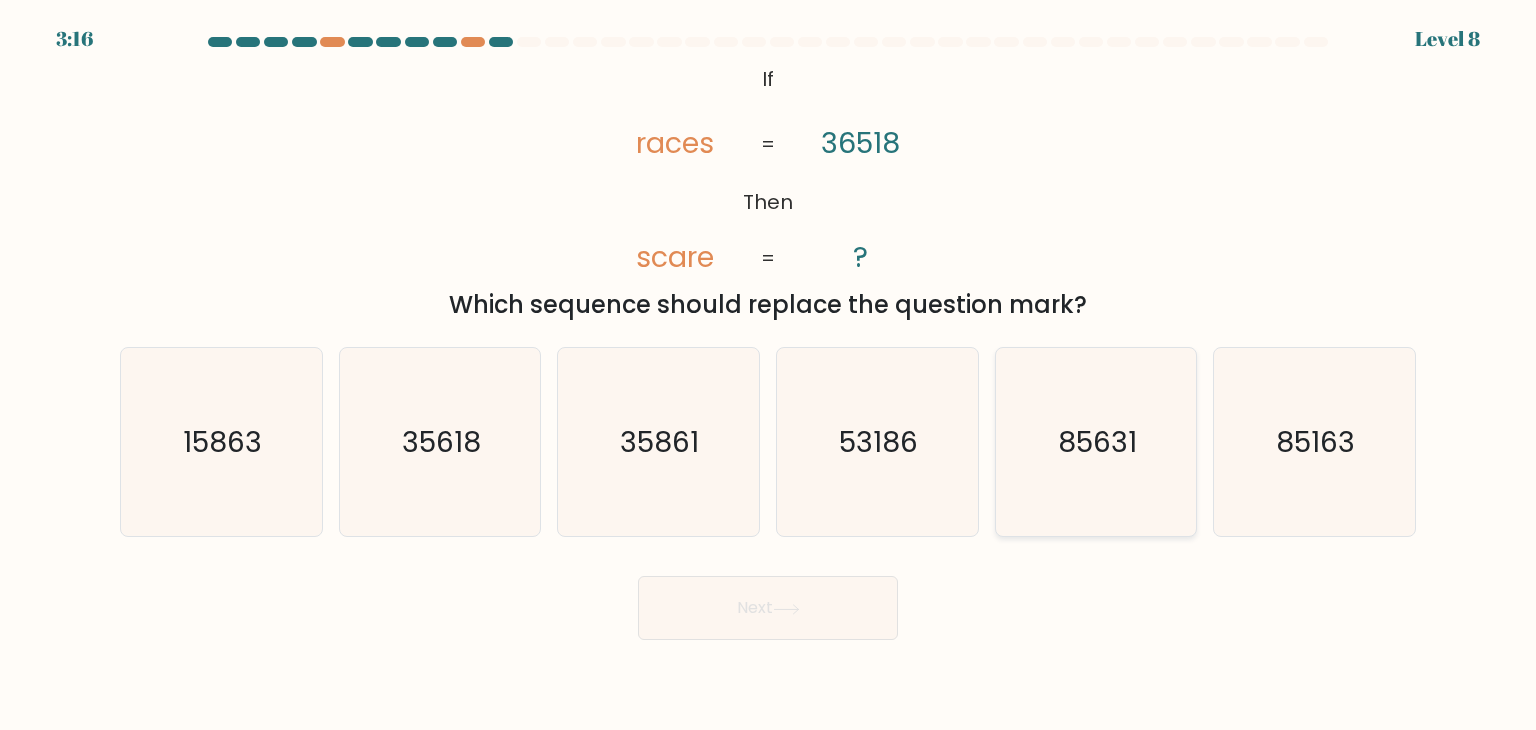 click on "85631" 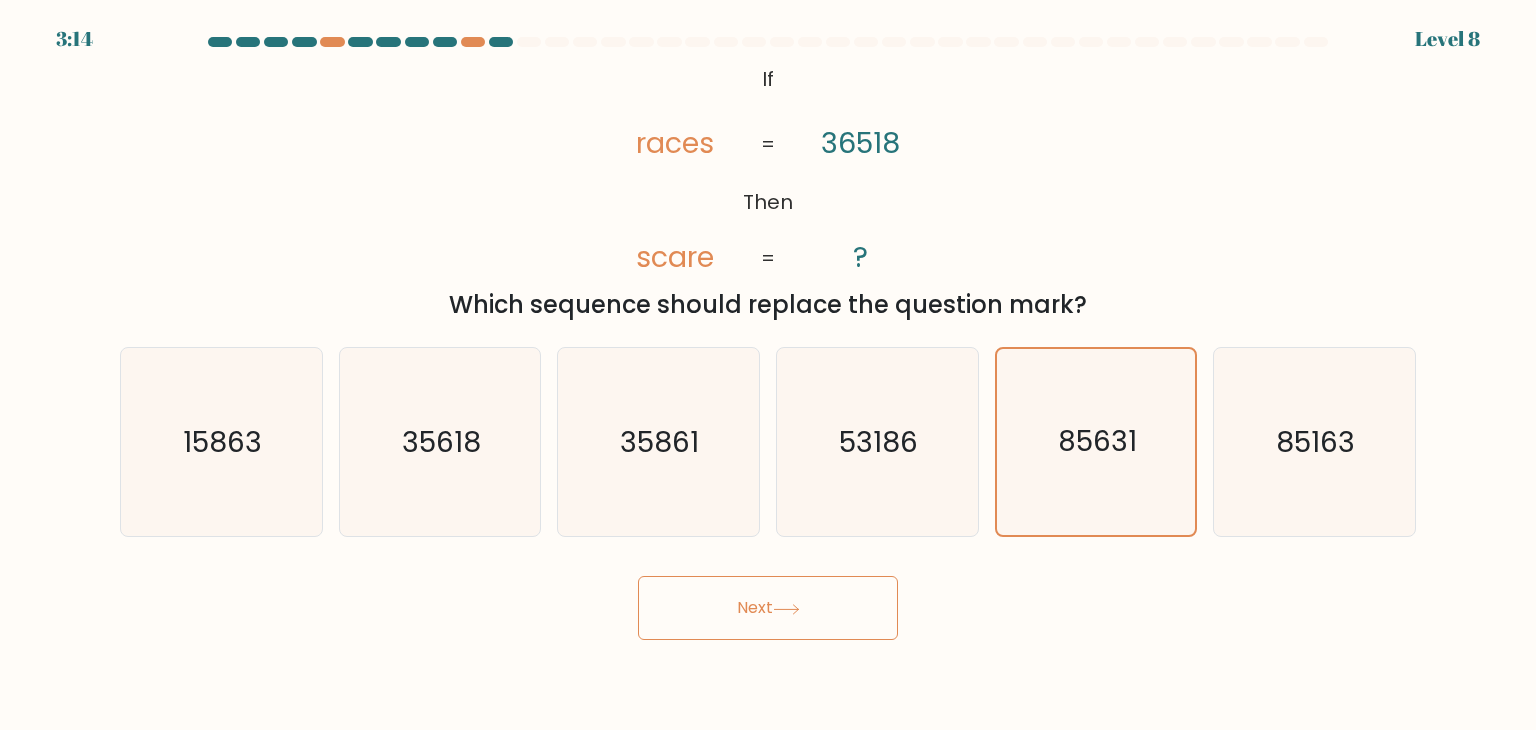 click on "Next" at bounding box center (768, 608) 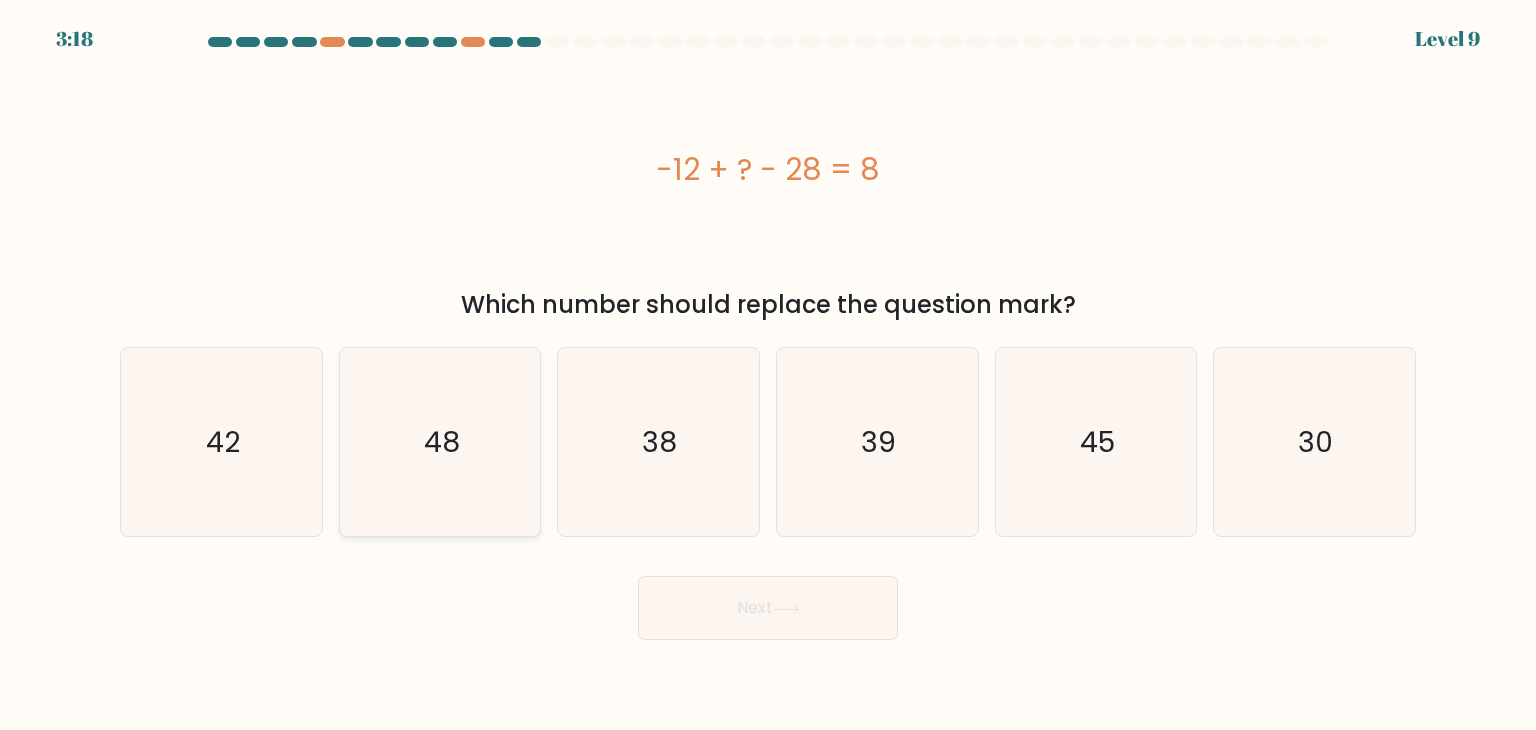 click on "48" 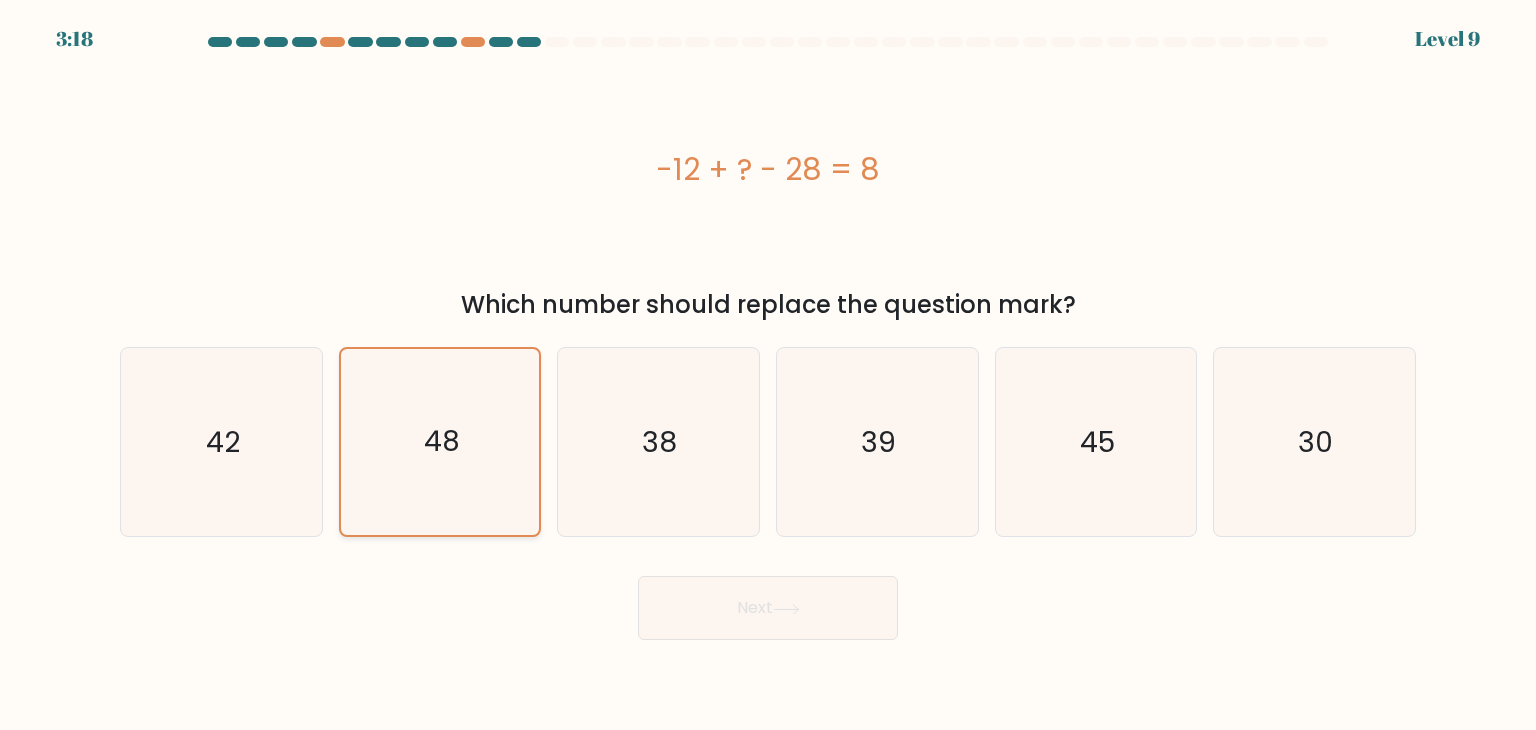 click on "48" 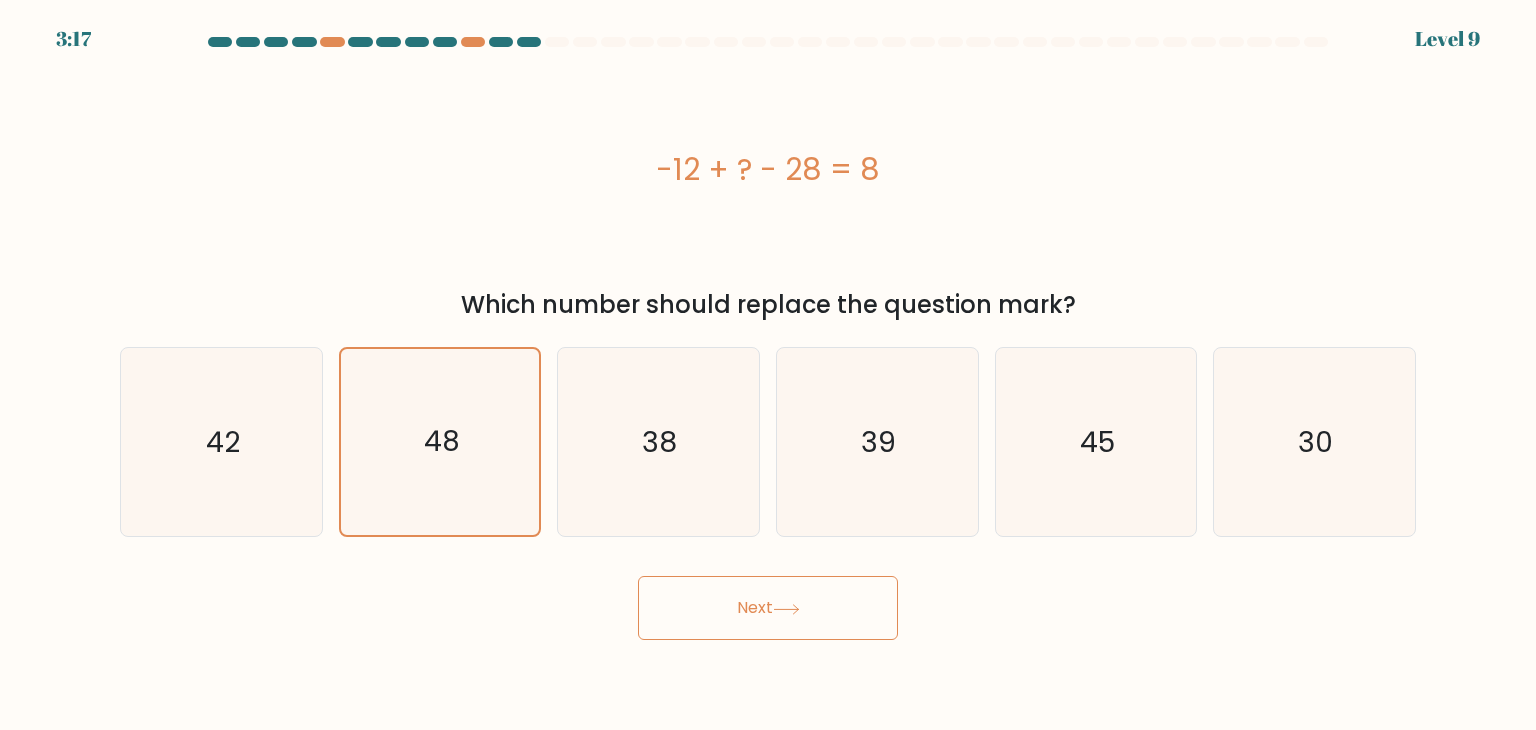 click on "Next" at bounding box center (768, 608) 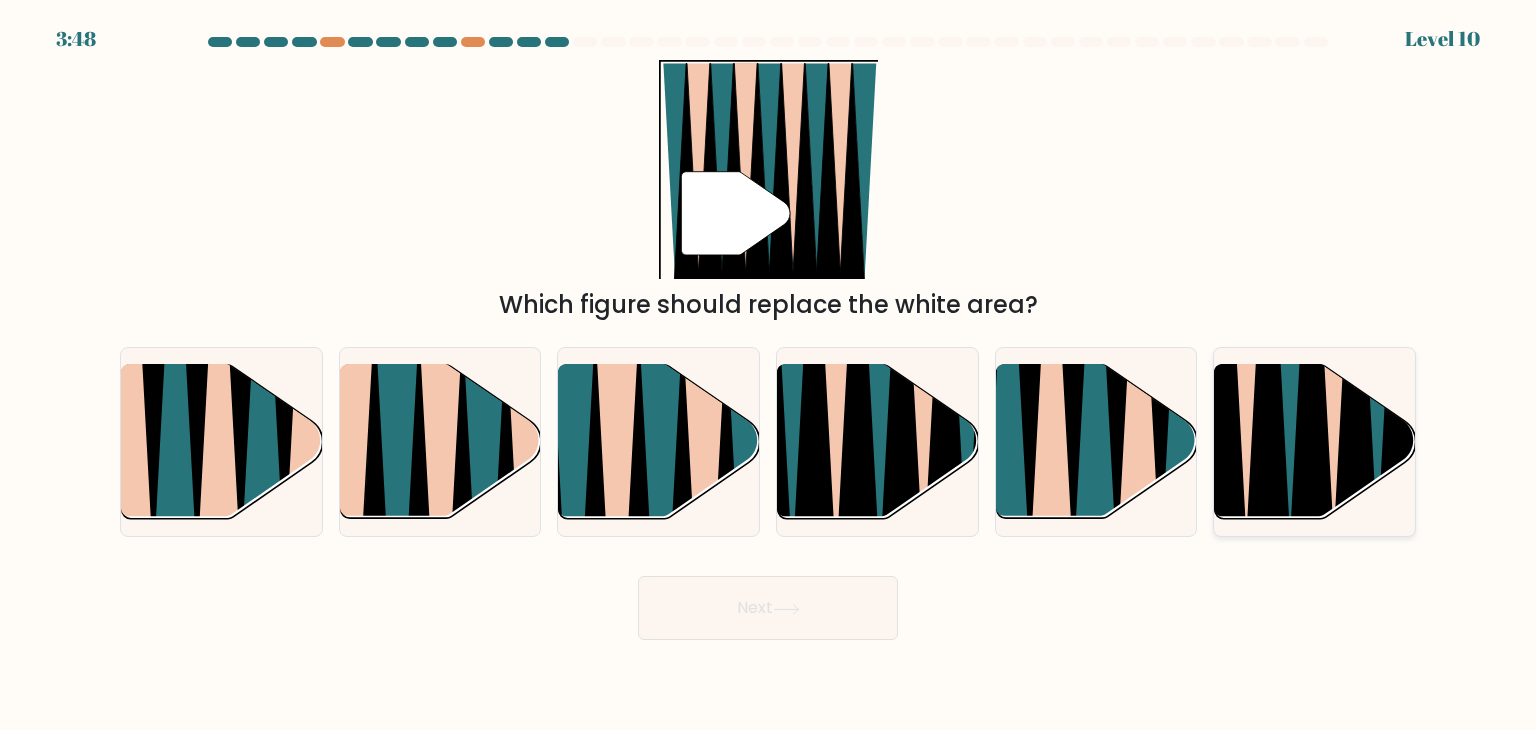 click 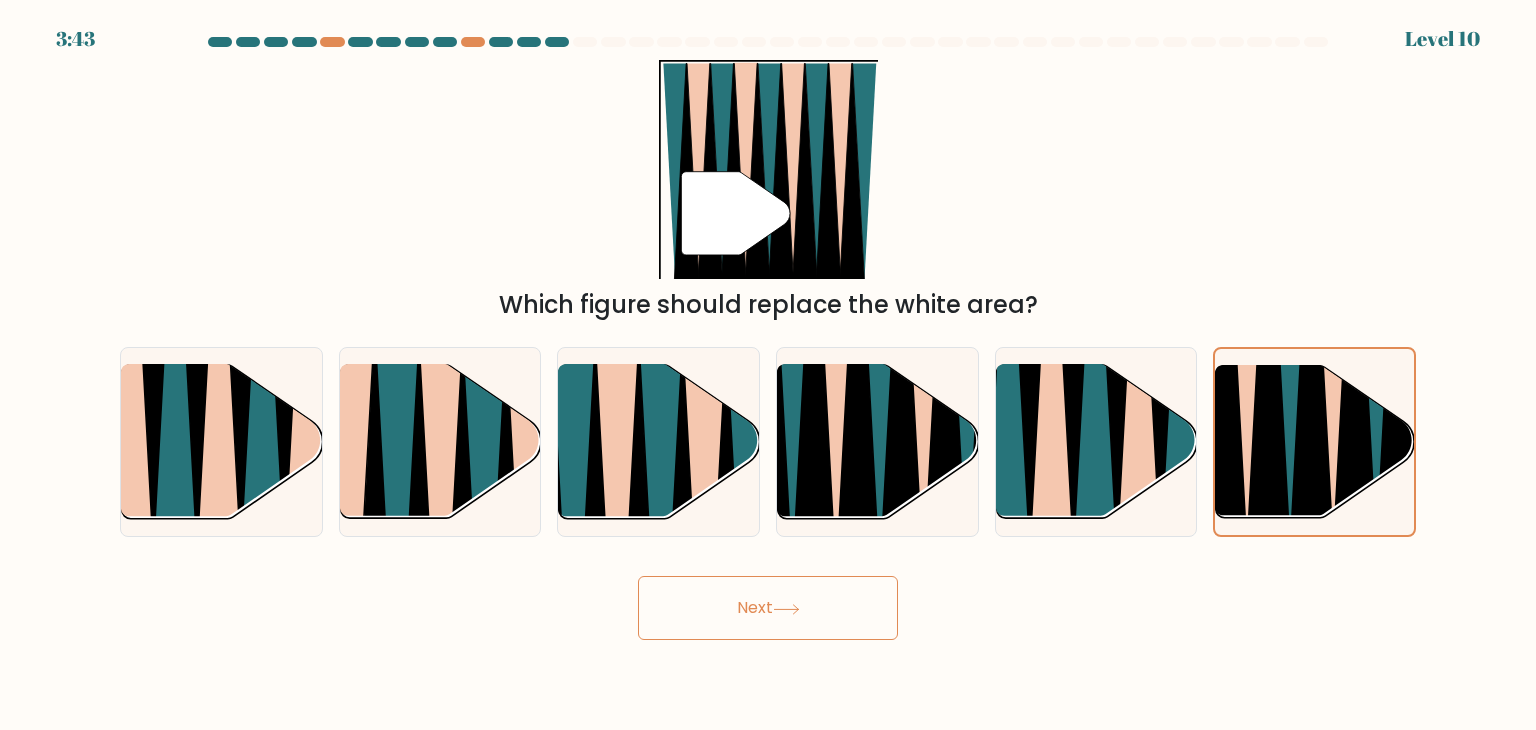 click on "Next" at bounding box center (768, 608) 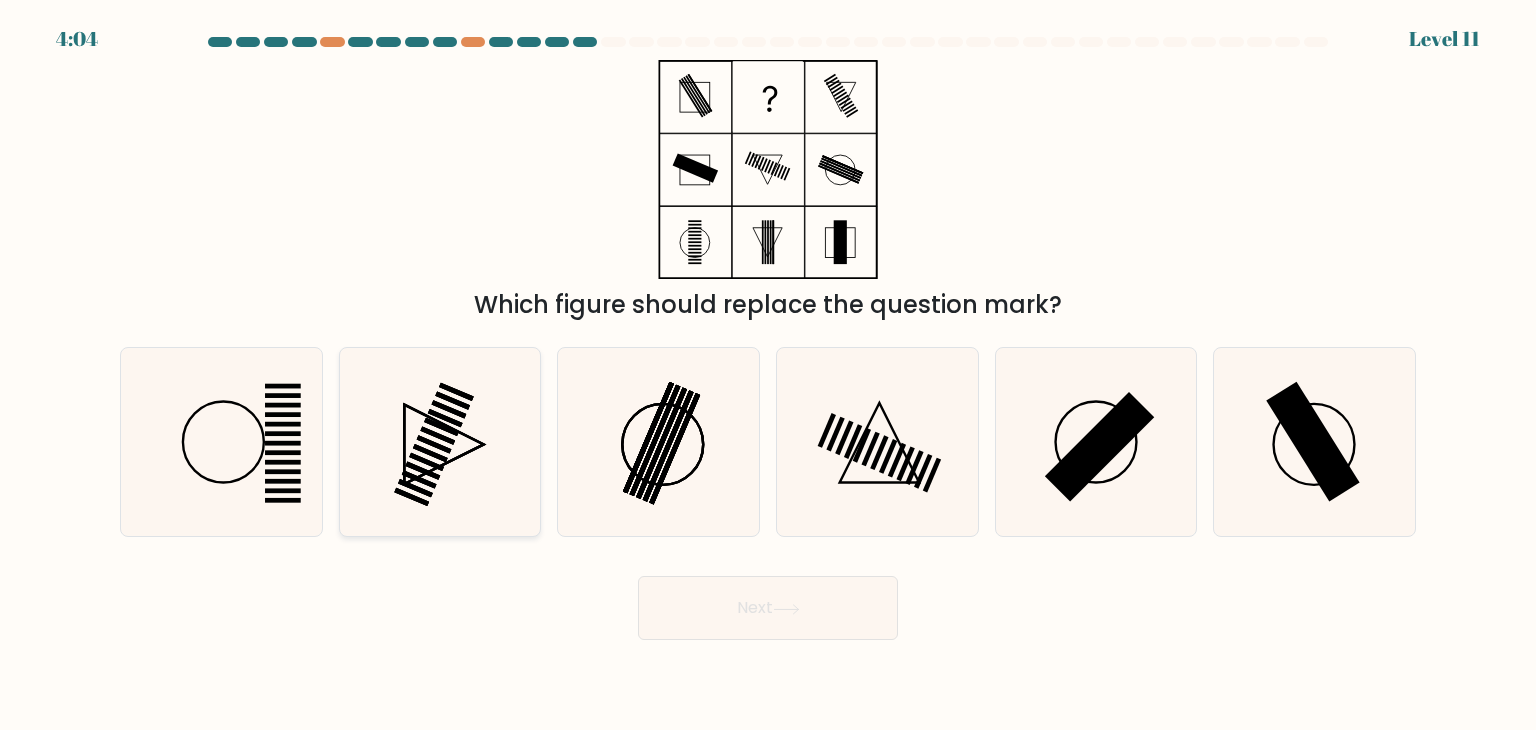 click 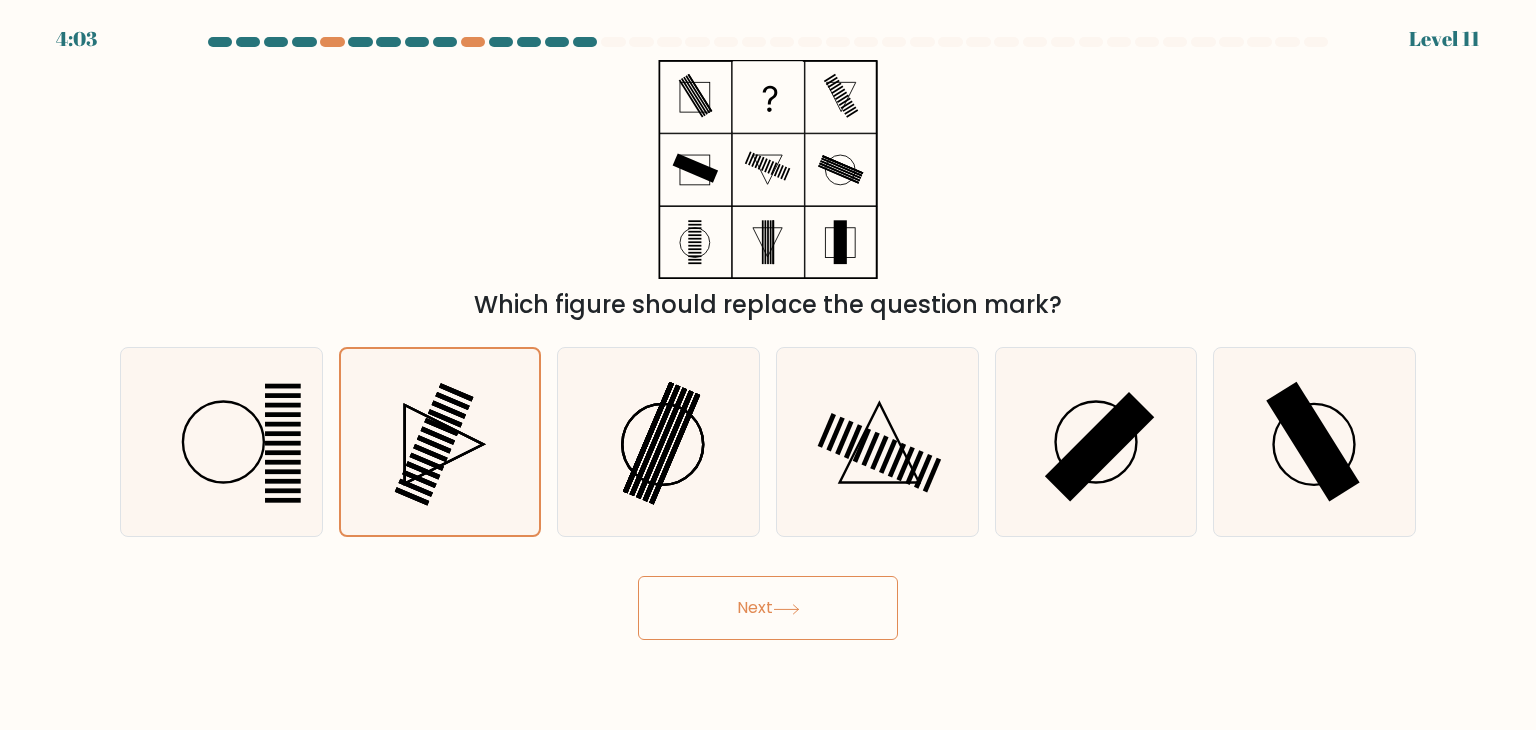 click on "Next" at bounding box center [768, 608] 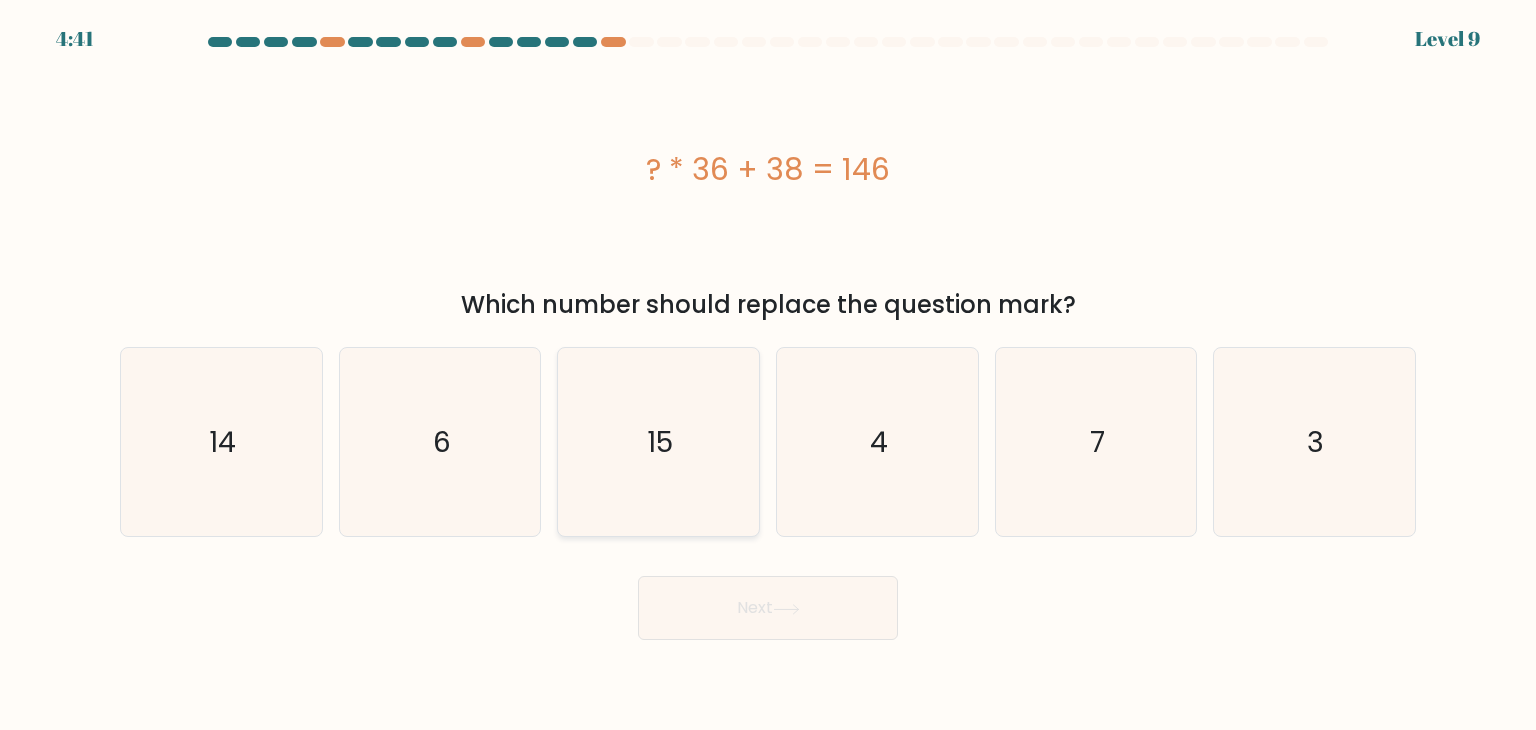 click on "15" 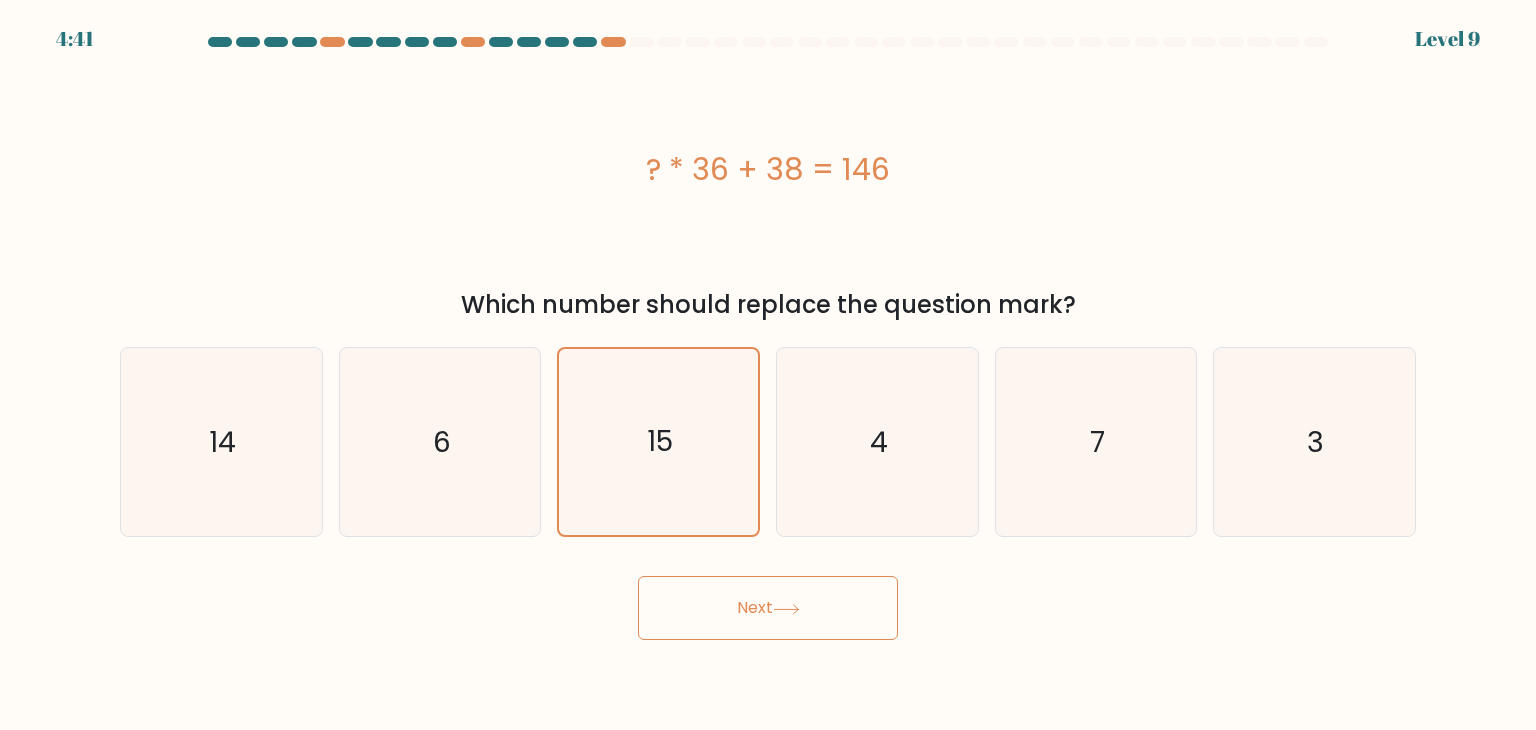 click 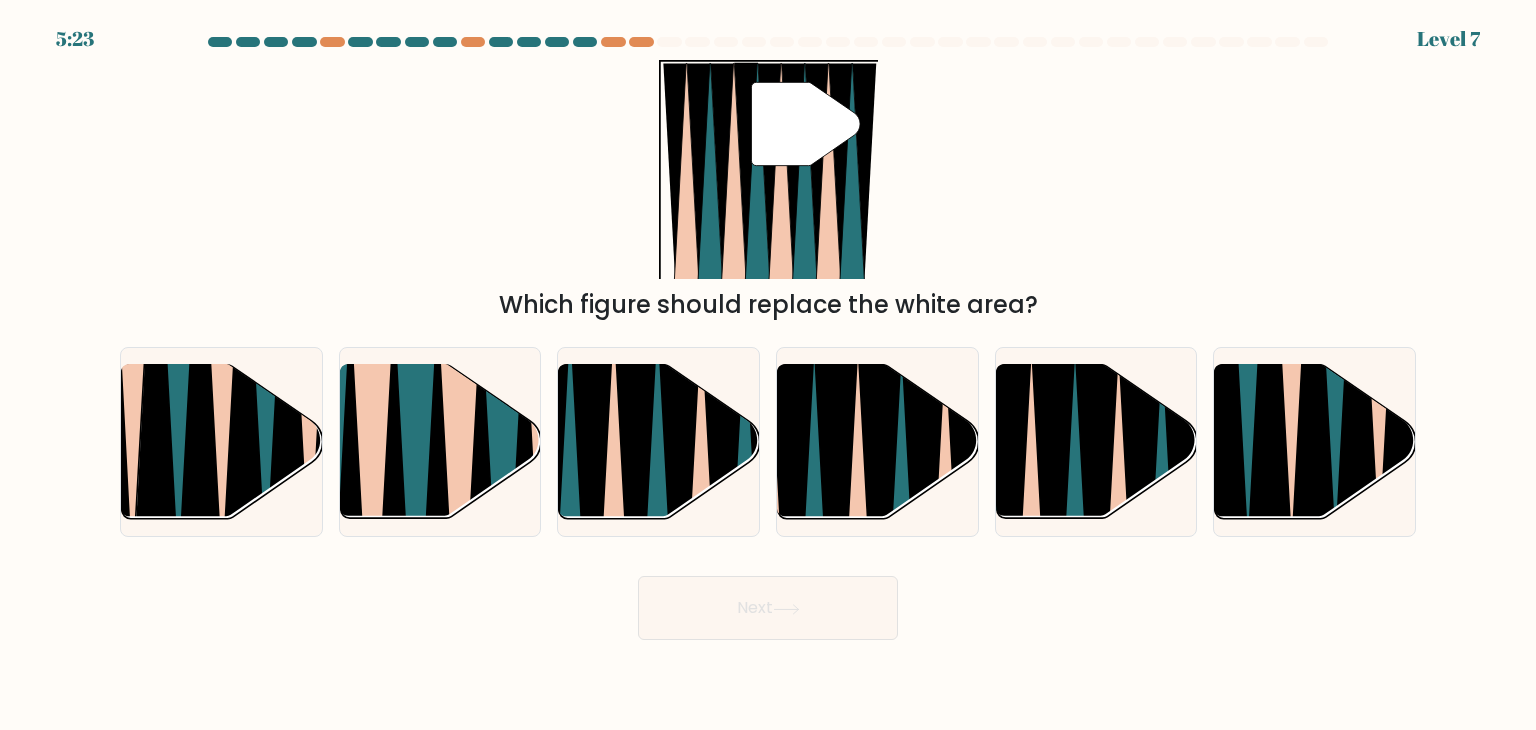 drag, startPoint x: 808, startPoint y: 456, endPoint x: 779, endPoint y: 596, distance: 142.97203 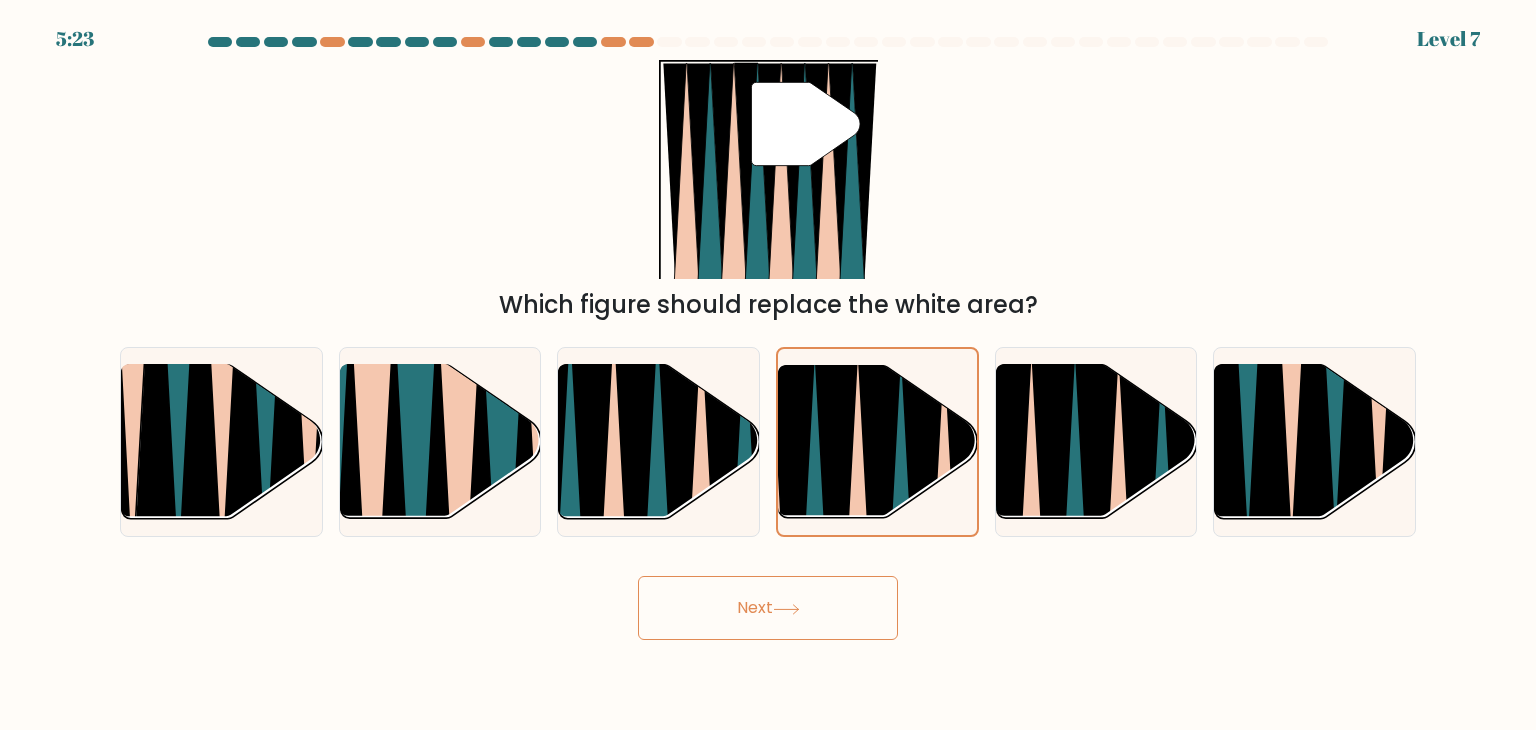 click 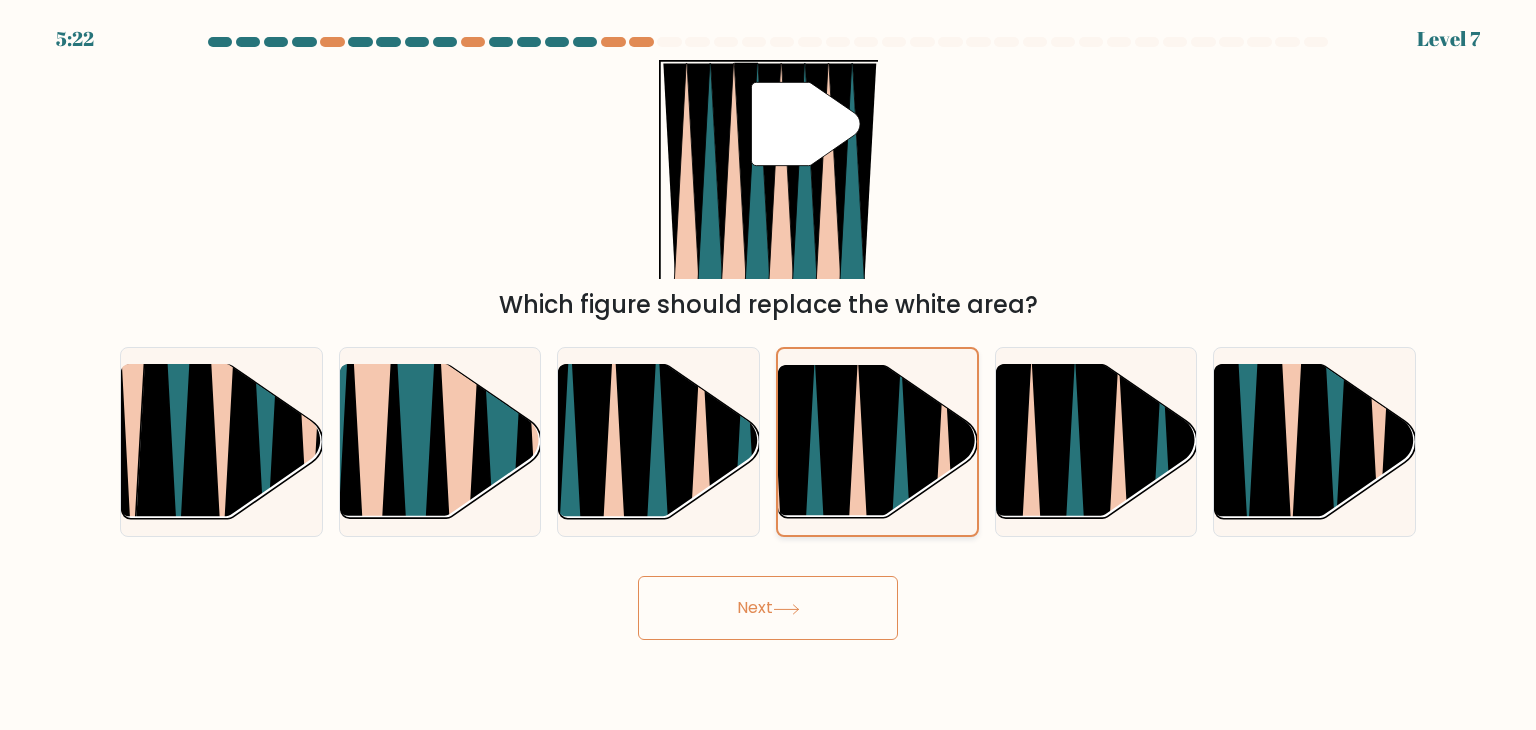click 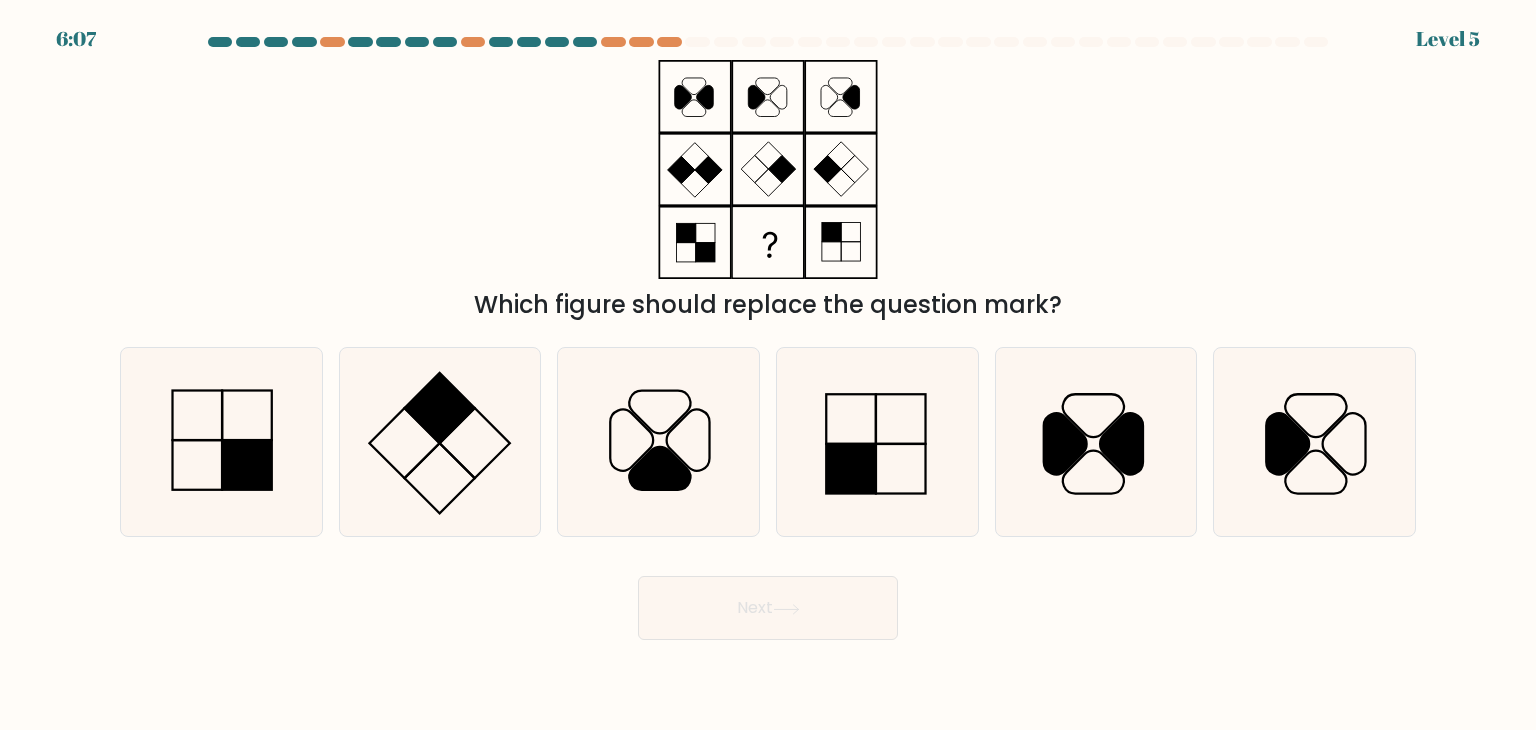 drag, startPoint x: 852, startPoint y: 521, endPoint x: 848, endPoint y: 537, distance: 16.492422 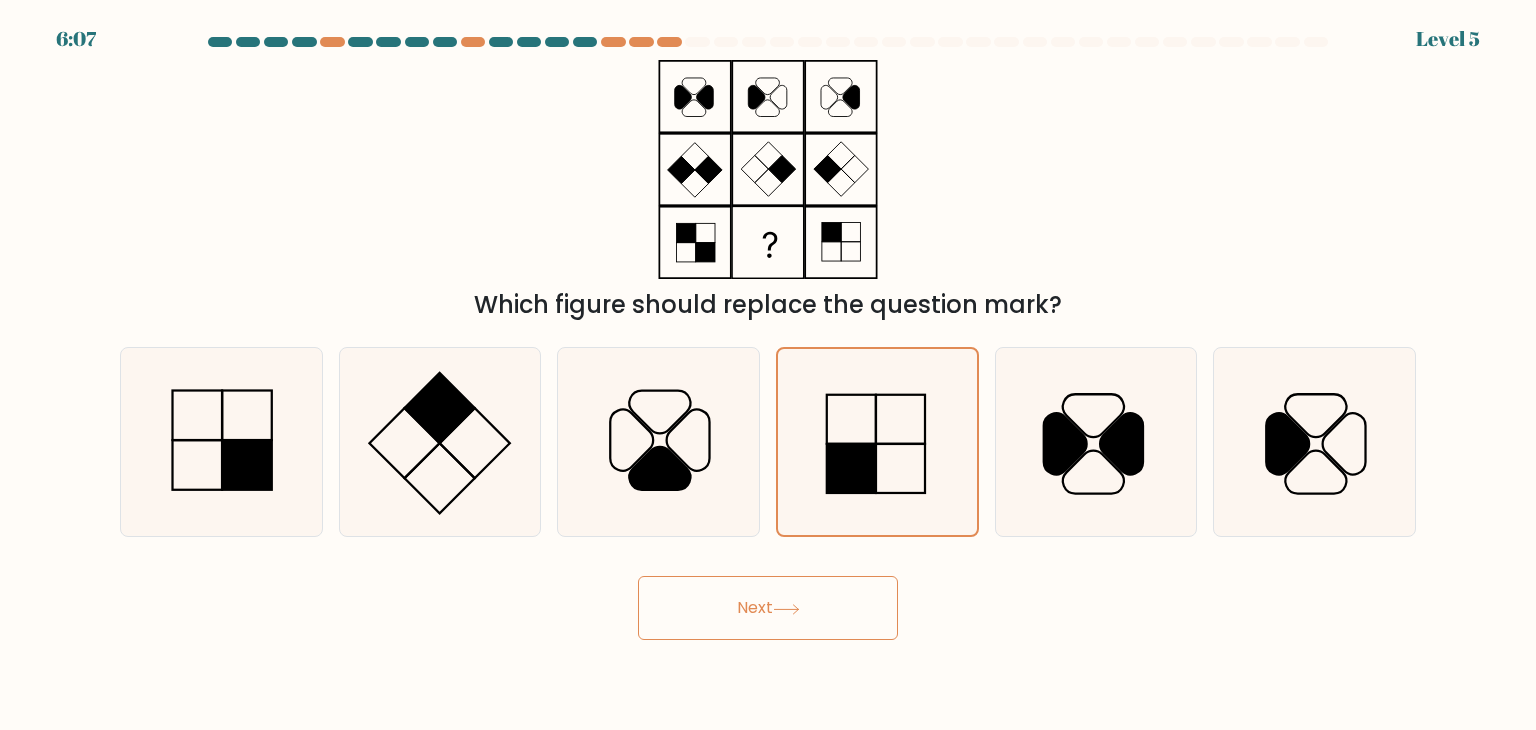 drag, startPoint x: 876, startPoint y: 501, endPoint x: 825, endPoint y: 593, distance: 105.1903 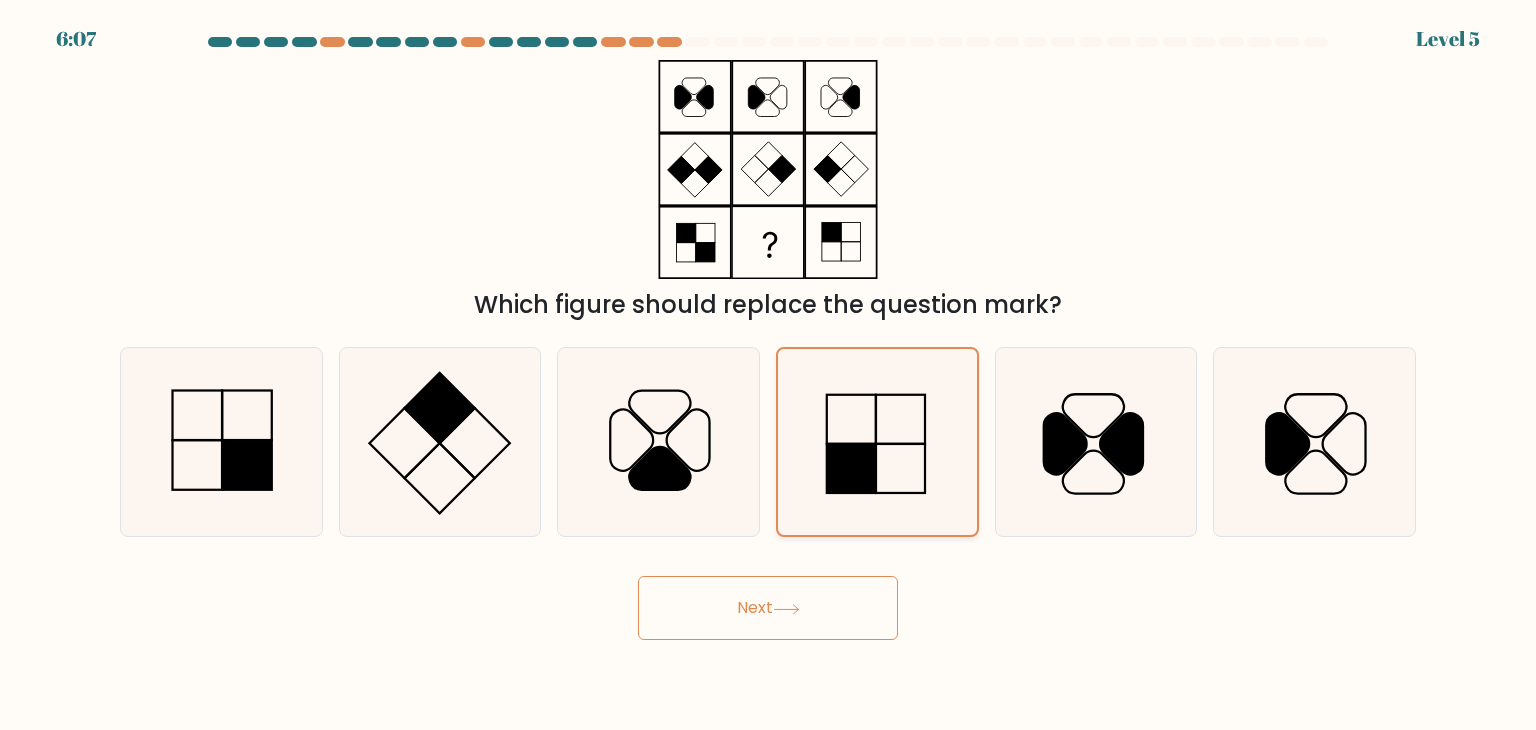 drag, startPoint x: 825, startPoint y: 595, endPoint x: 849, endPoint y: 532, distance: 67.41662 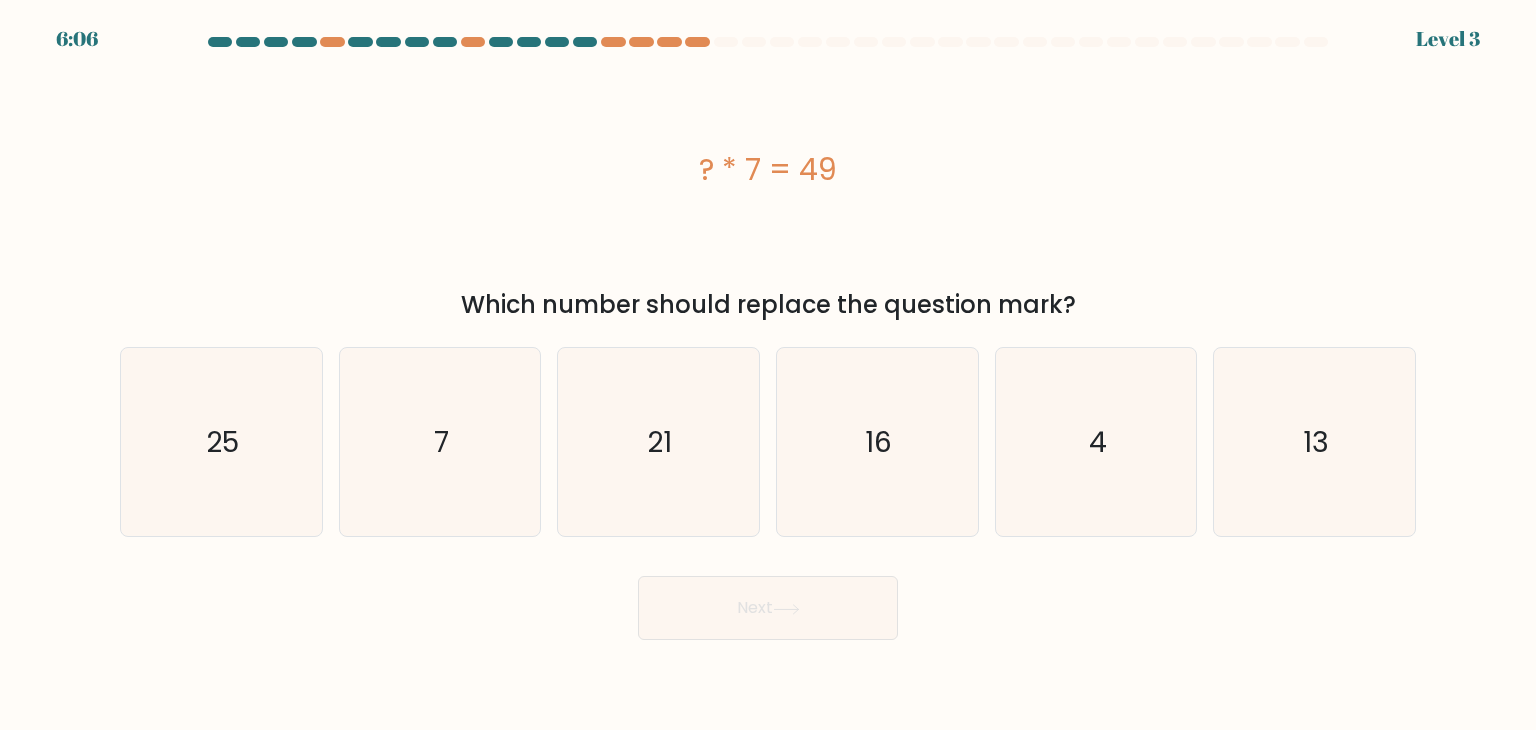 click on "Next" at bounding box center [768, 608] 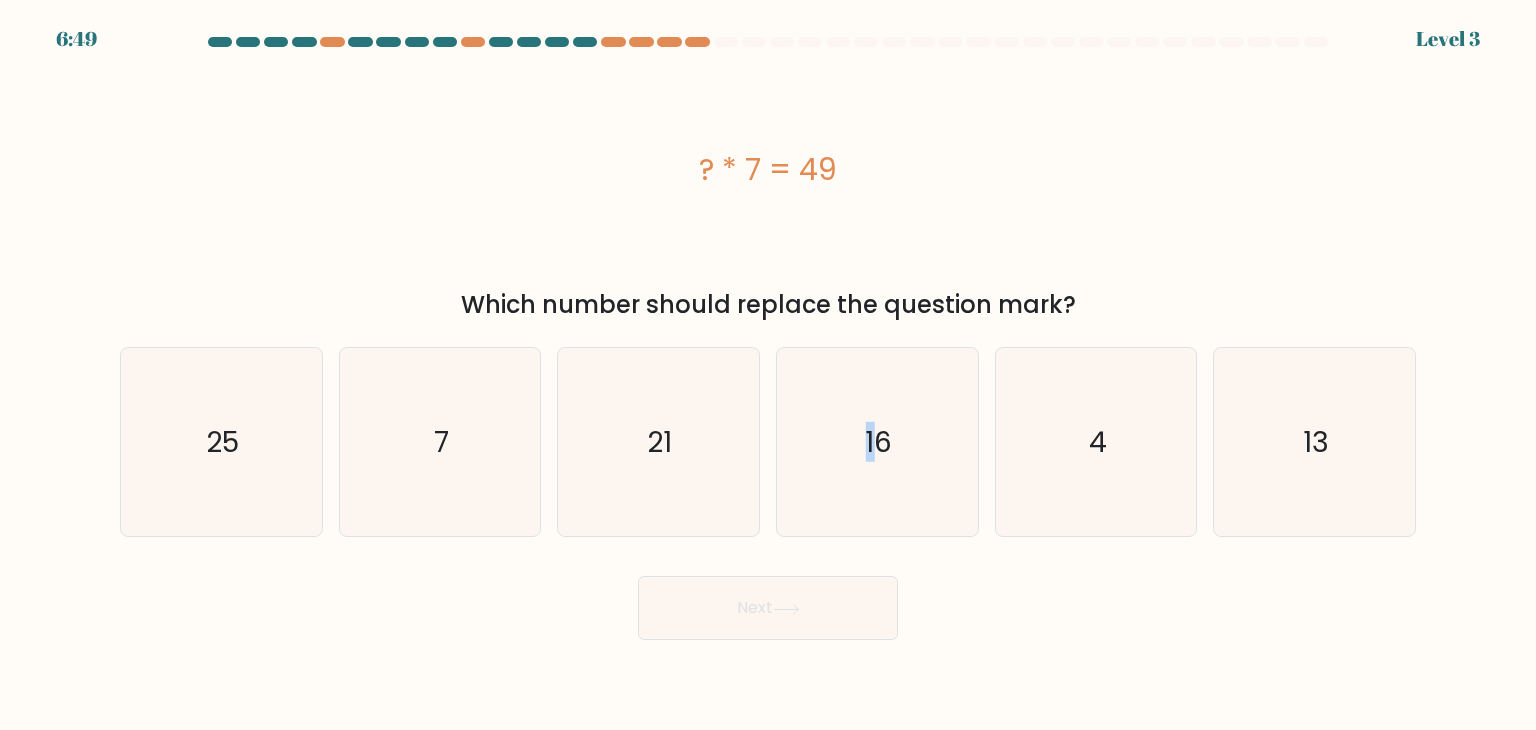 drag, startPoint x: 872, startPoint y: 473, endPoint x: 789, endPoint y: 567, distance: 125.39936 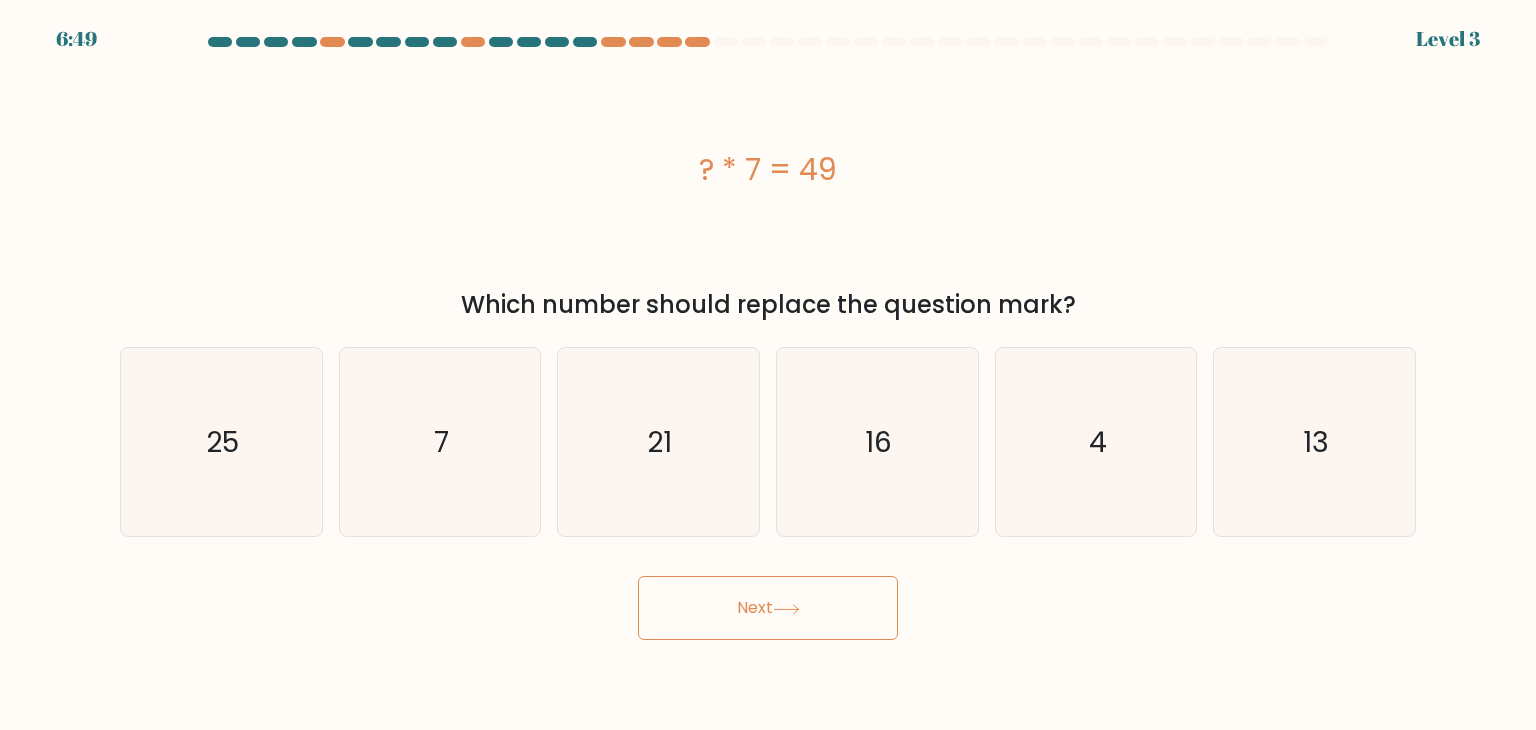 click on "Next" at bounding box center [768, 600] 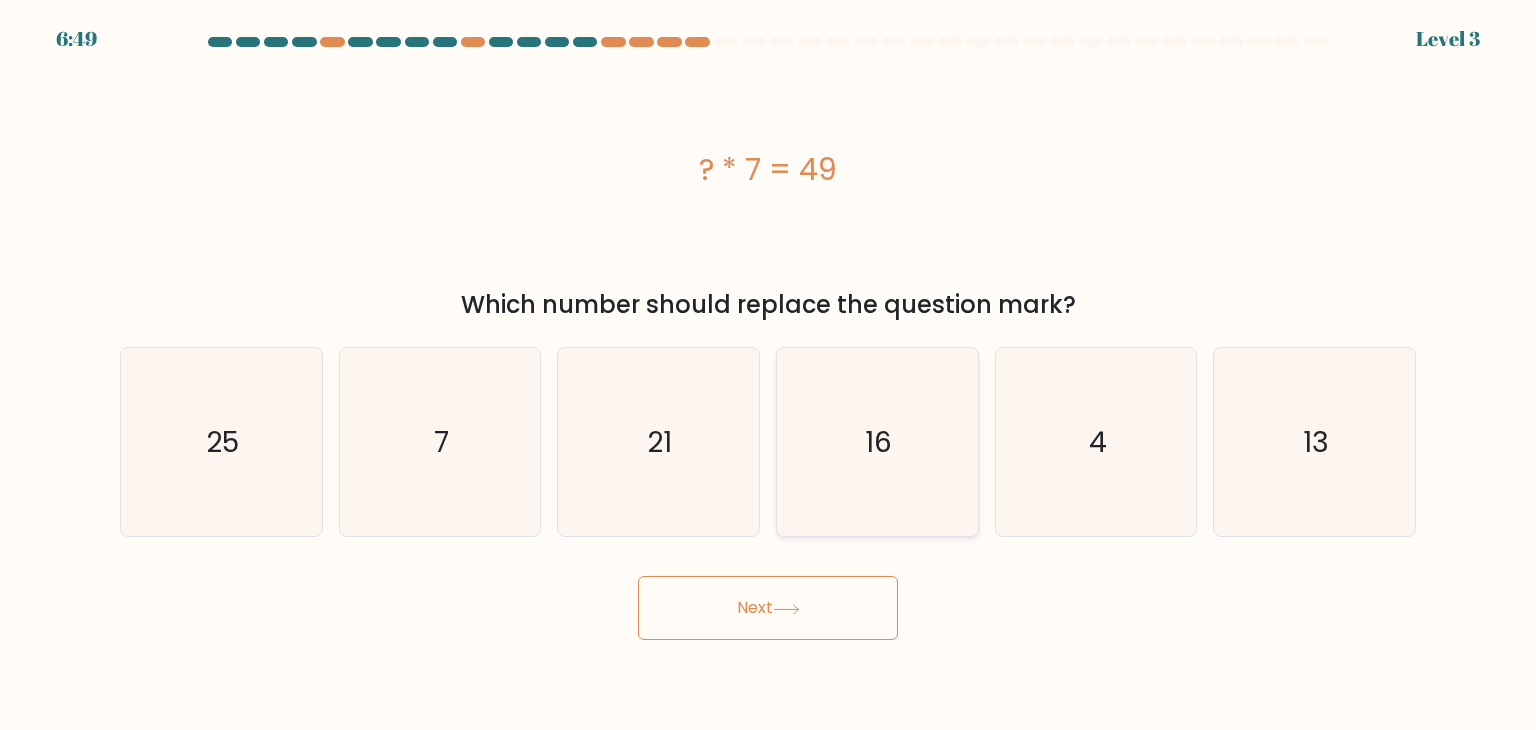 click on "16" 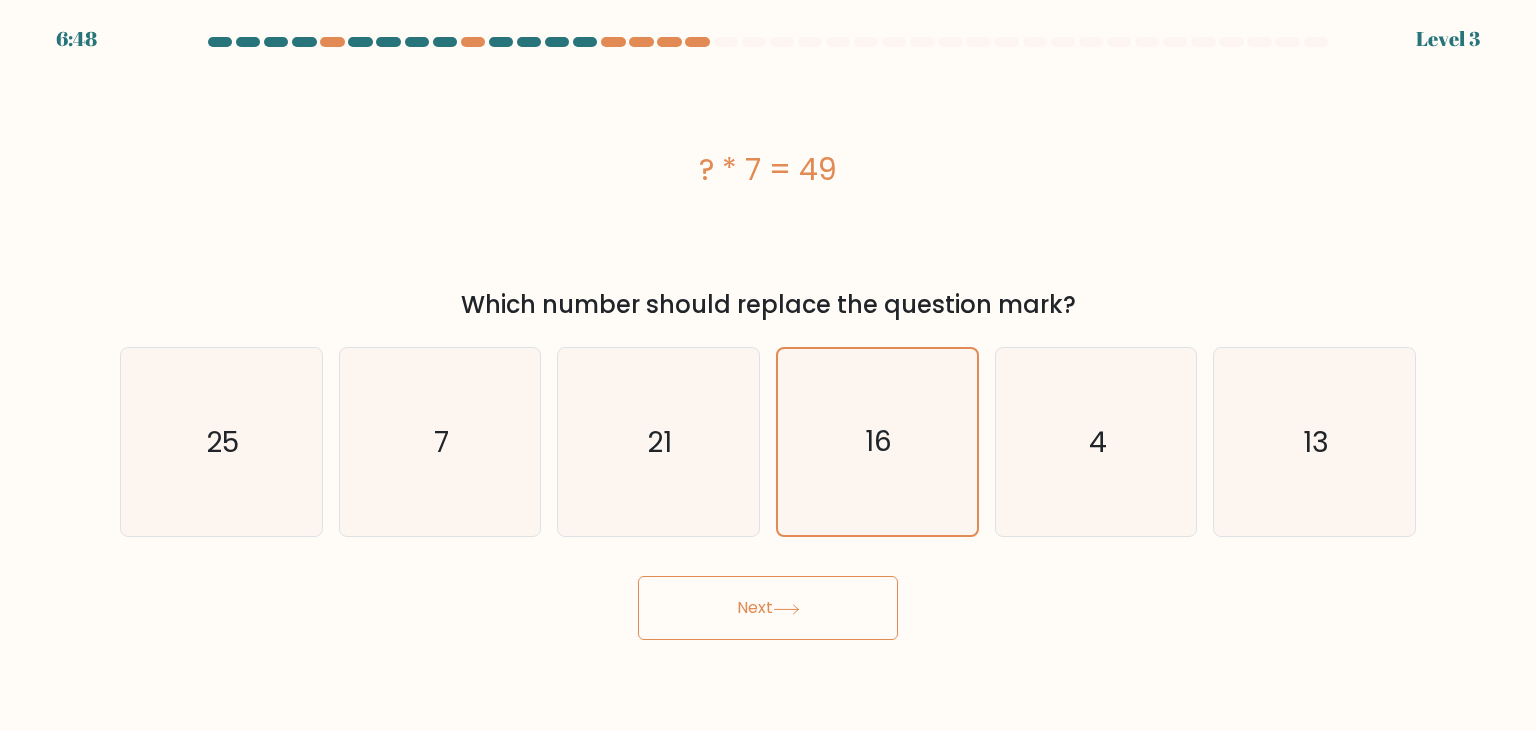 click on "Next" at bounding box center (768, 600) 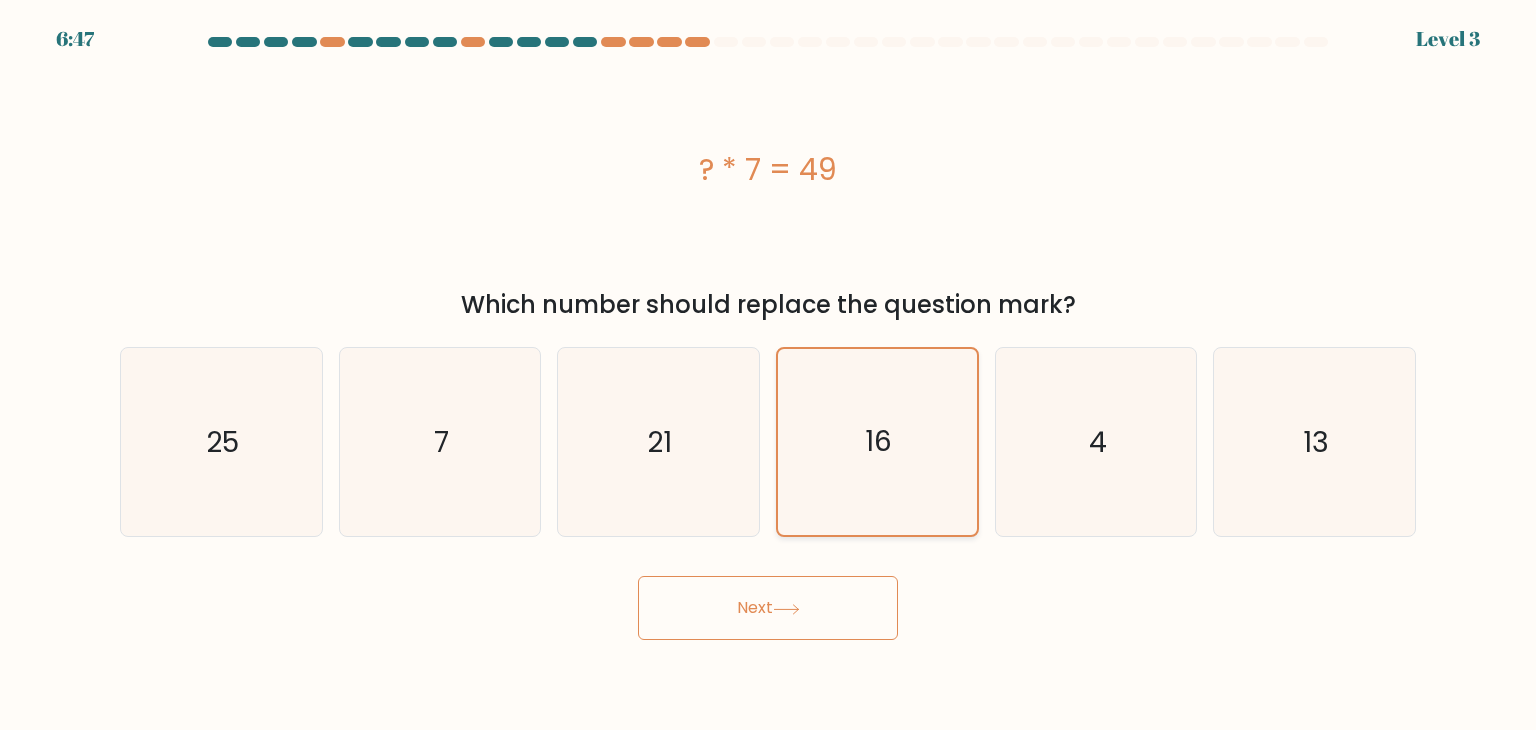 click on "16" 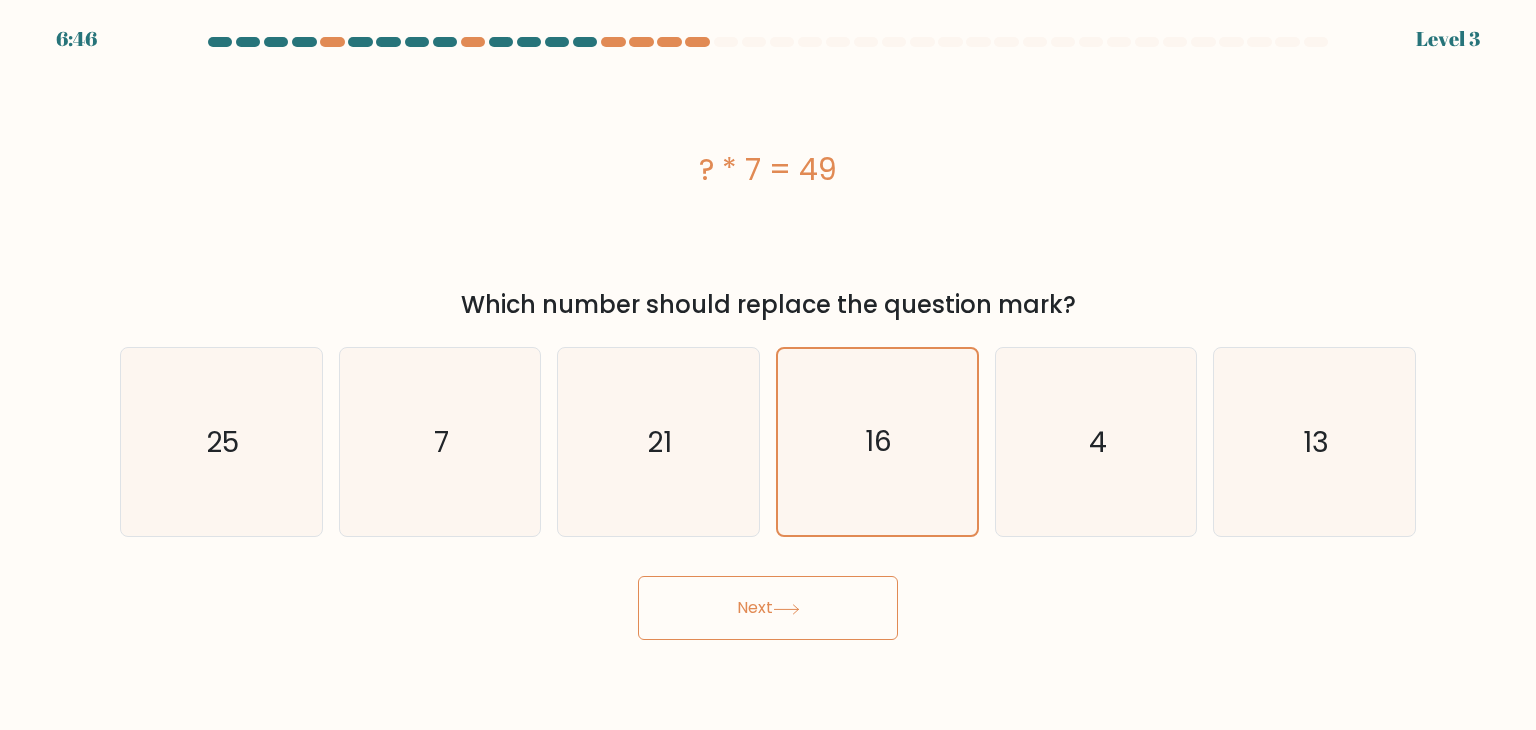click on "Next" at bounding box center (768, 608) 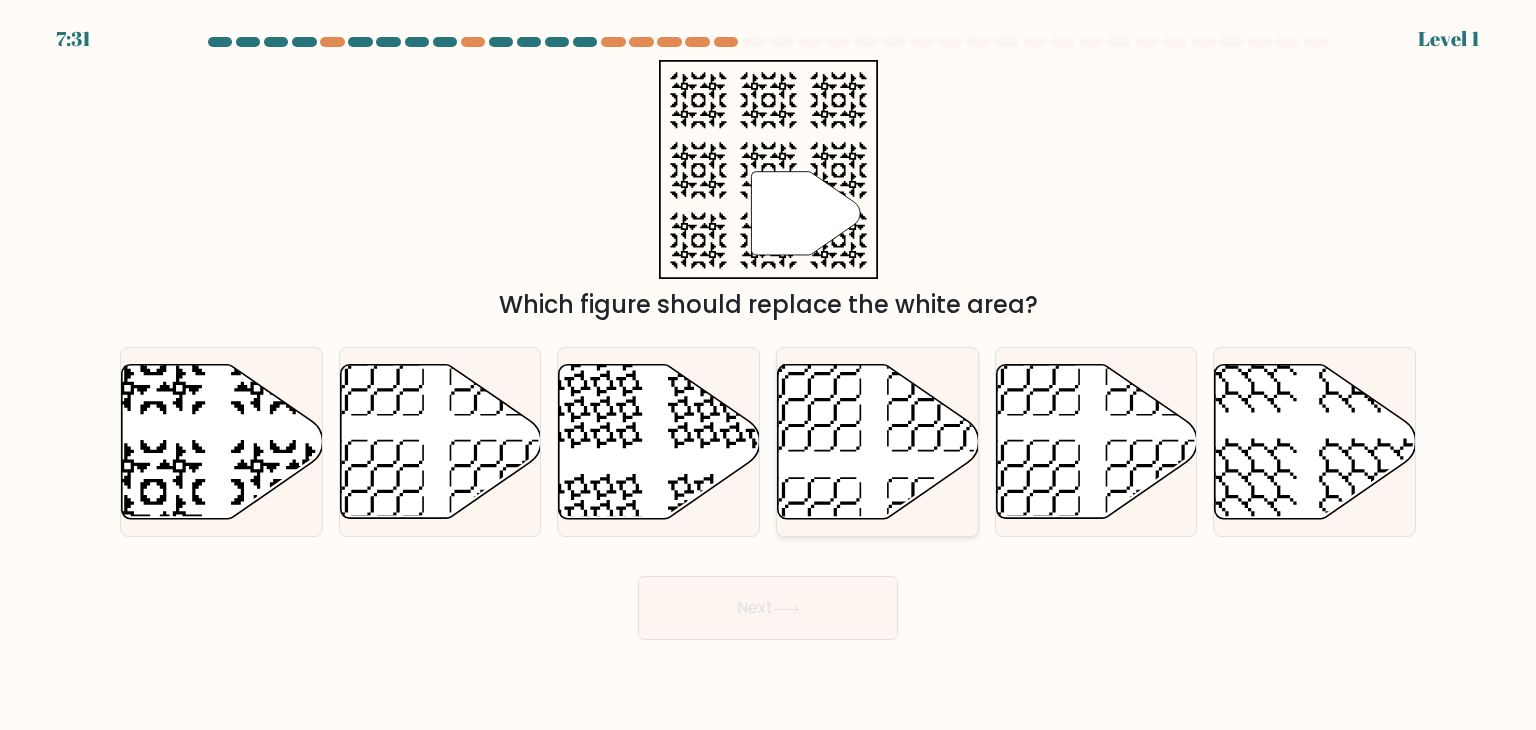 drag, startPoint x: 830, startPoint y: 489, endPoint x: 832, endPoint y: 504, distance: 15.132746 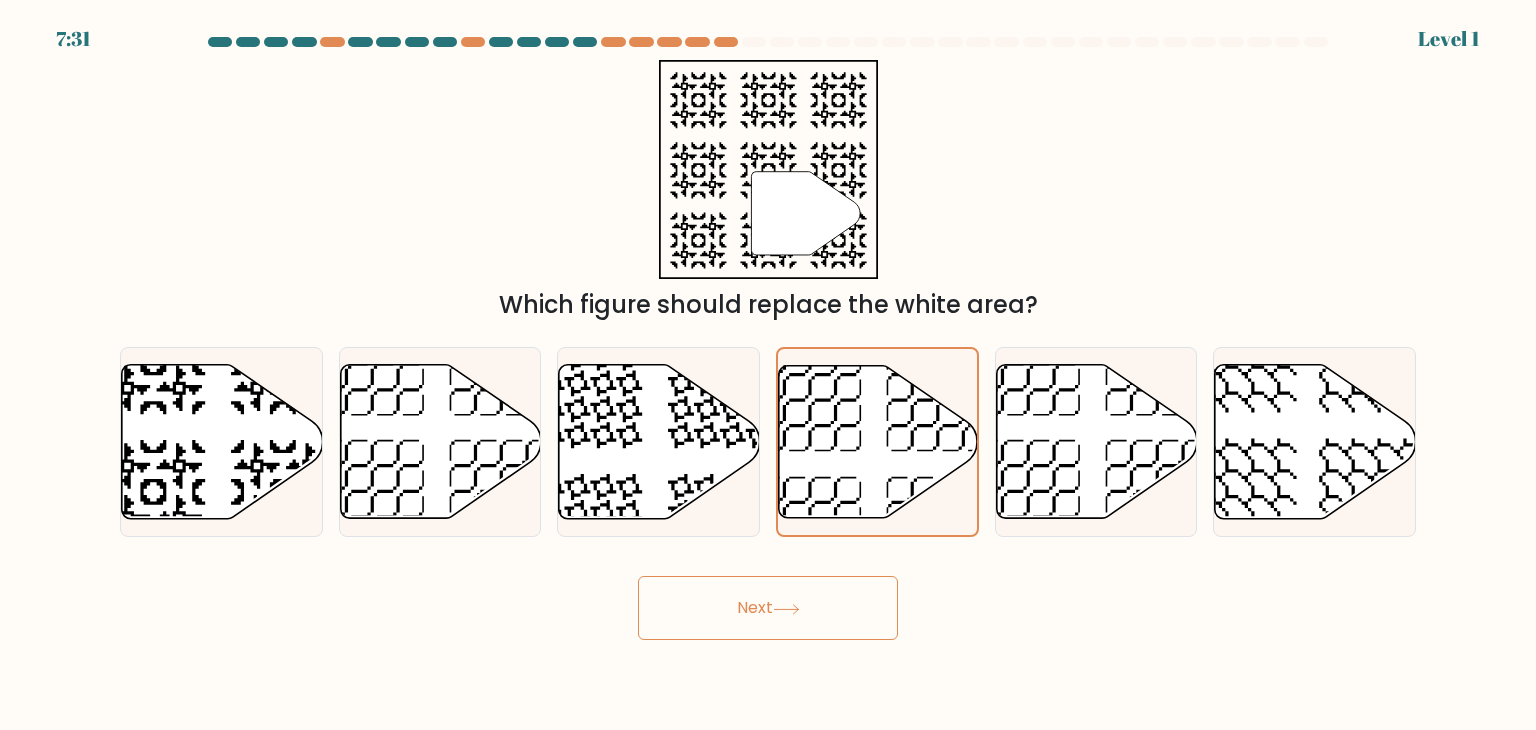 click on "Next" at bounding box center [768, 608] 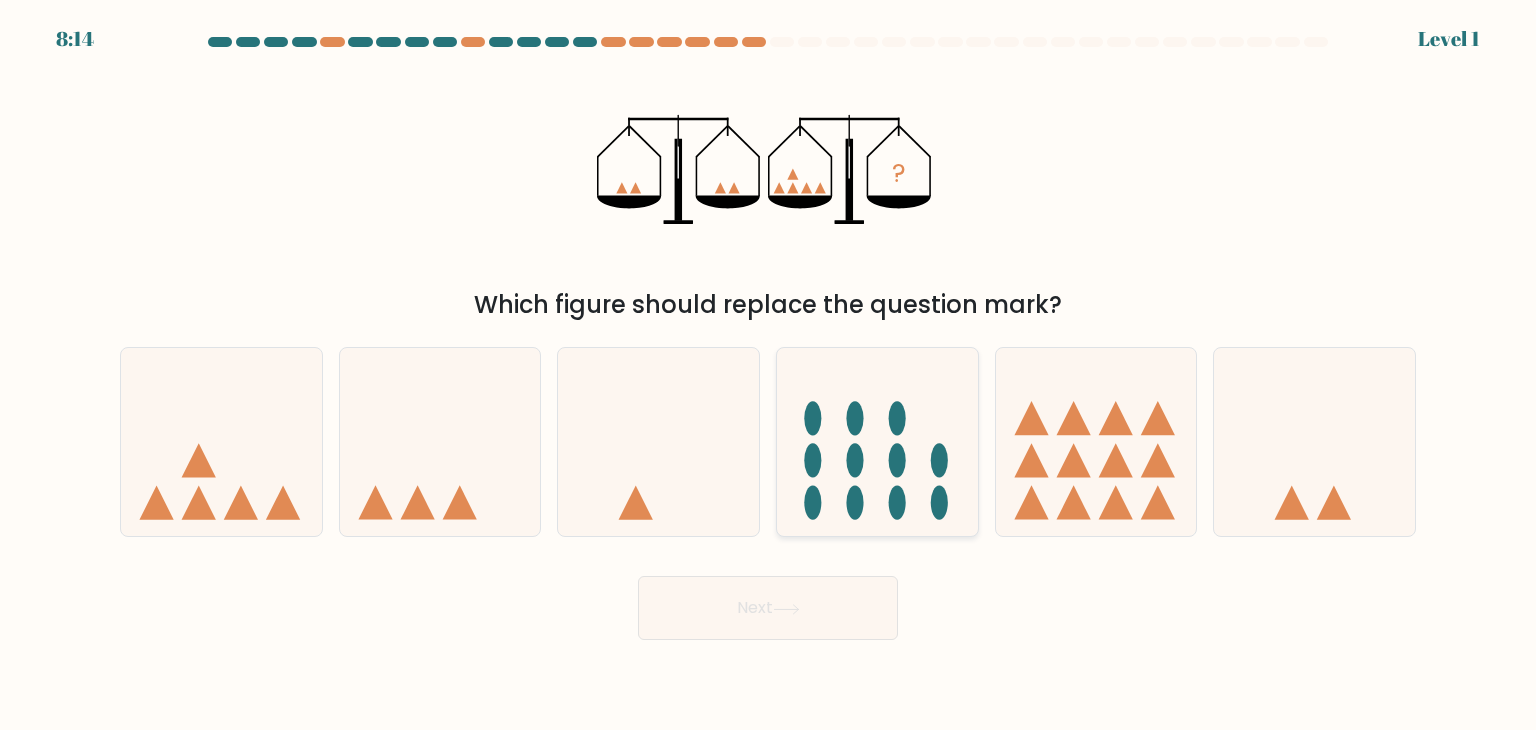 click 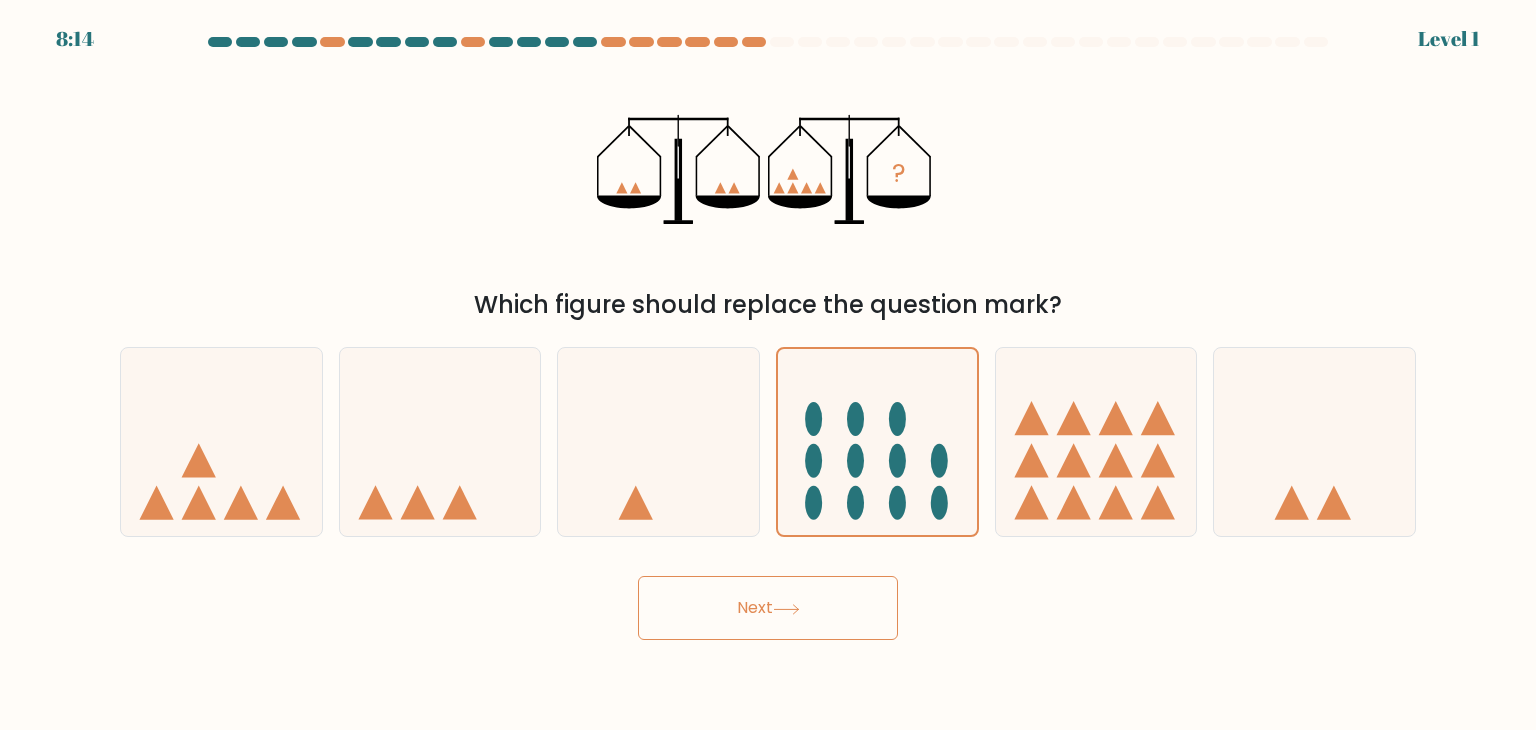click on "Next" at bounding box center (768, 608) 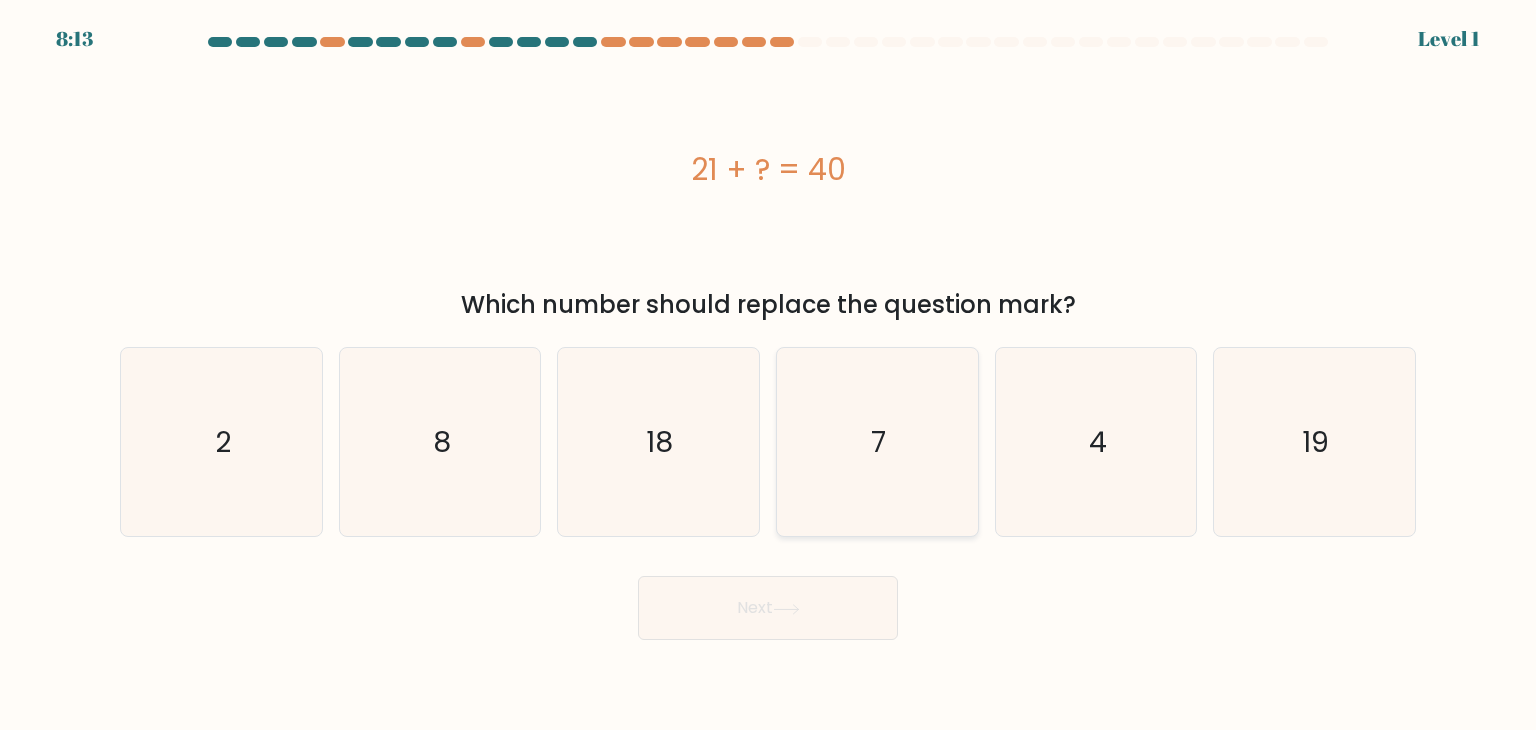 click on "7" 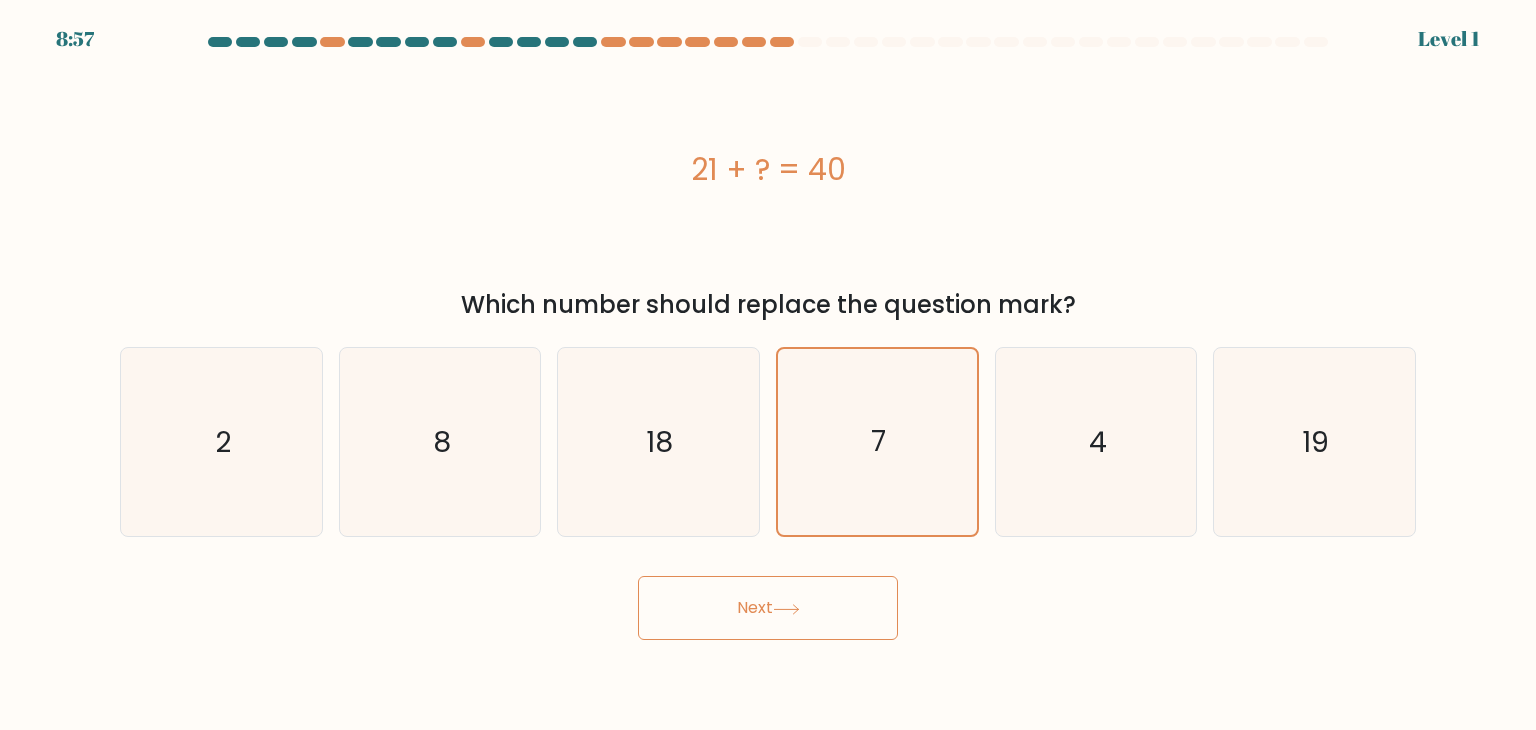 click 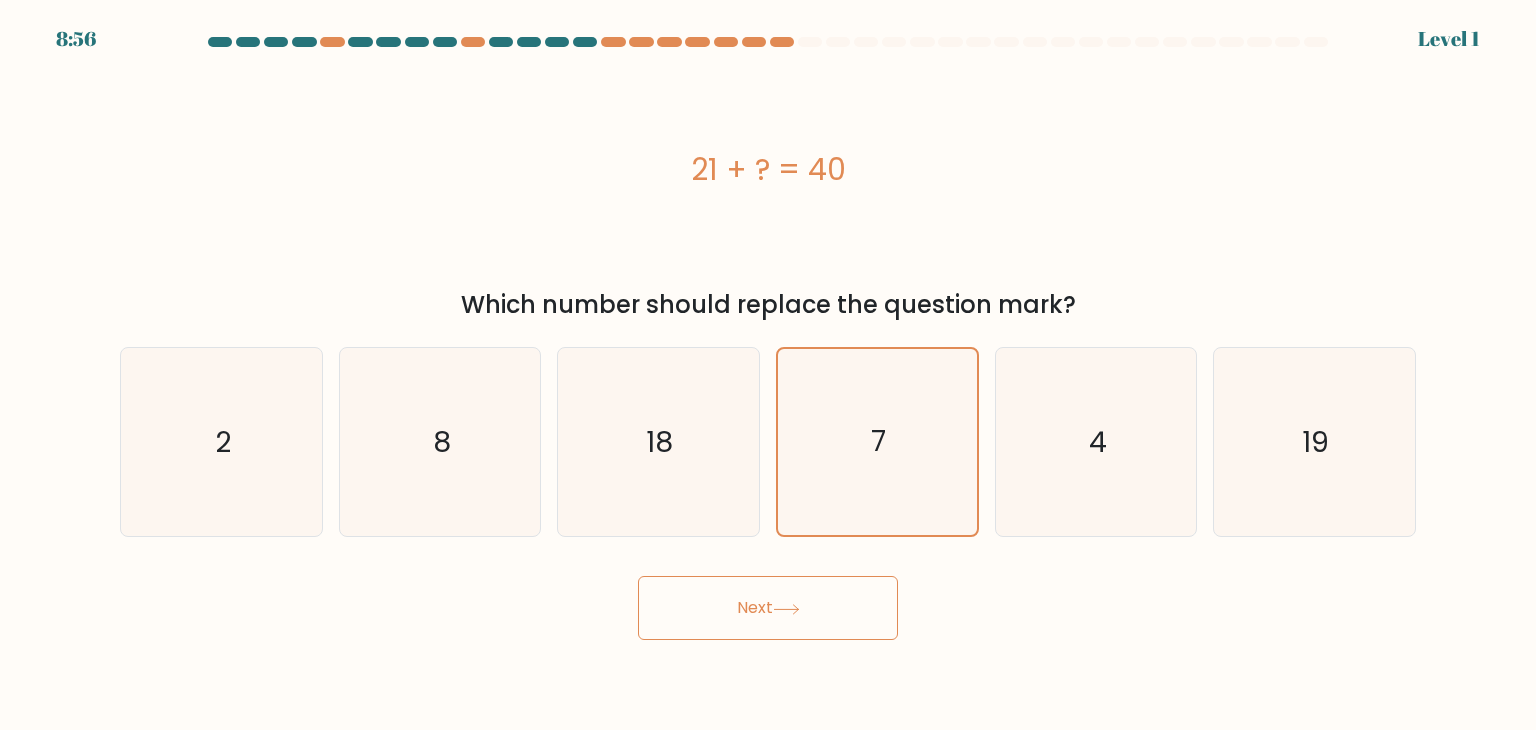 click on "Next" at bounding box center [768, 608] 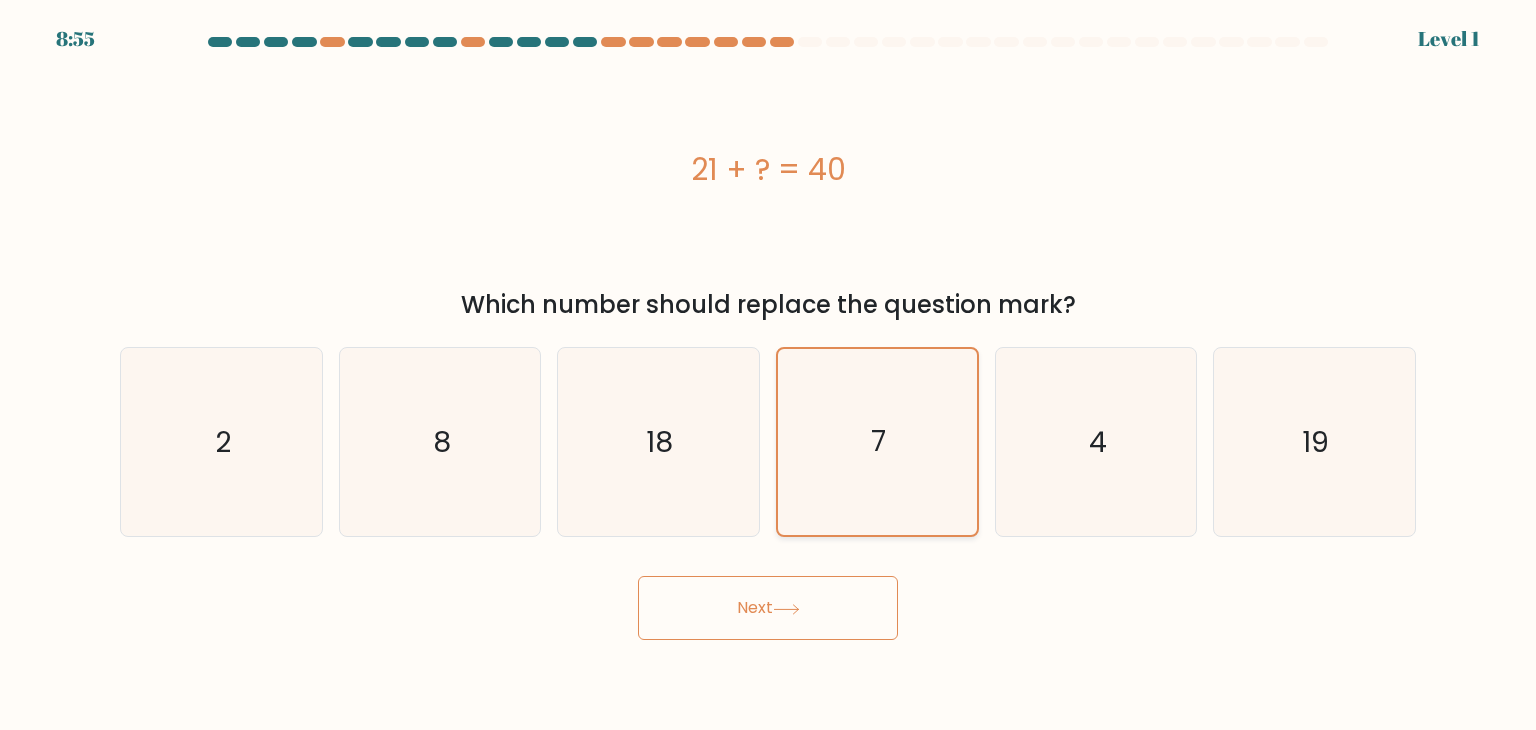 click on "7" 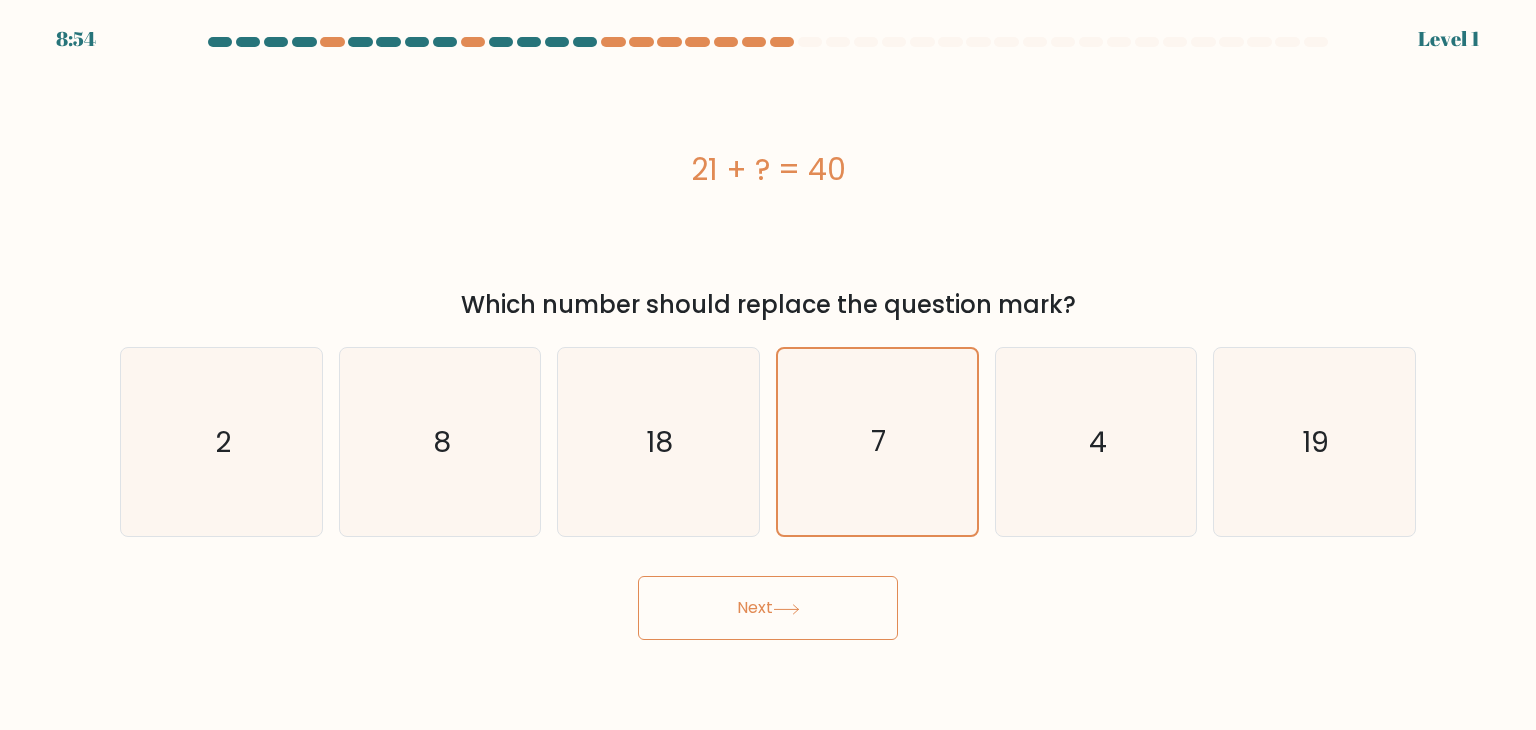 click on "Next" at bounding box center (768, 608) 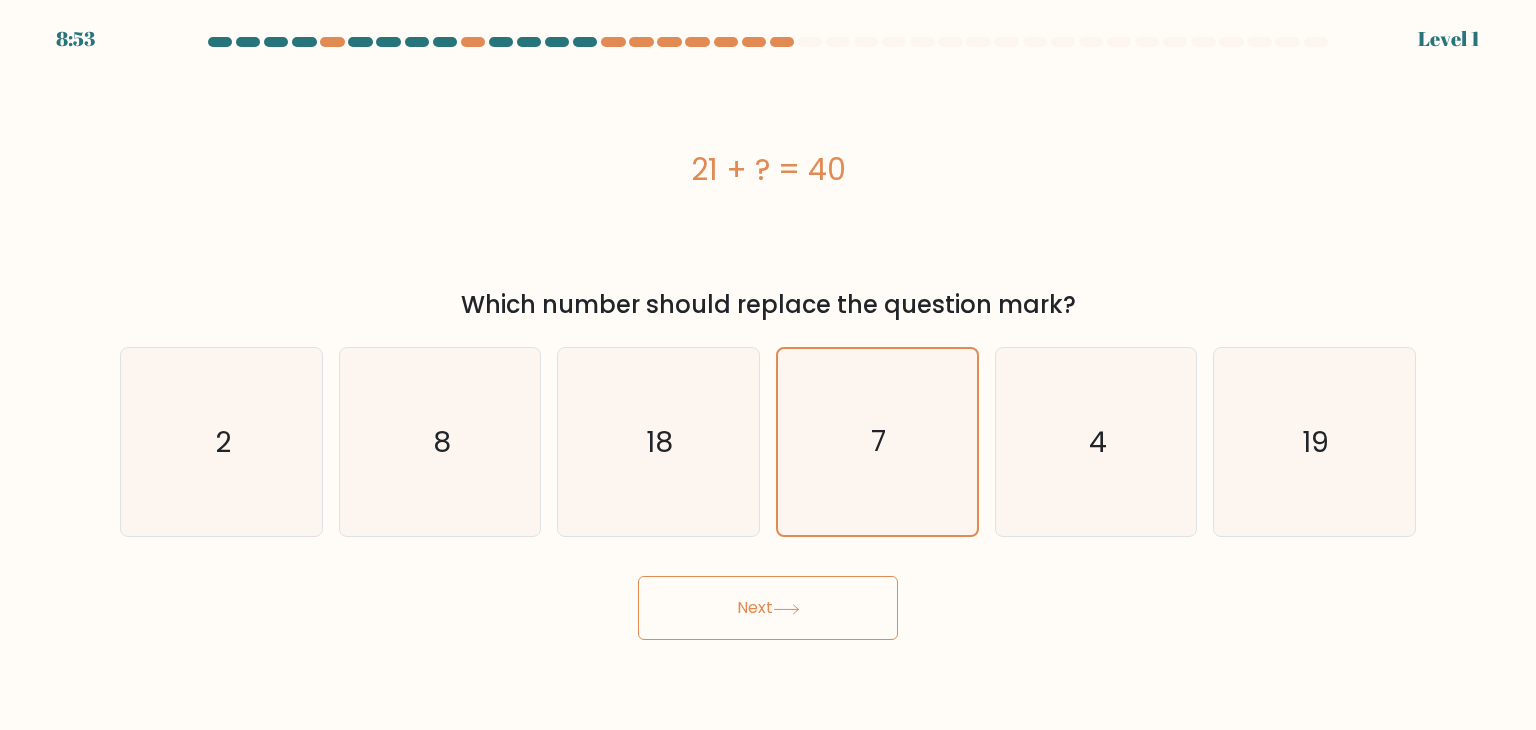 click on "Next" at bounding box center (768, 608) 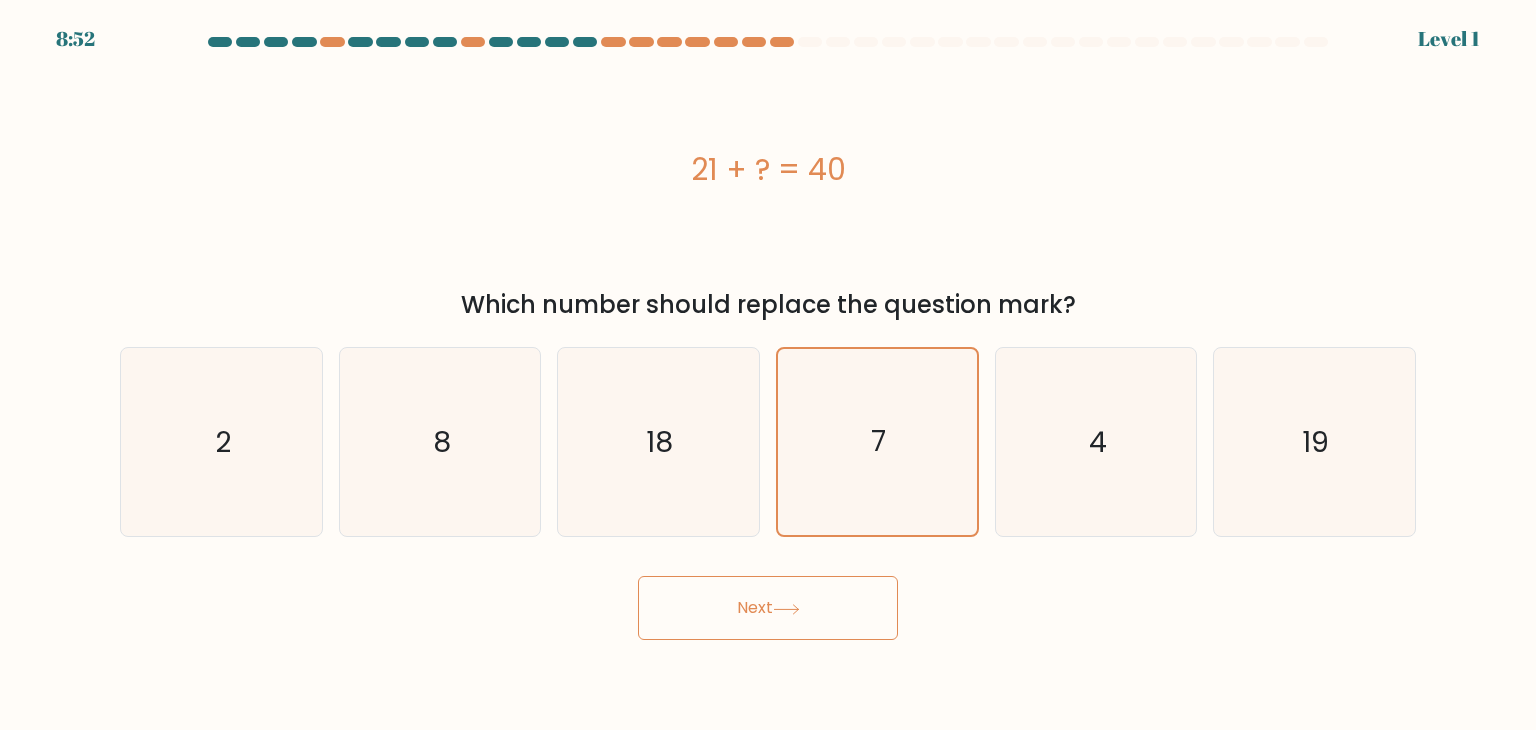 click on "Next" at bounding box center (768, 608) 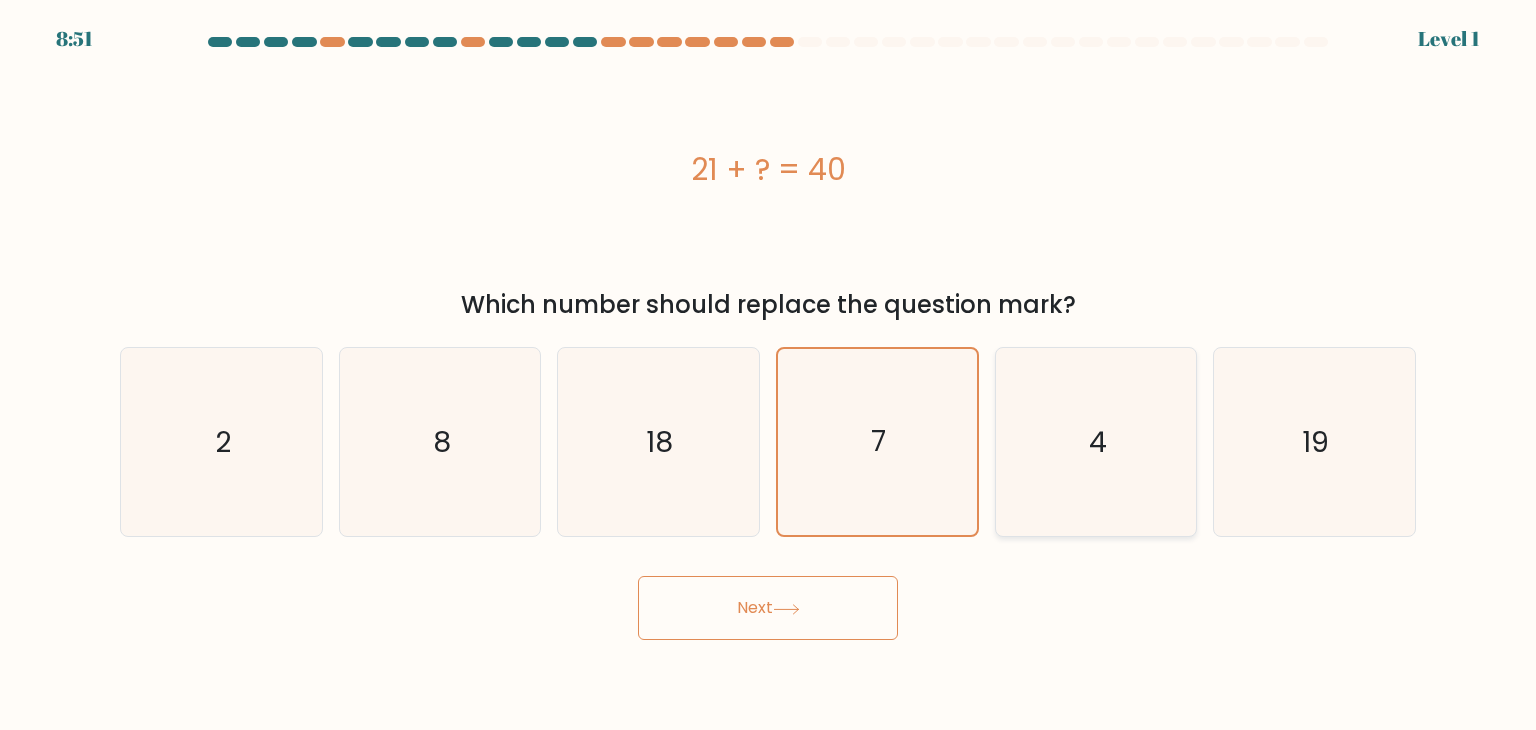 click on "4" 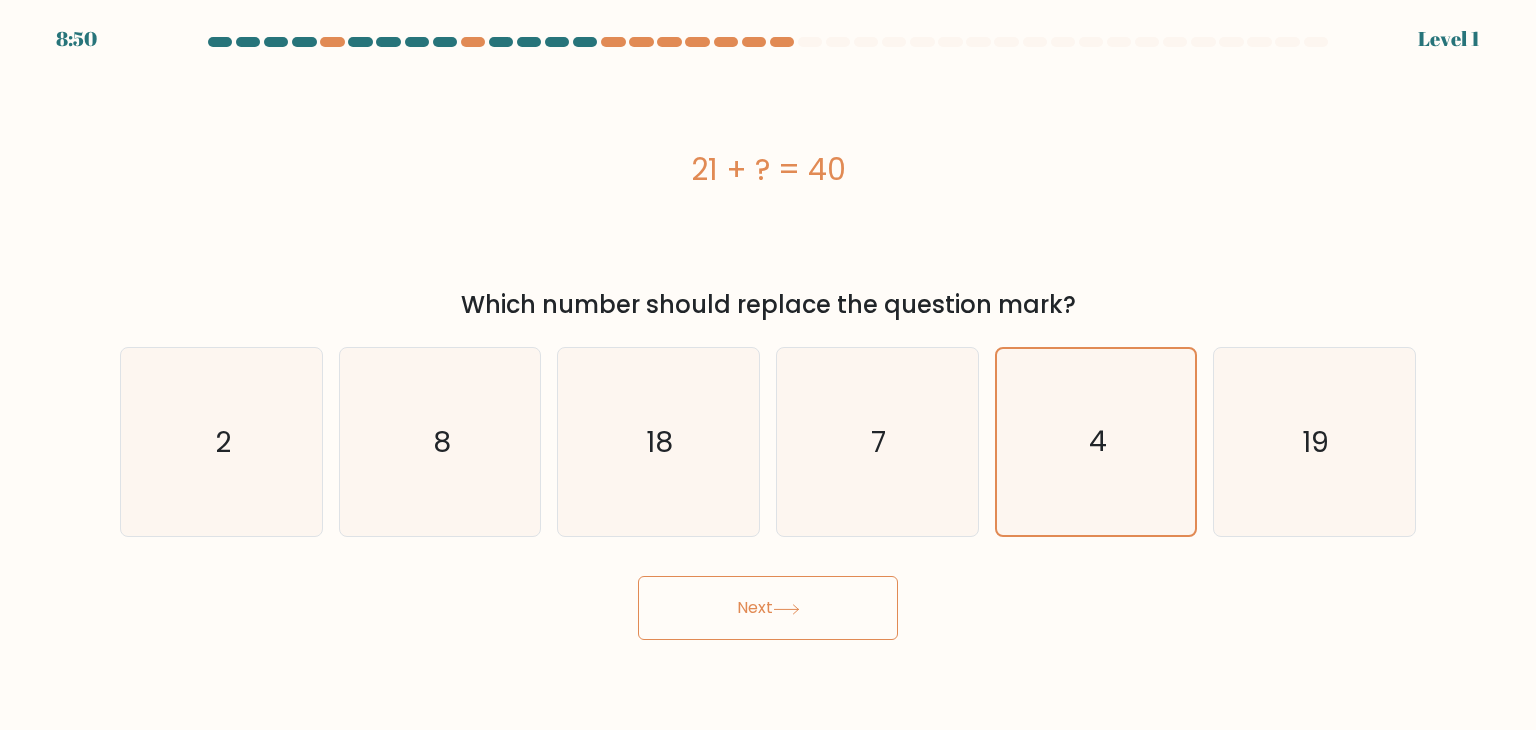 click on "Next" at bounding box center (768, 608) 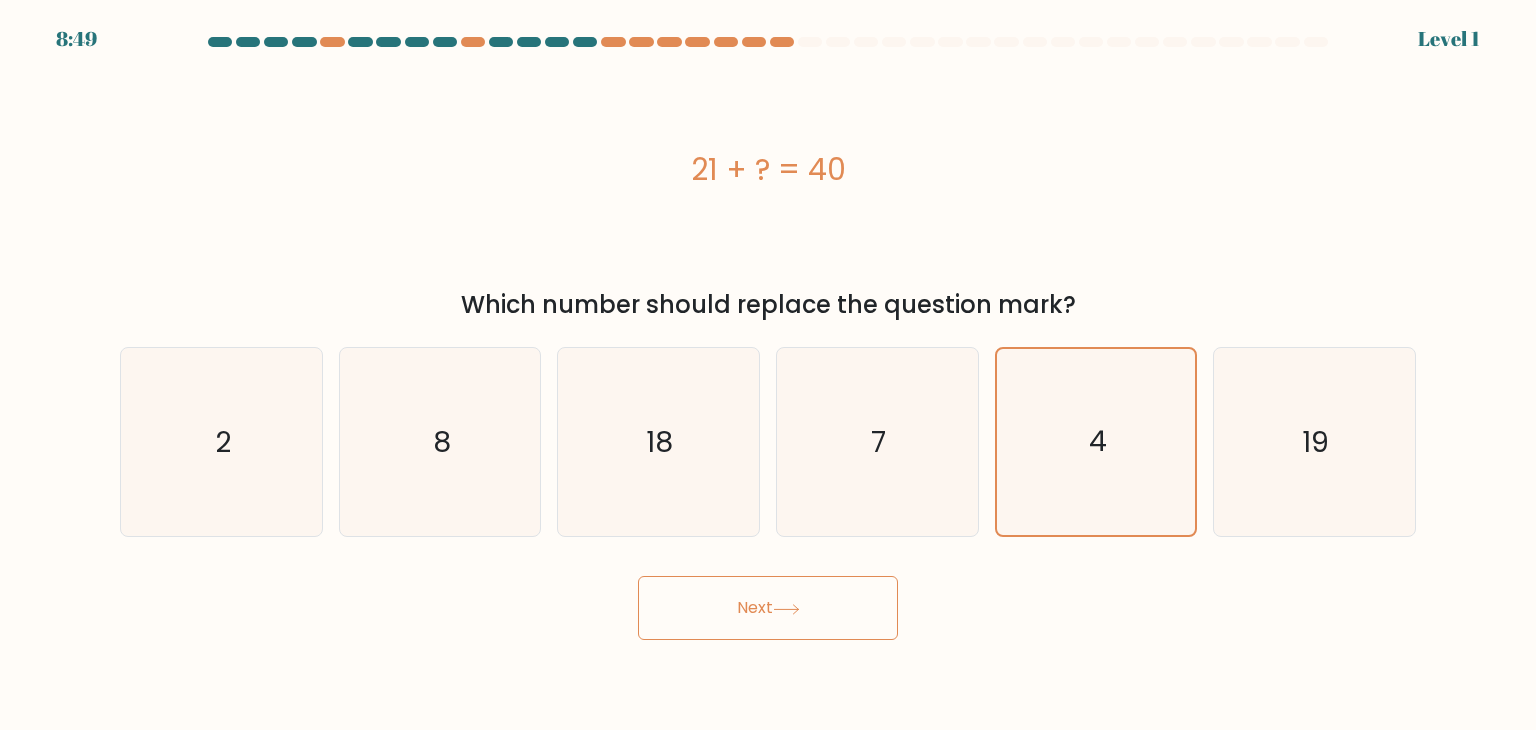click on "Next" at bounding box center [768, 608] 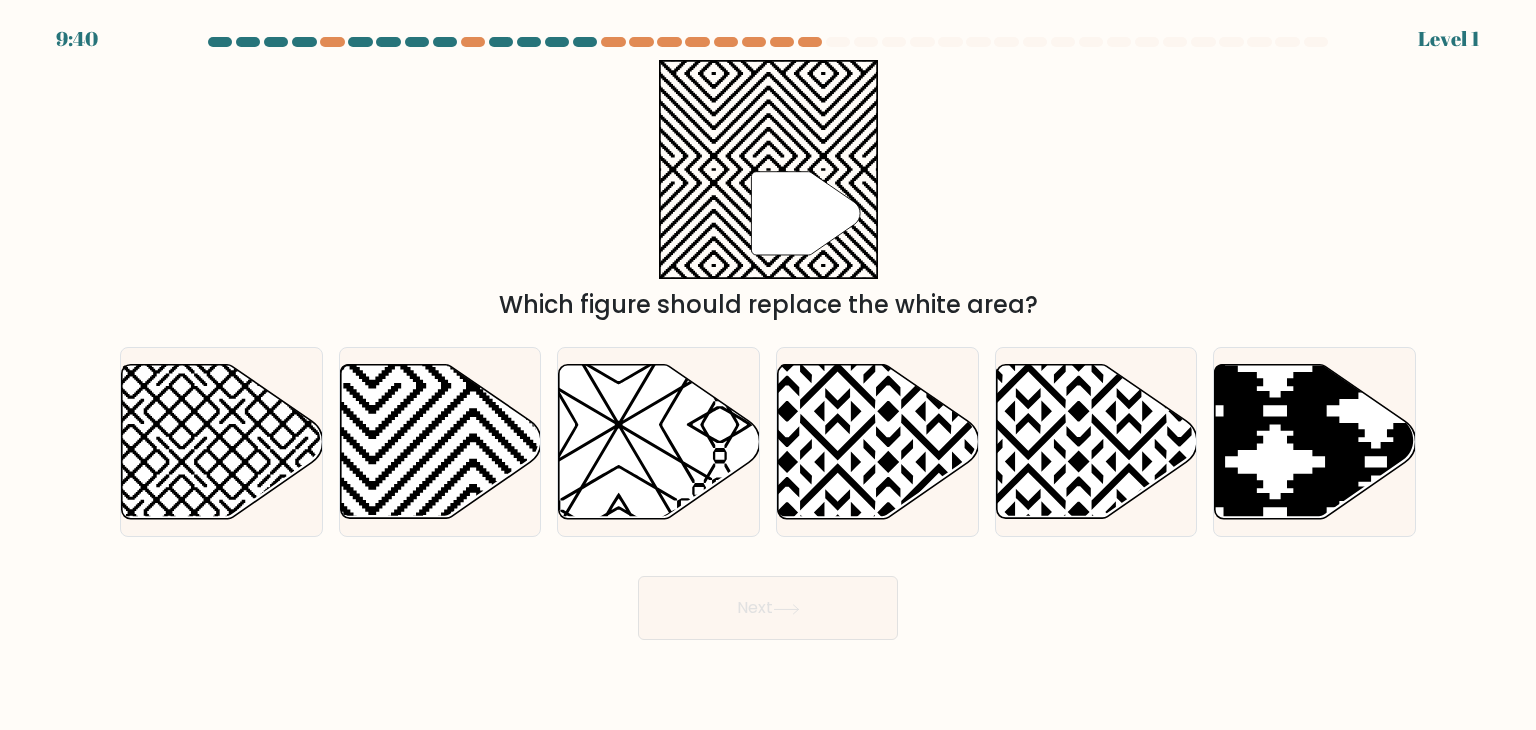 click on "d." at bounding box center [877, 442] 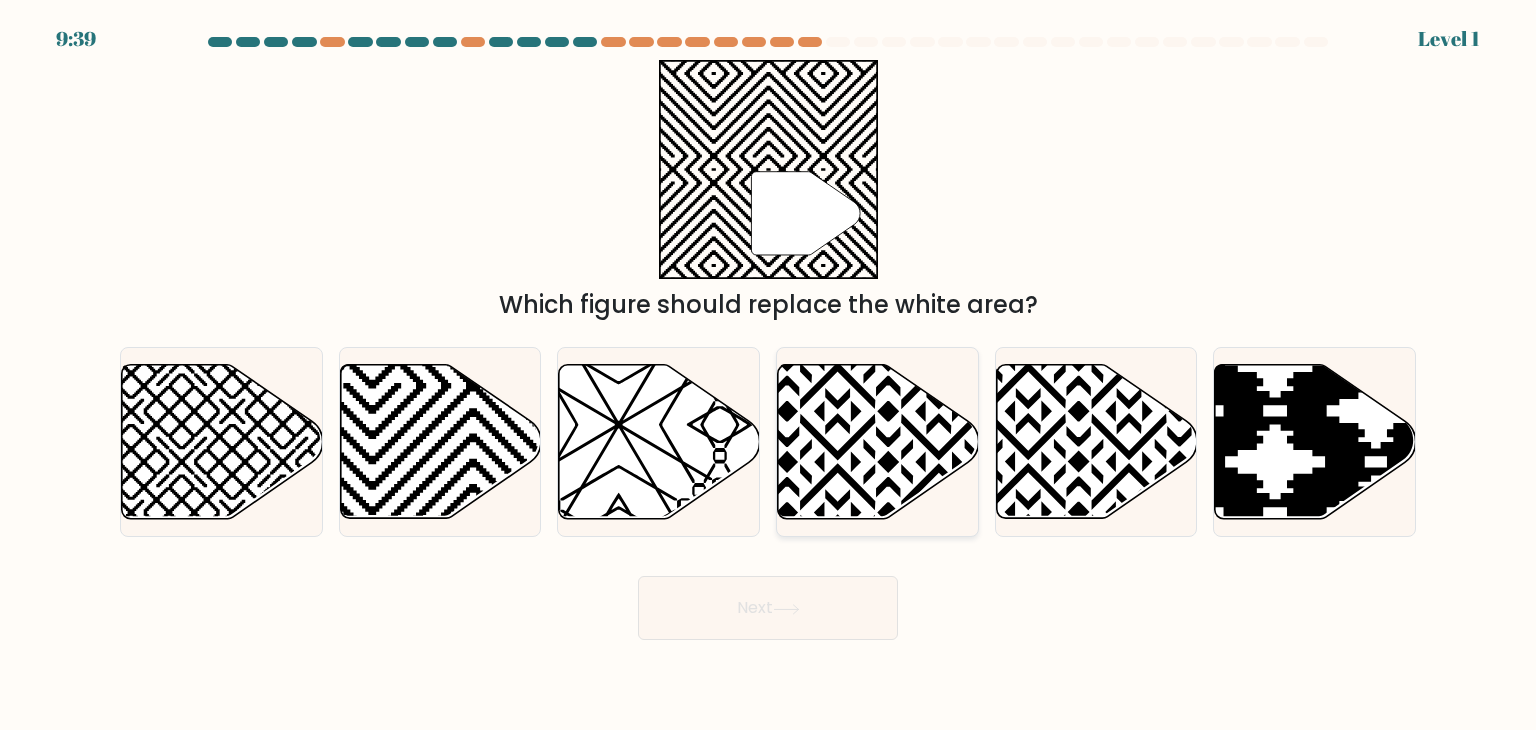 click 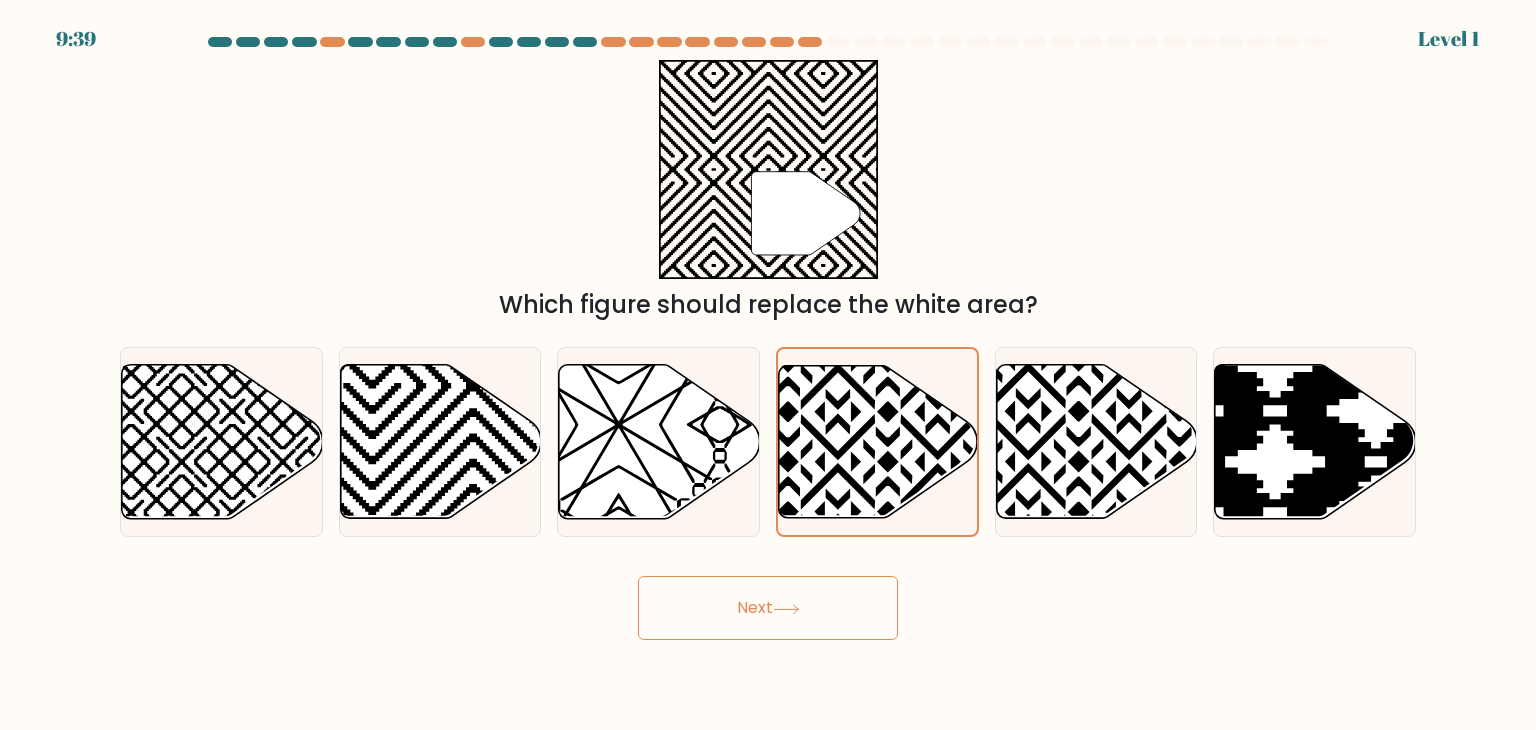 click on "Next" at bounding box center [768, 608] 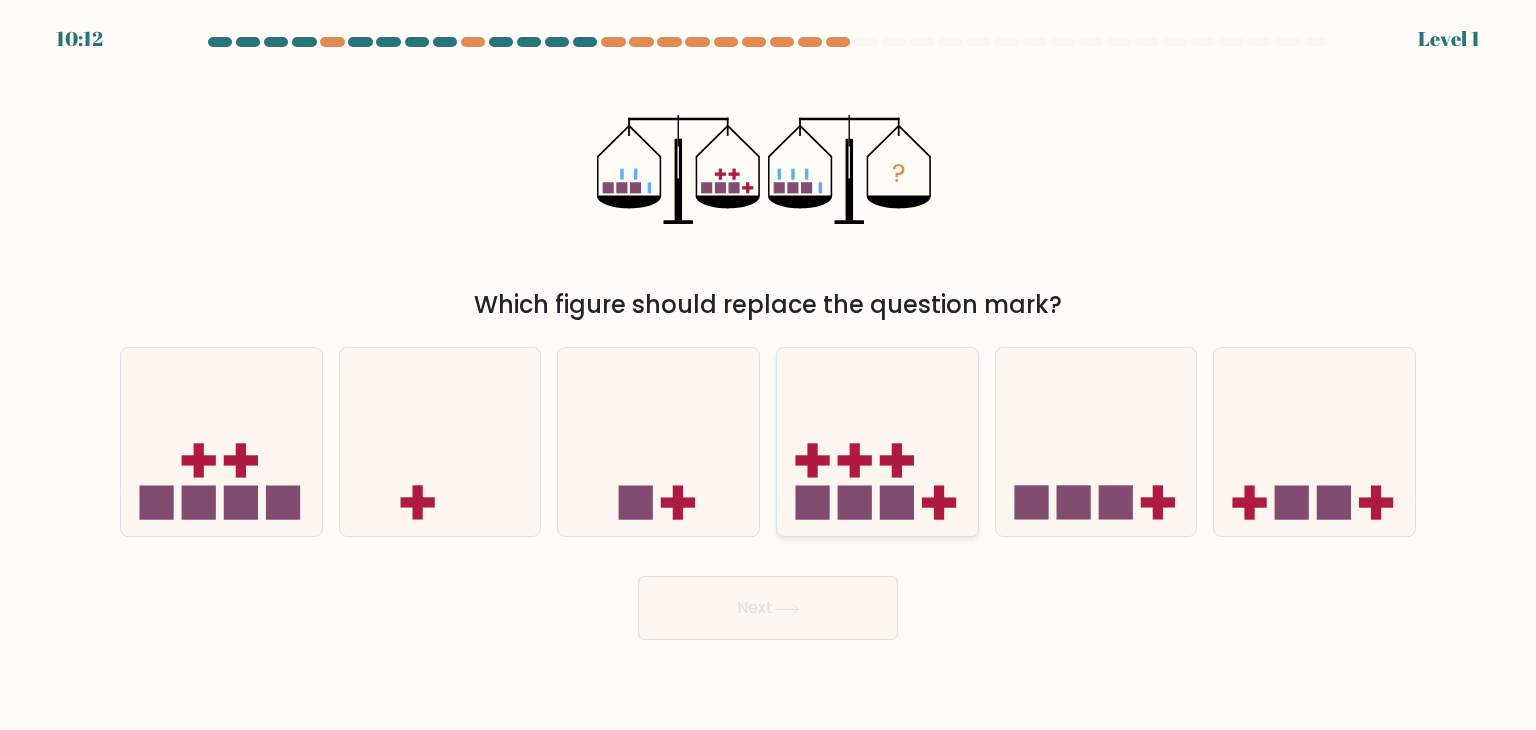 click 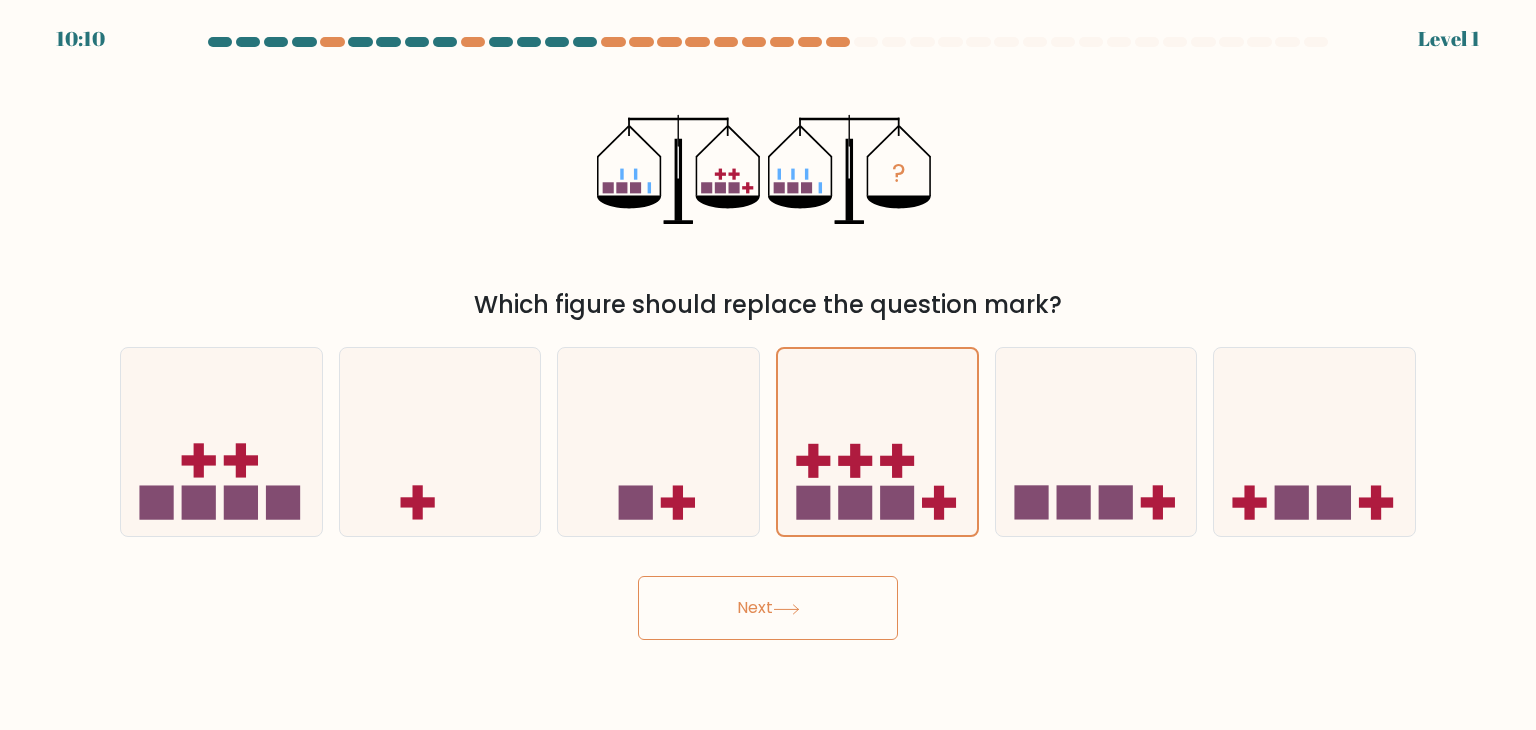 click on "Next" at bounding box center (768, 608) 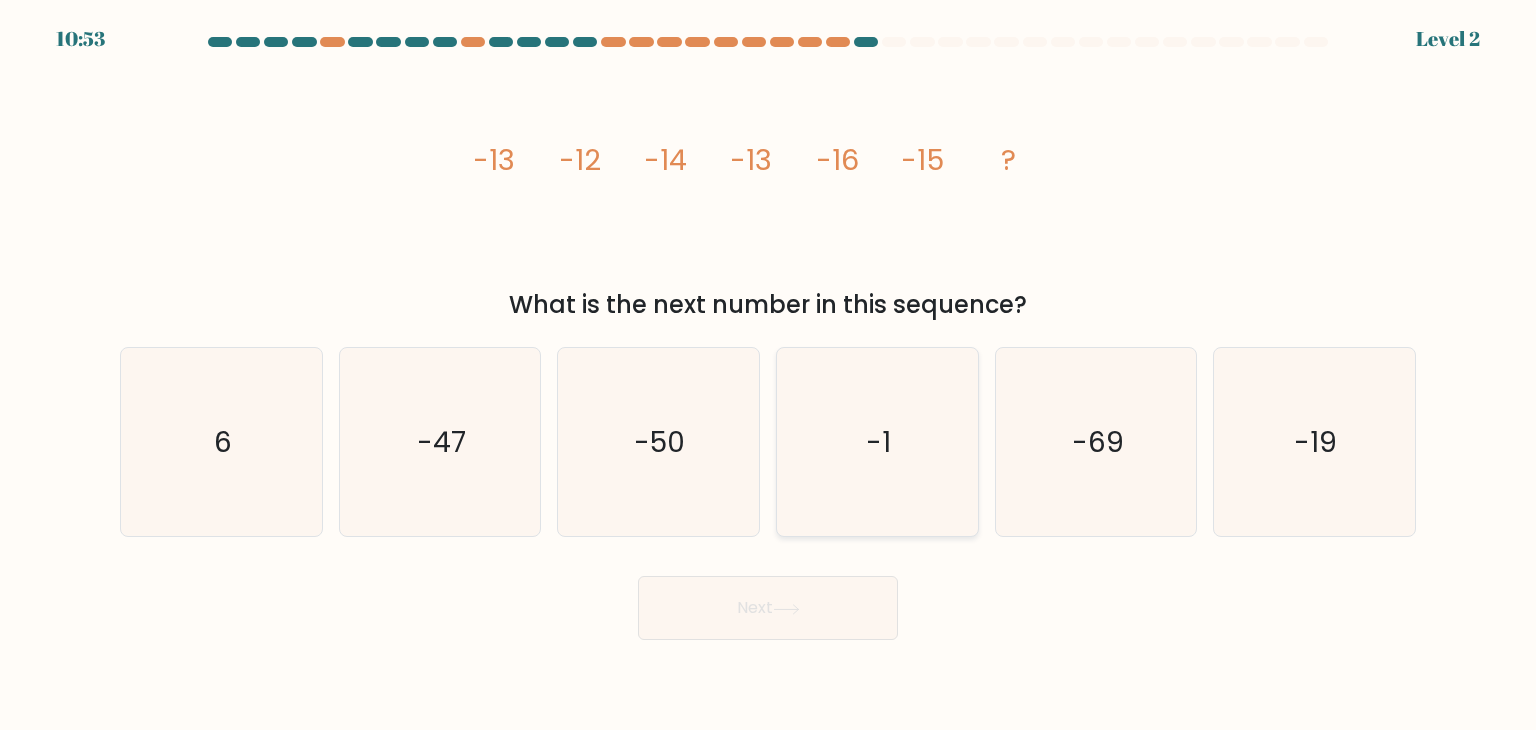 click on "-1" 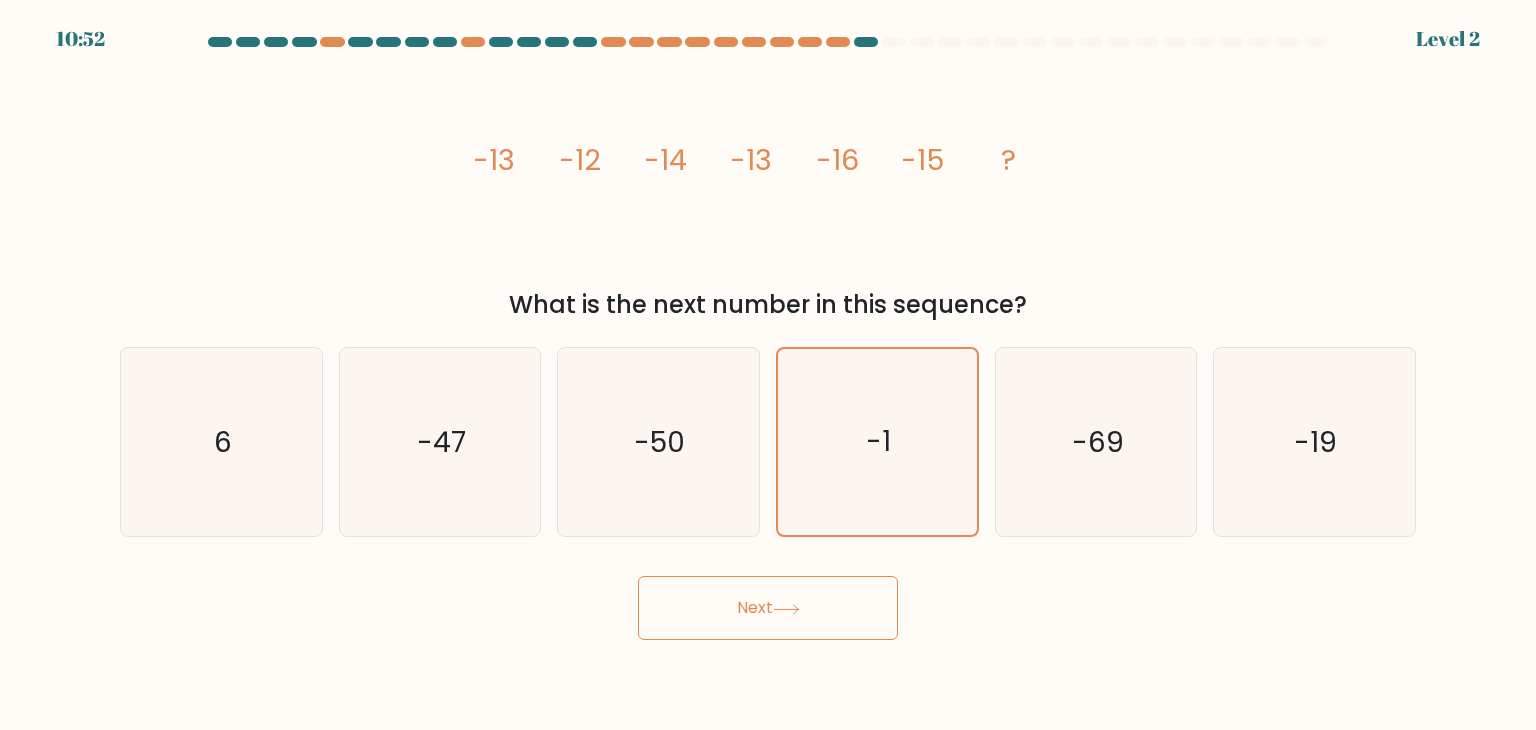 click on "Next" at bounding box center (768, 608) 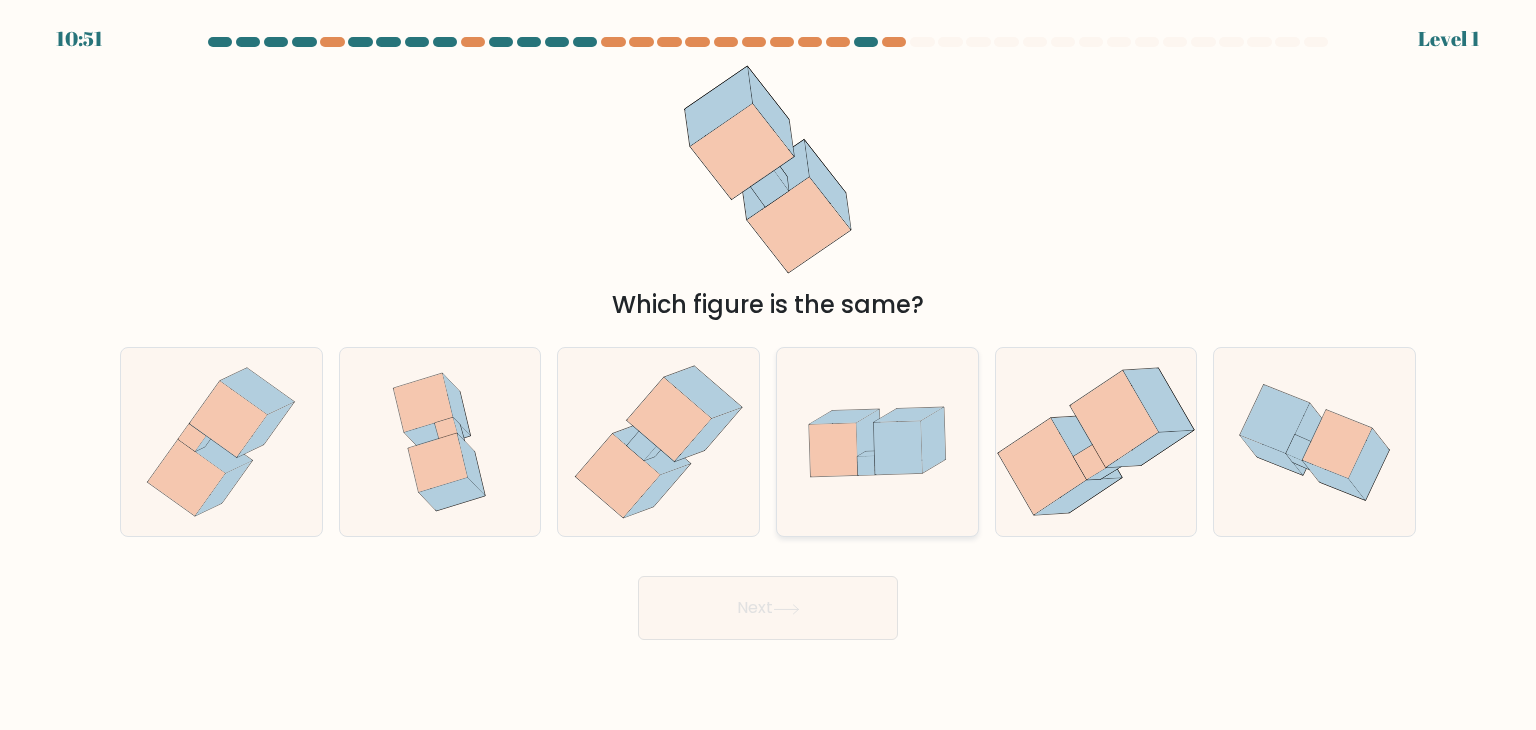 click 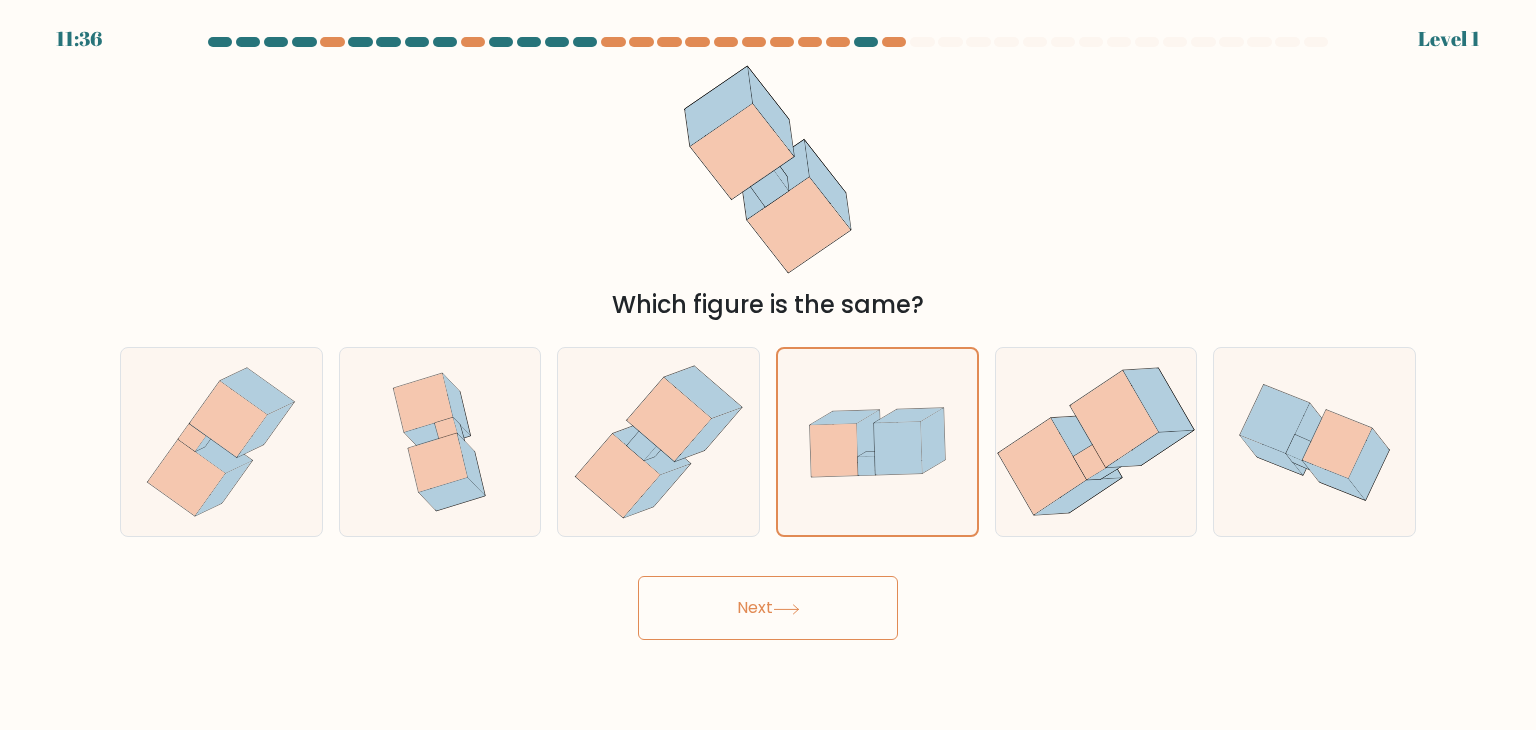 click 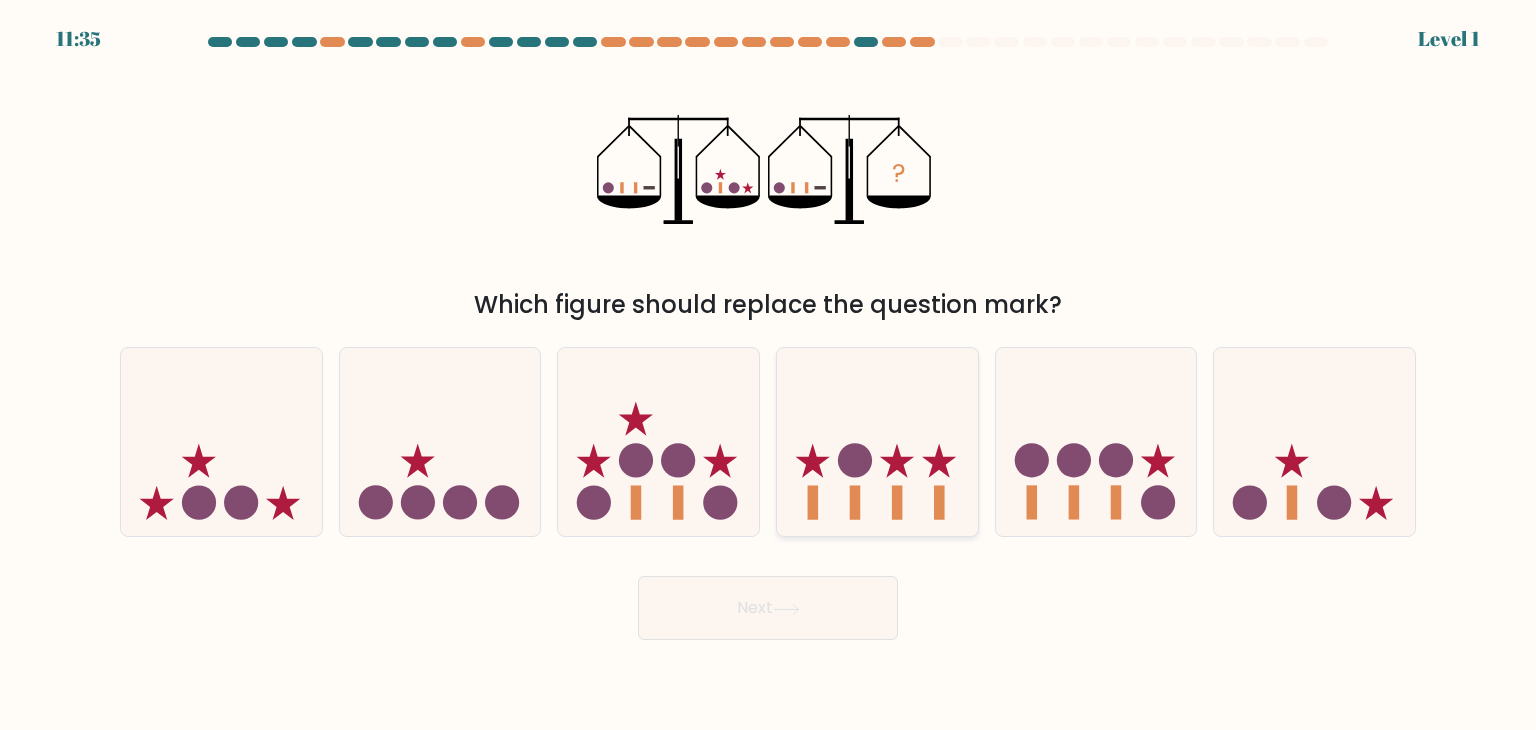 click 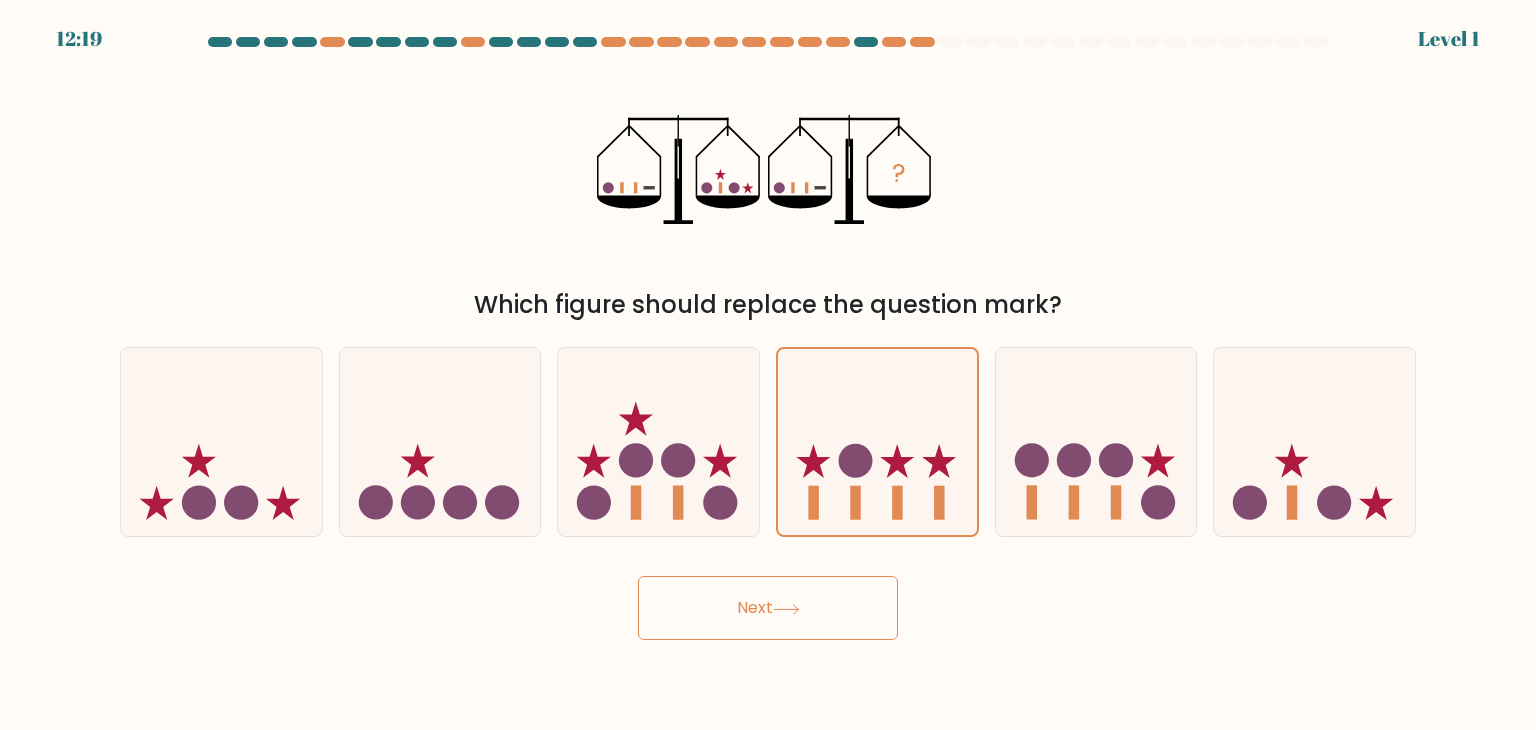 click 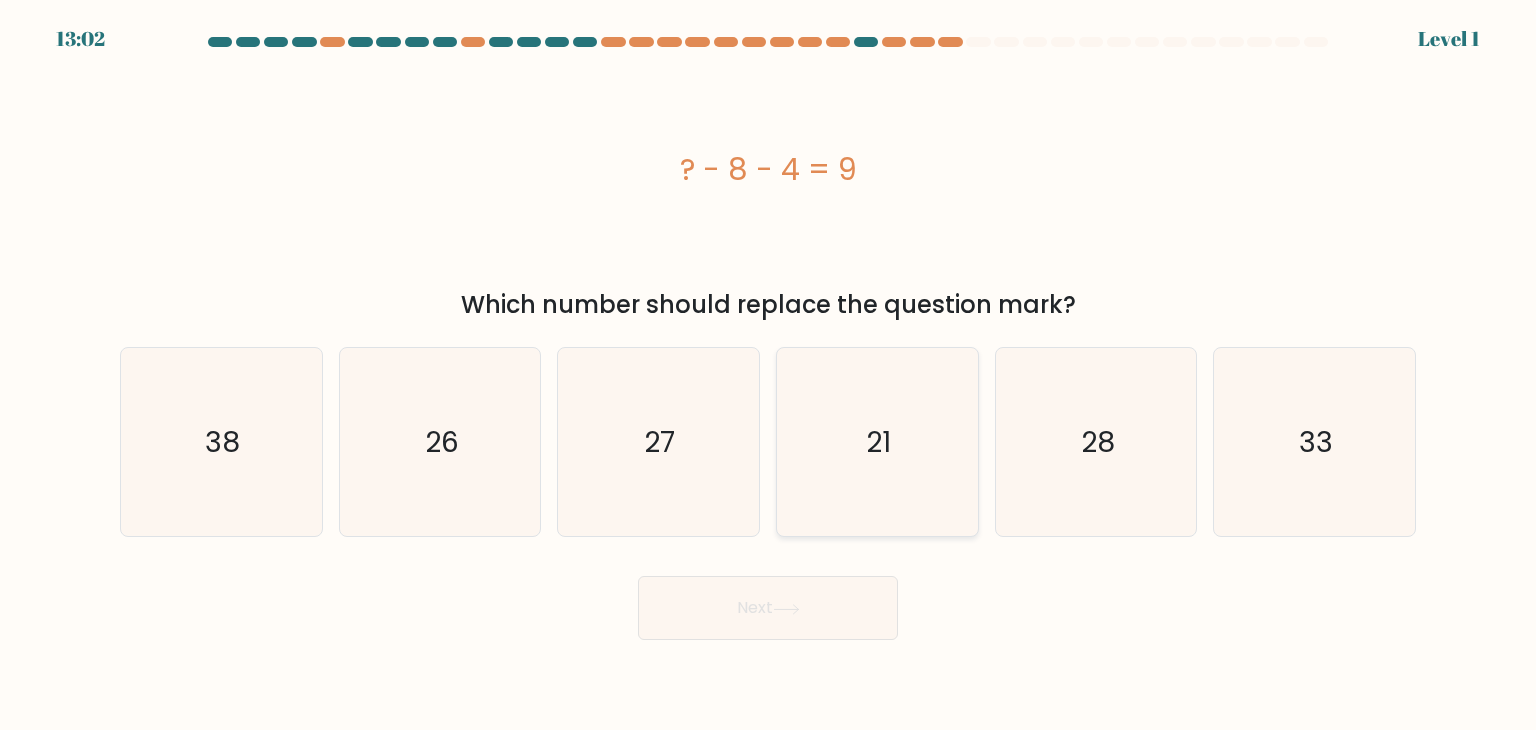 click on "21" 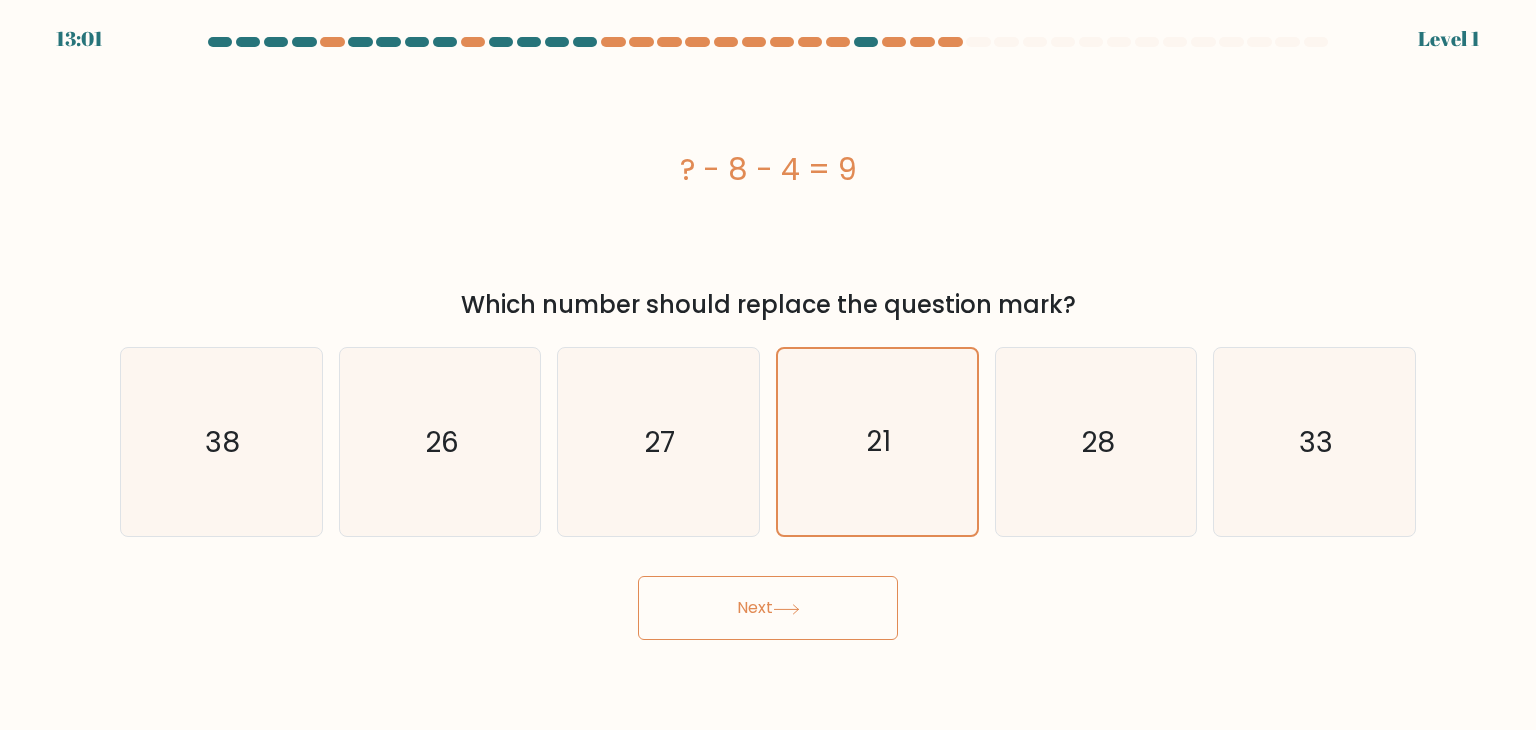 click on "Next" at bounding box center (768, 608) 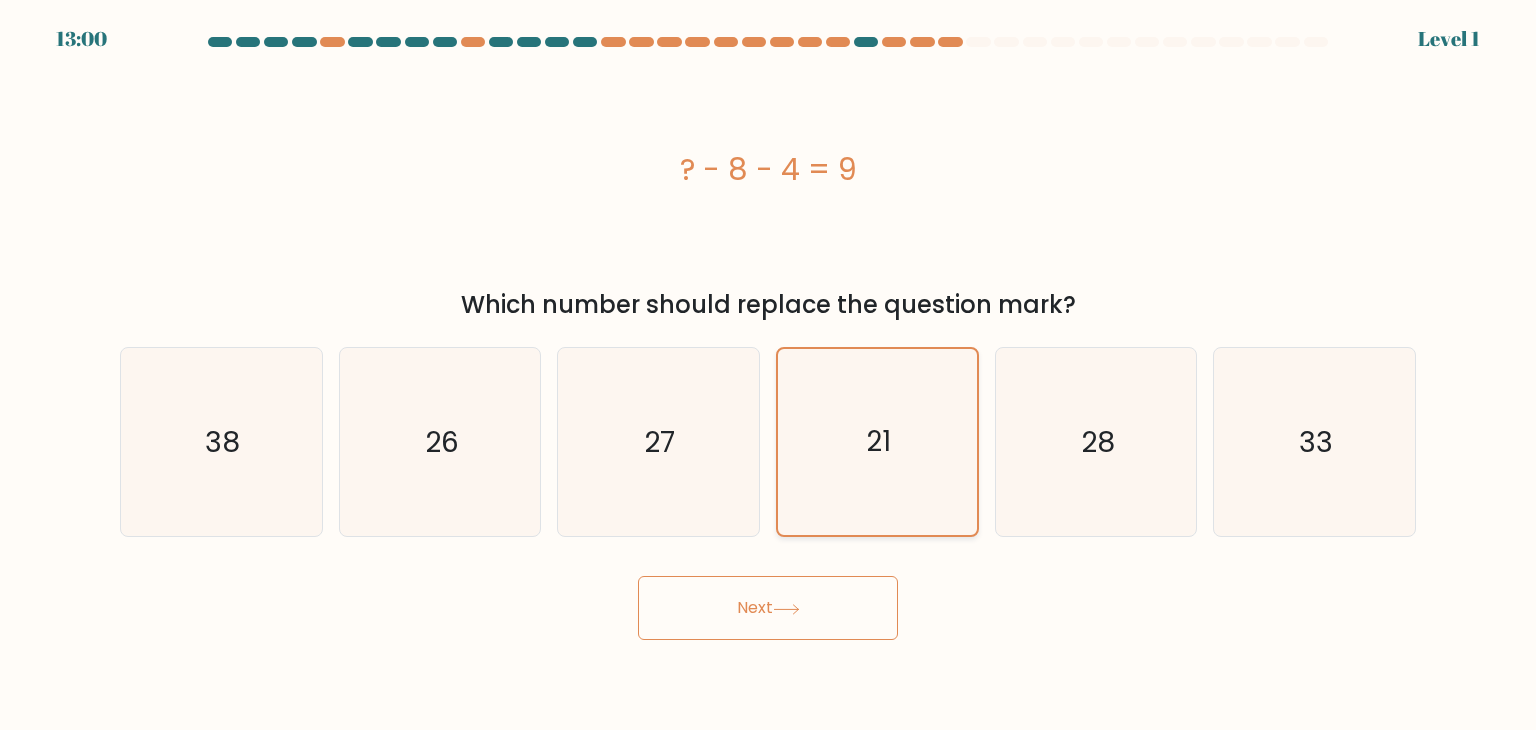 click on "21" 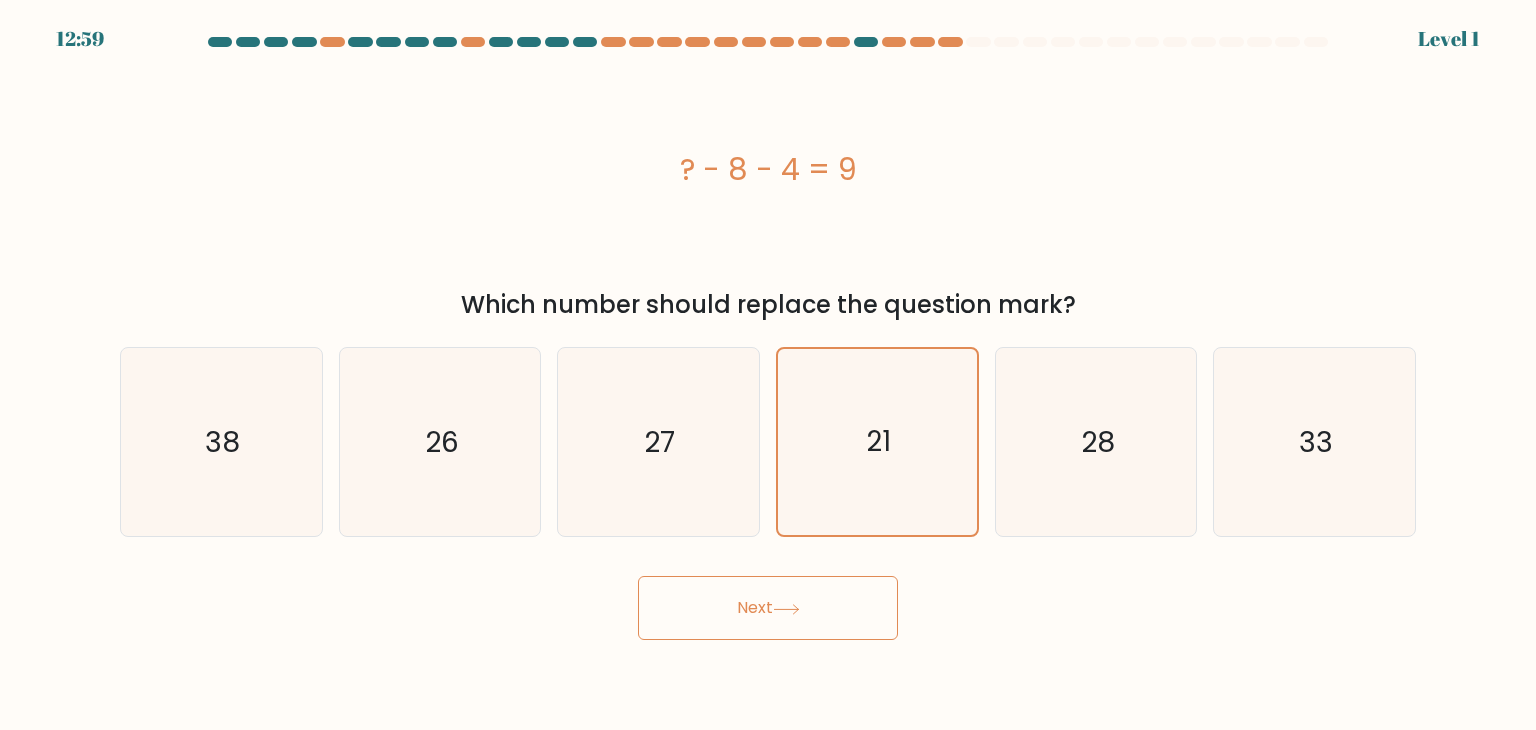 click on "Next" at bounding box center [768, 608] 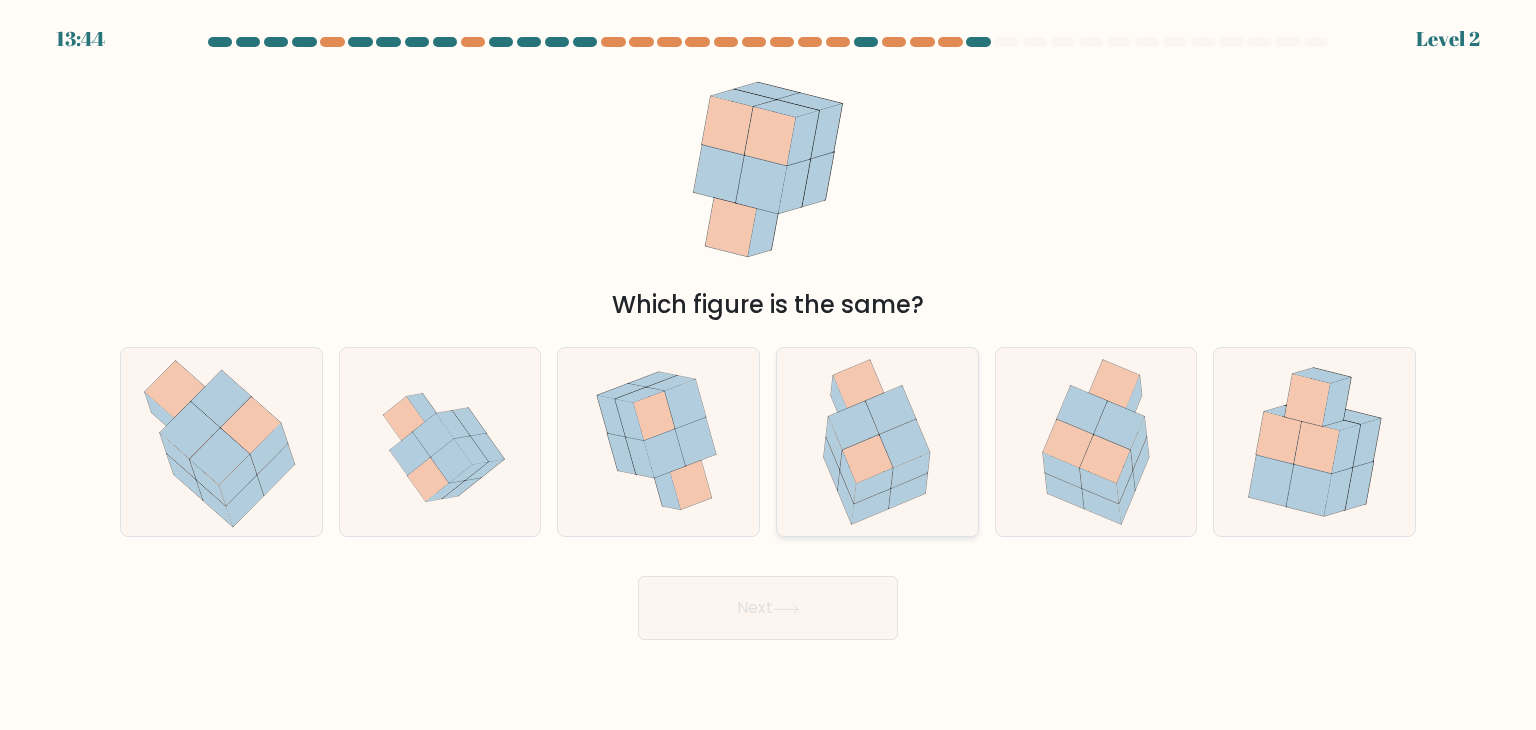 click 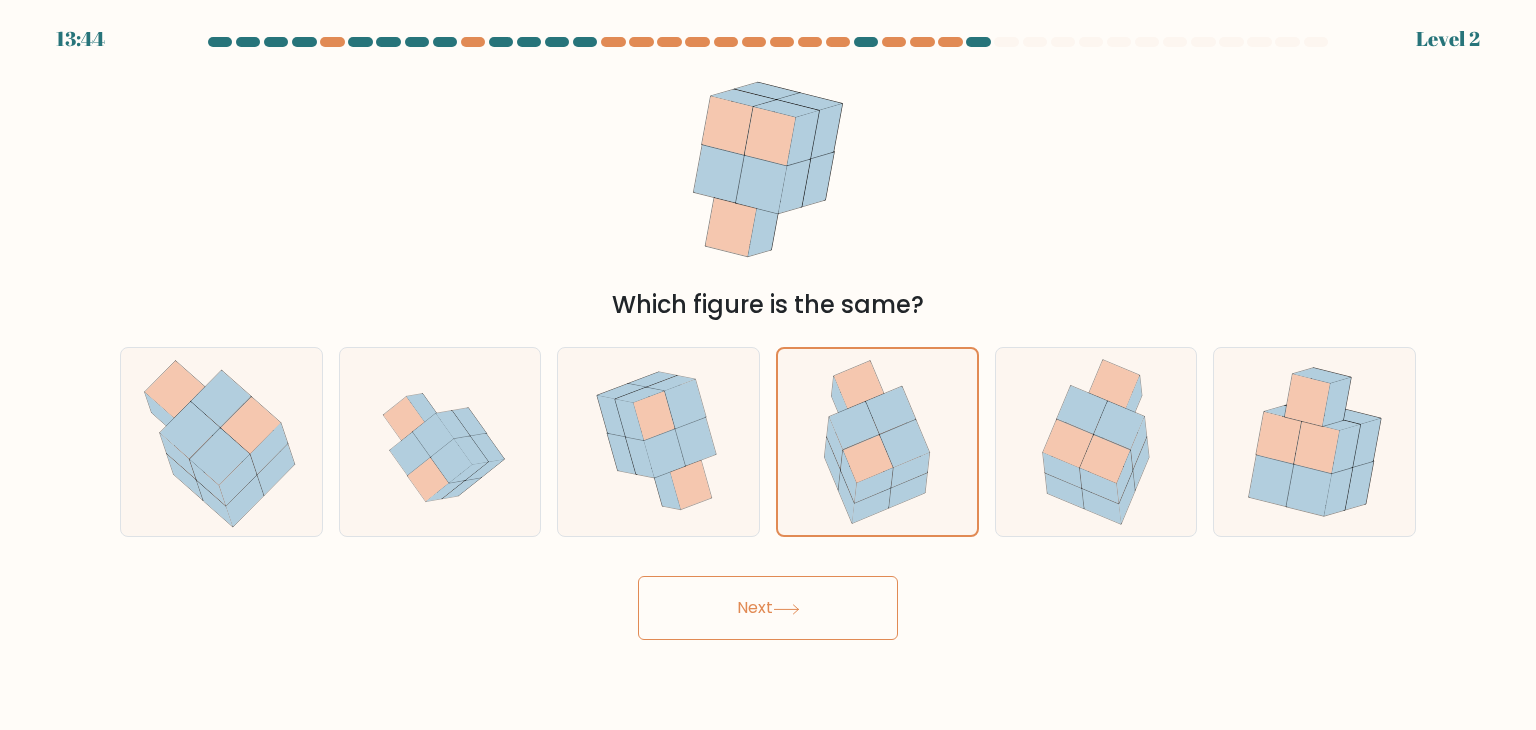 click on "Next" at bounding box center [768, 608] 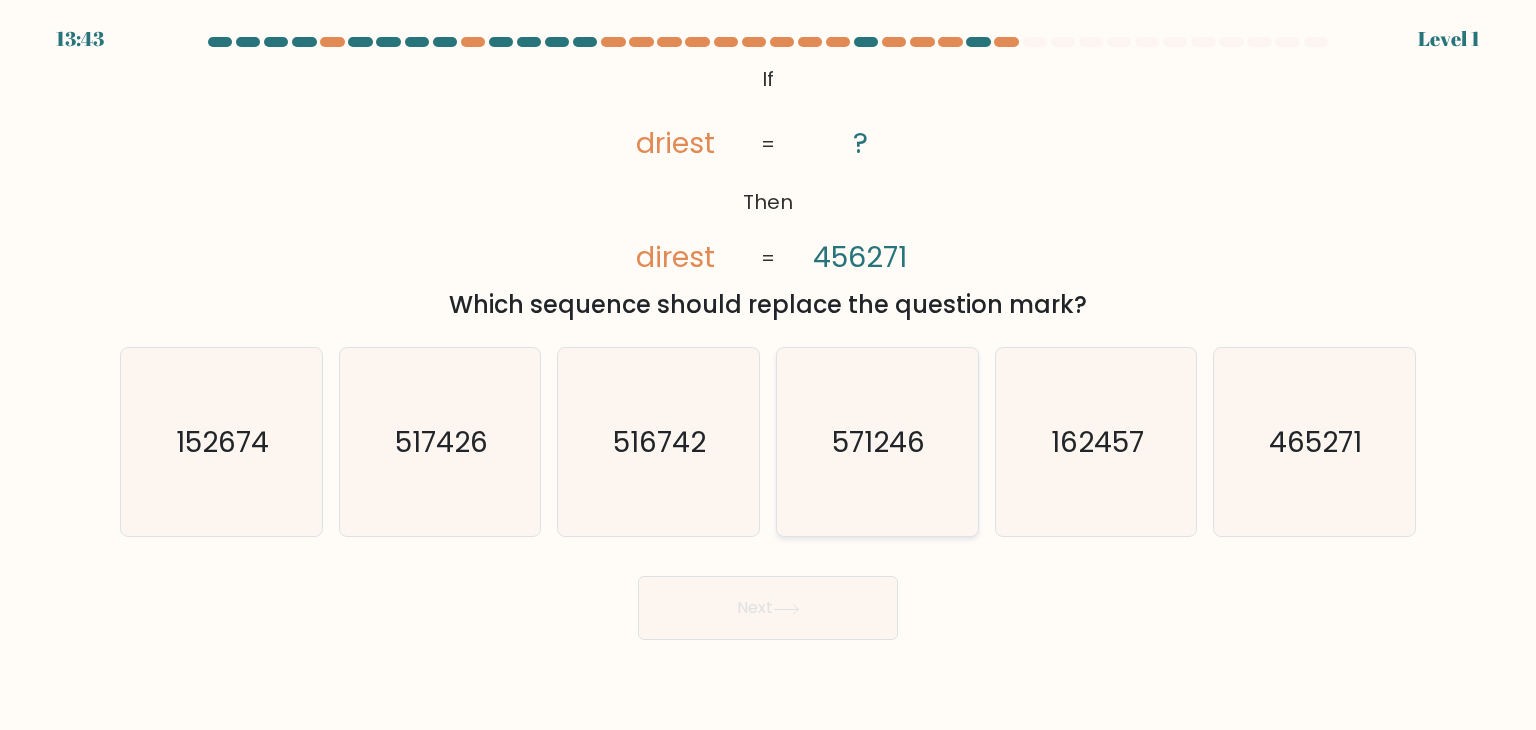 click on "571246" 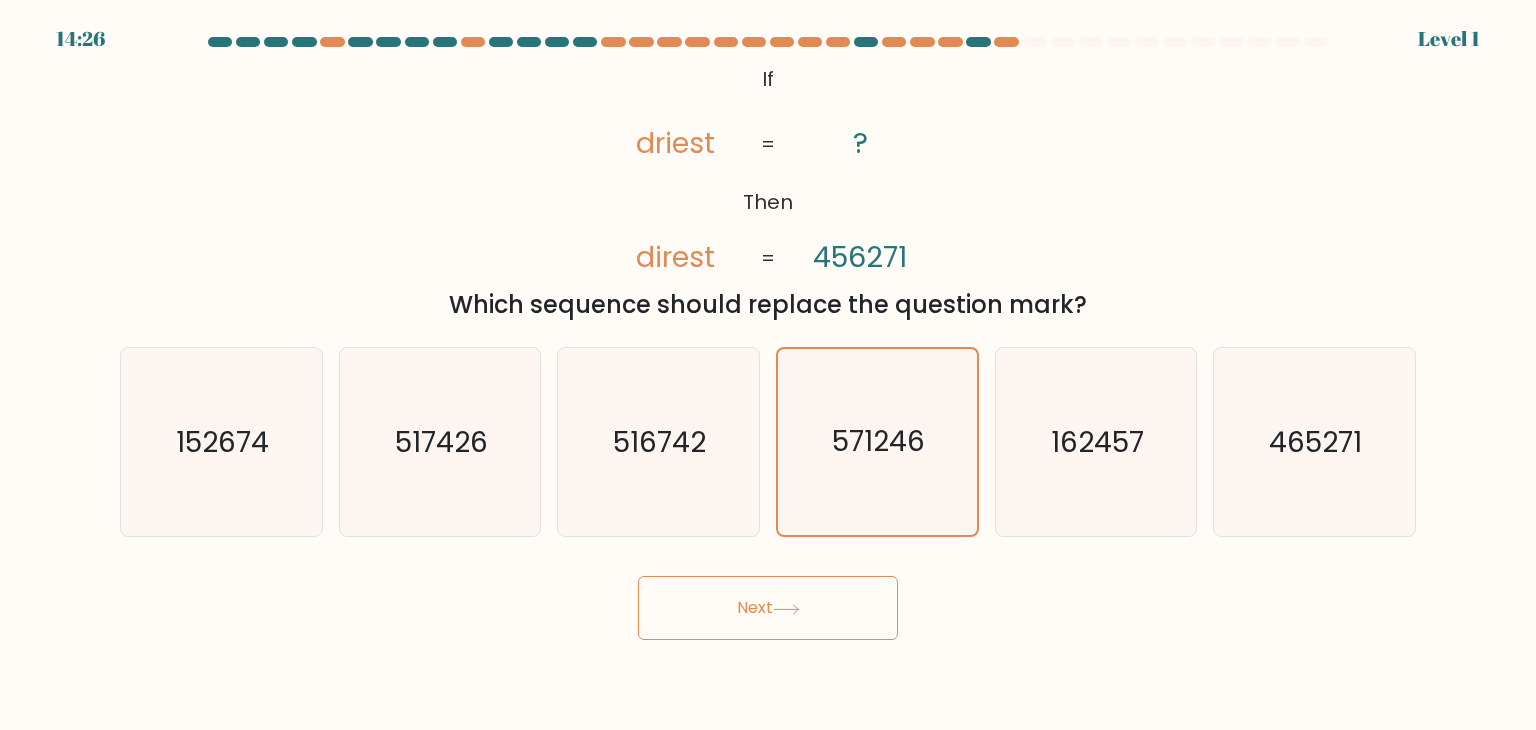 click on "Next" at bounding box center (768, 608) 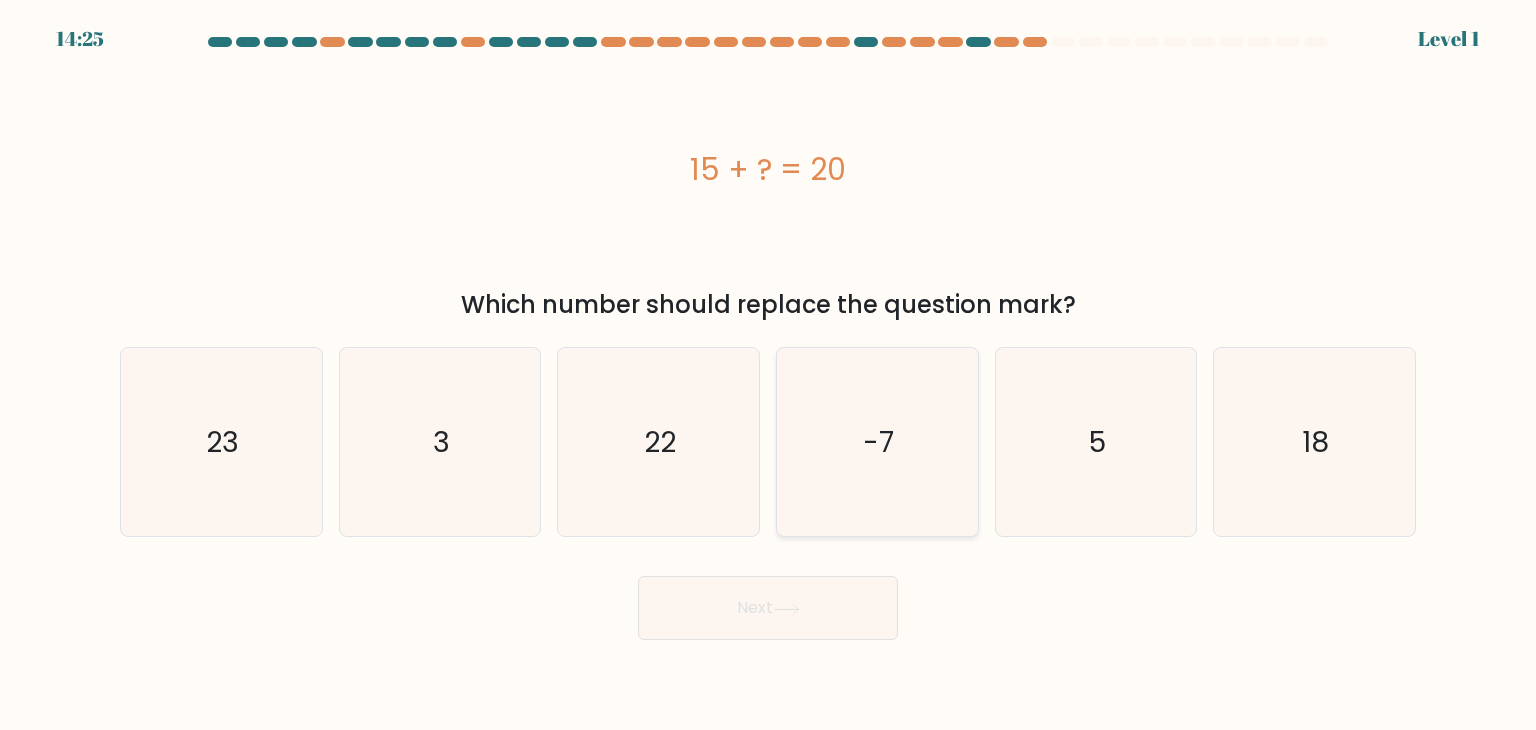 click on "-7" 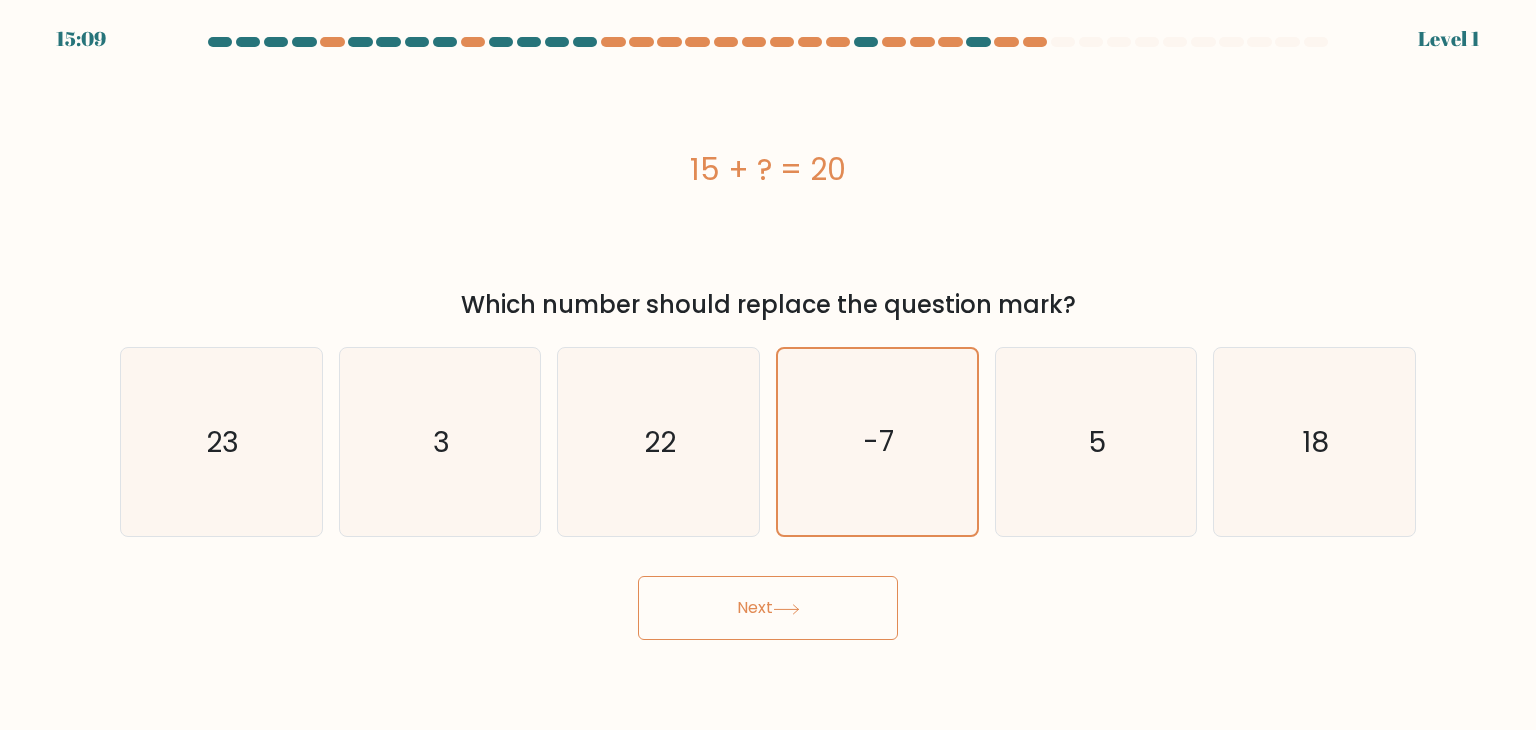 click on "15:09
Level 1
3" at bounding box center [768, 365] 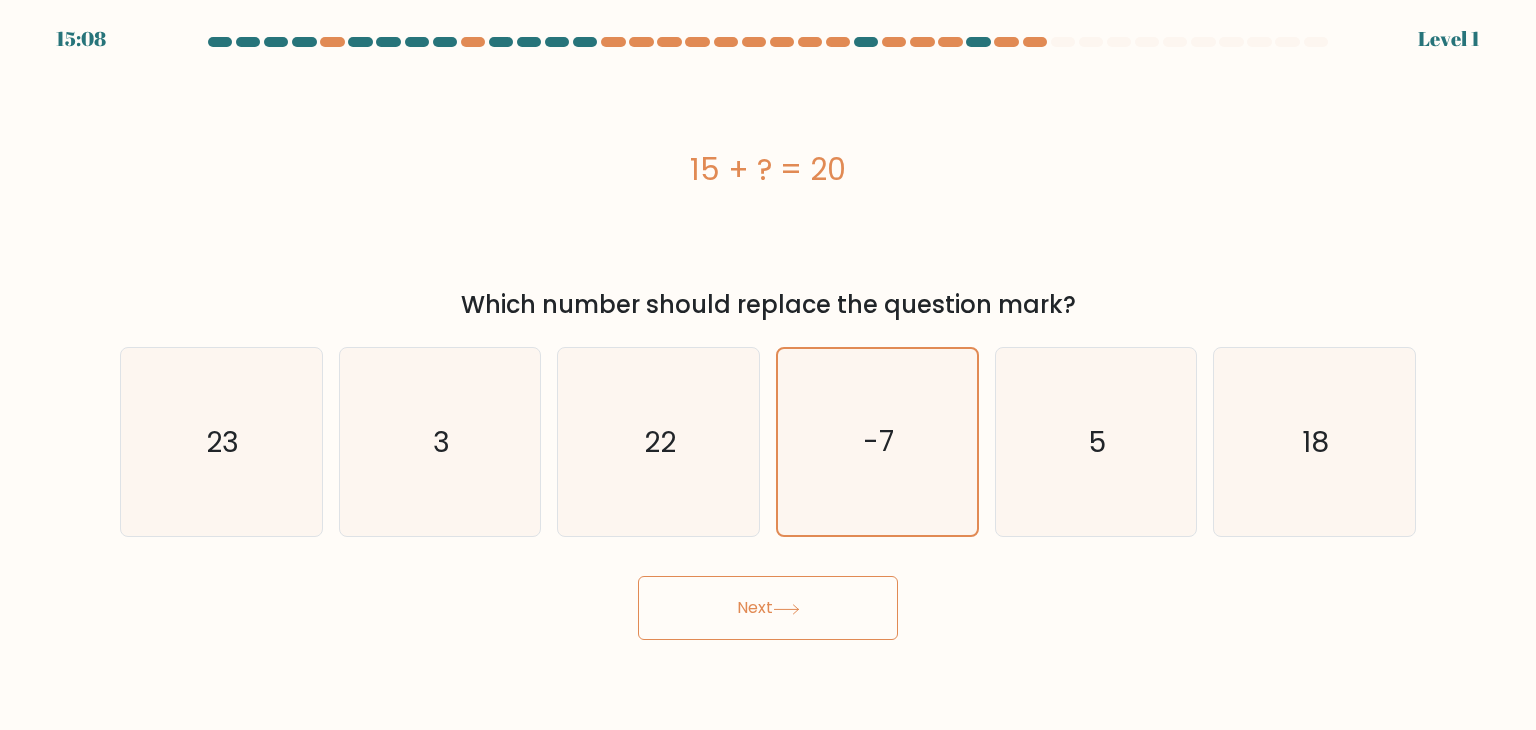 click on "Next" at bounding box center [768, 608] 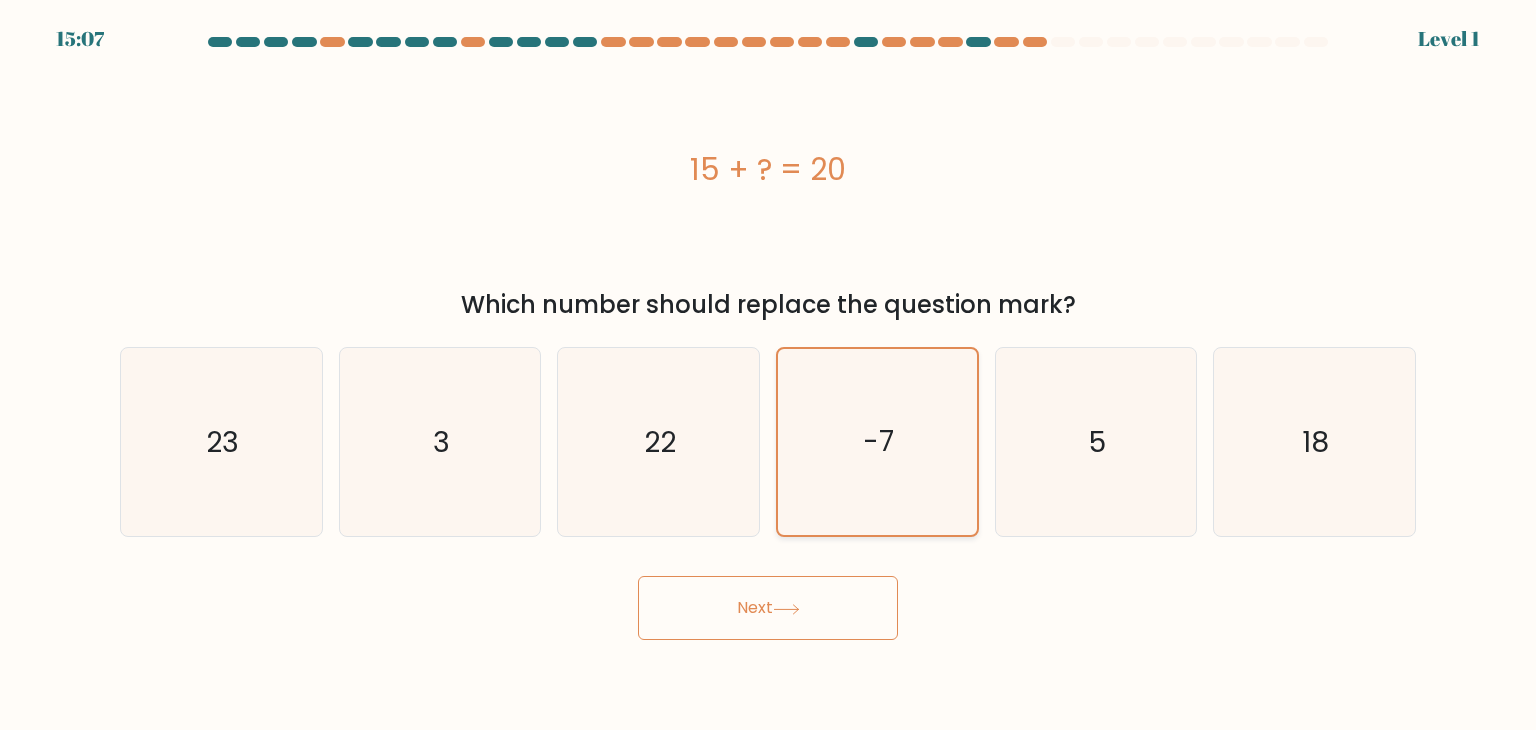 click on "-7" 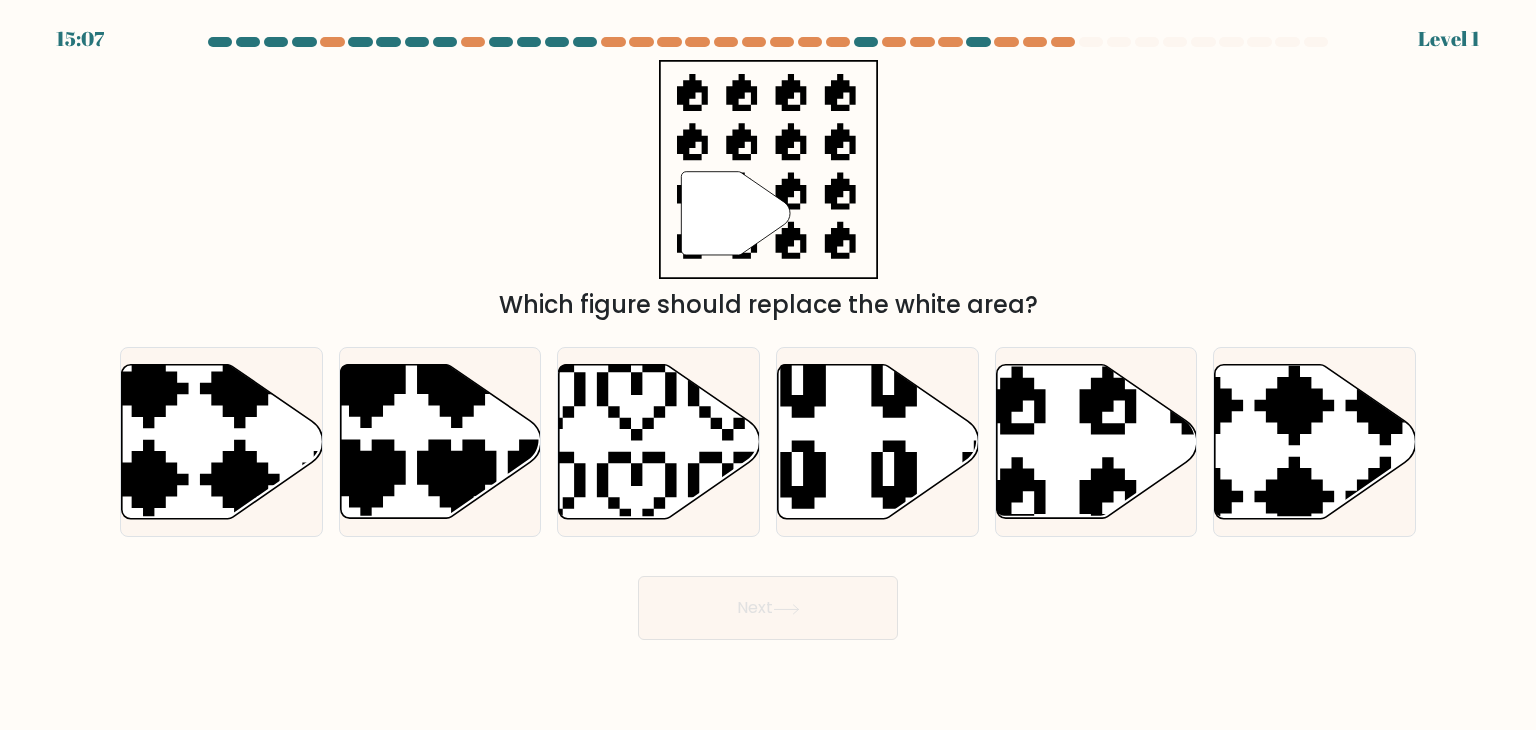 click on "Next" at bounding box center [768, 608] 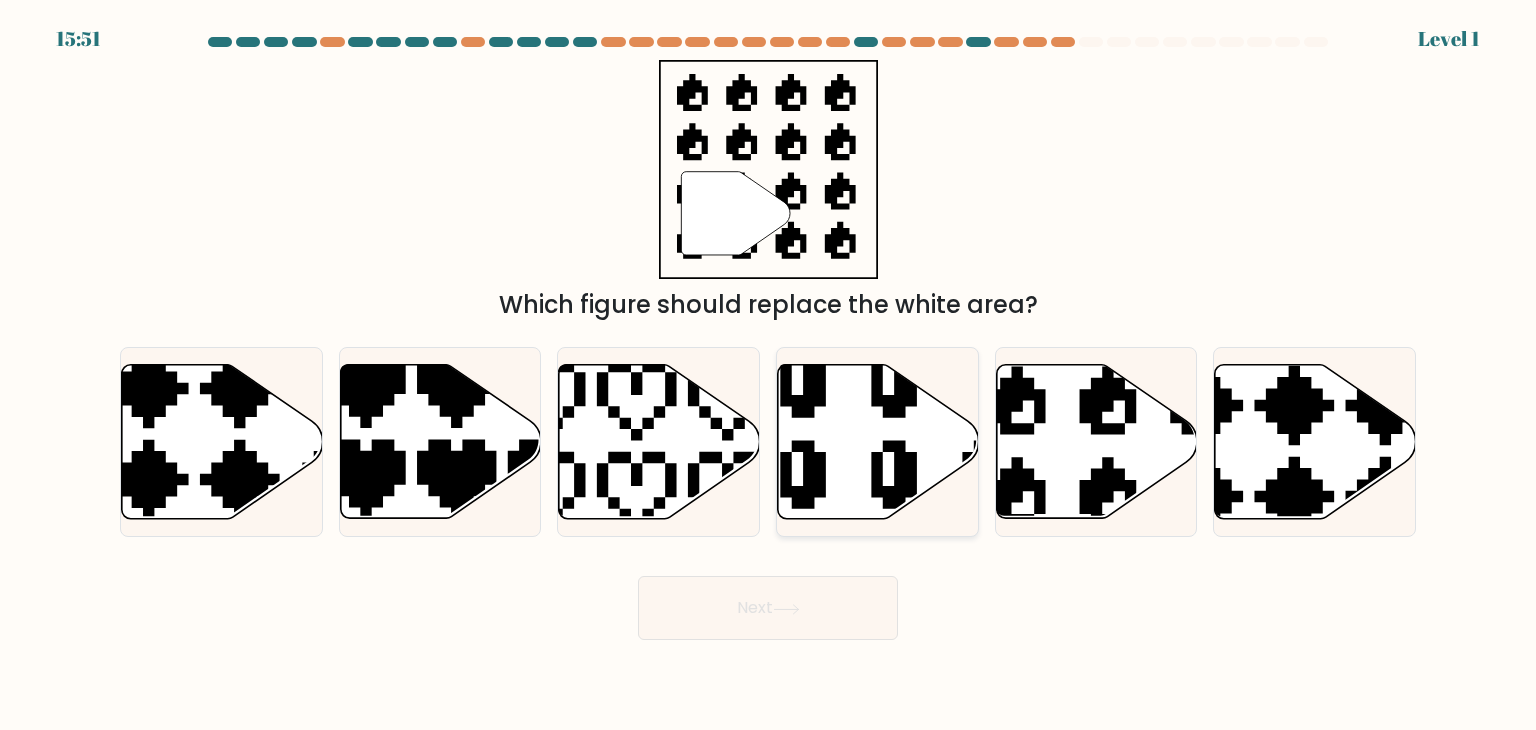 click at bounding box center (877, 442) 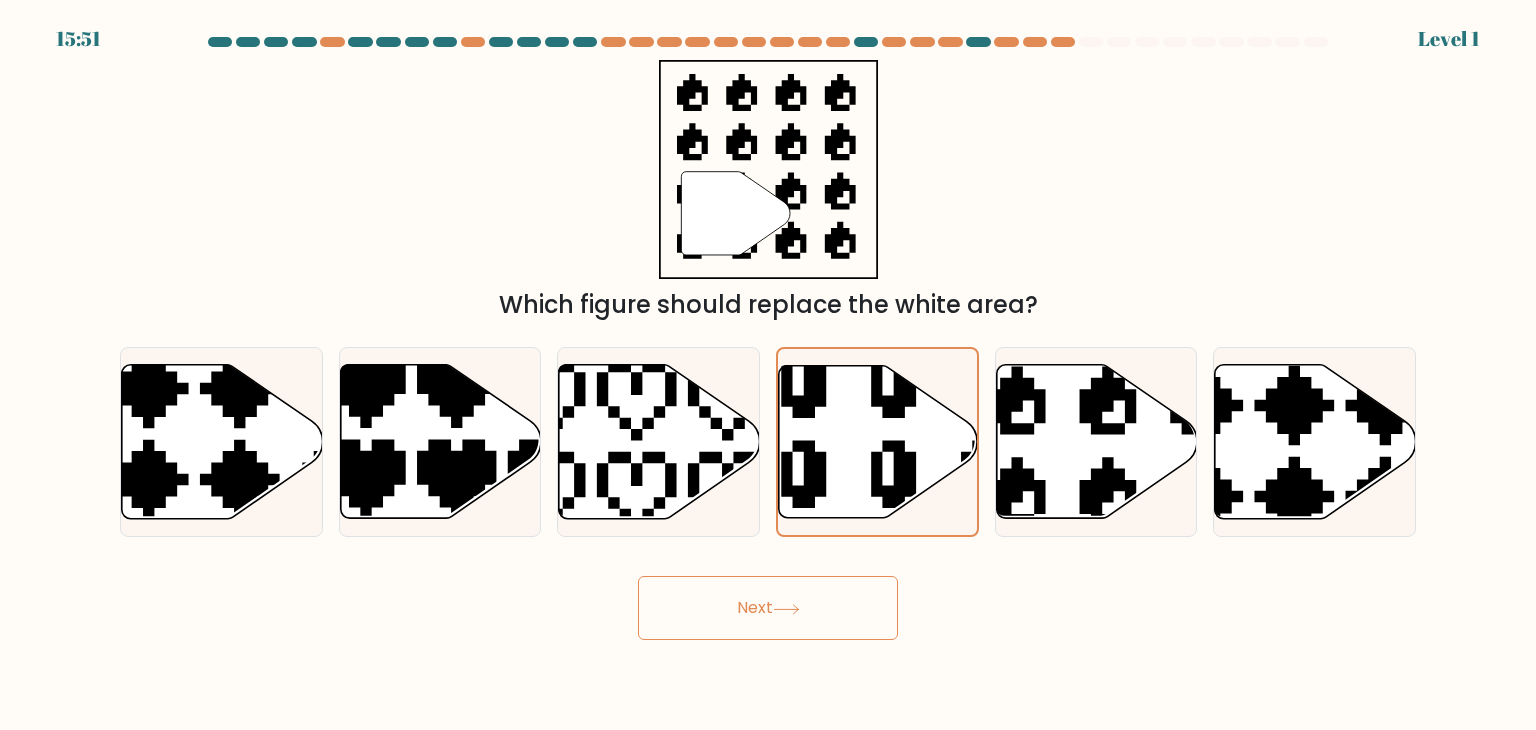 click on "Next" at bounding box center (768, 608) 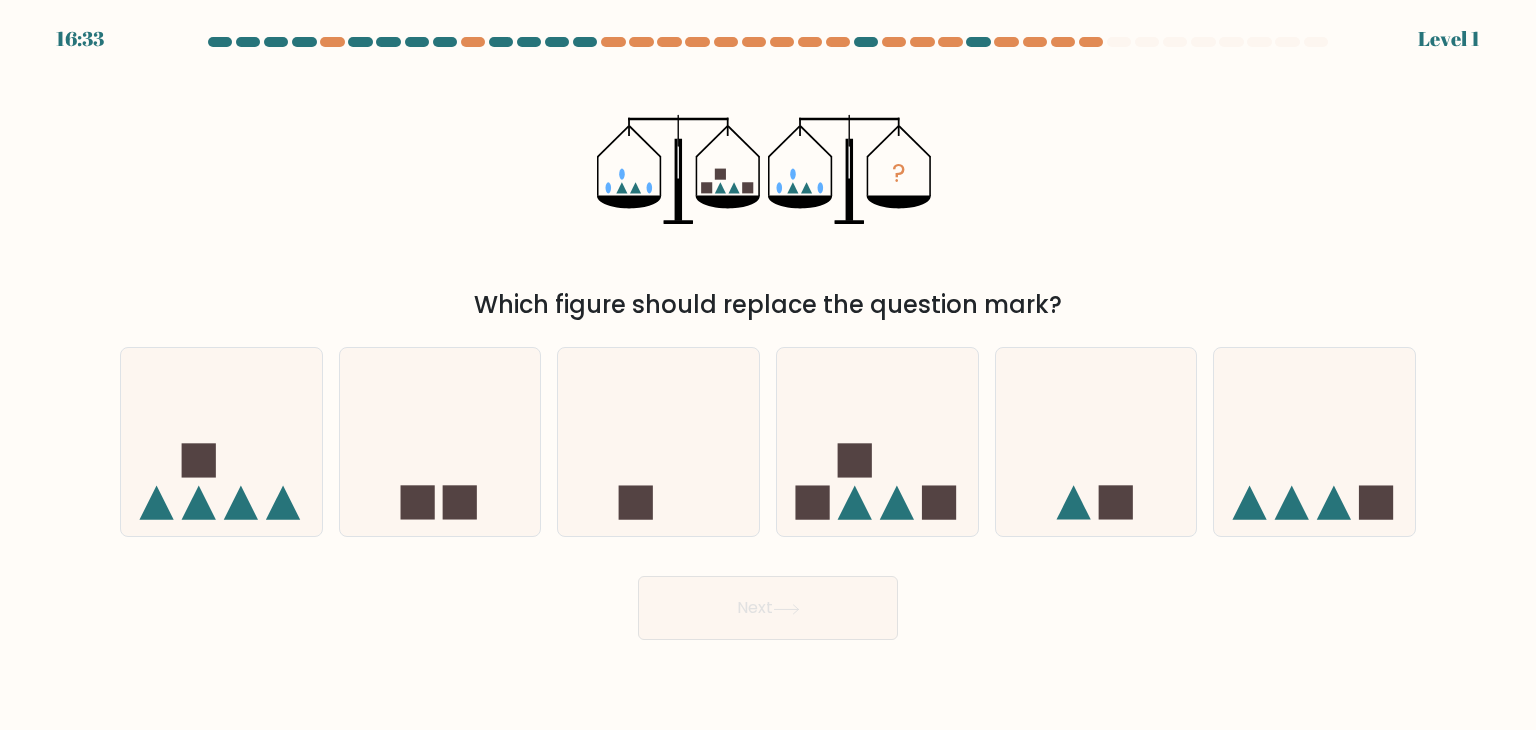 drag, startPoint x: 882, startPoint y: 523, endPoint x: 854, endPoint y: 561, distance: 47.201694 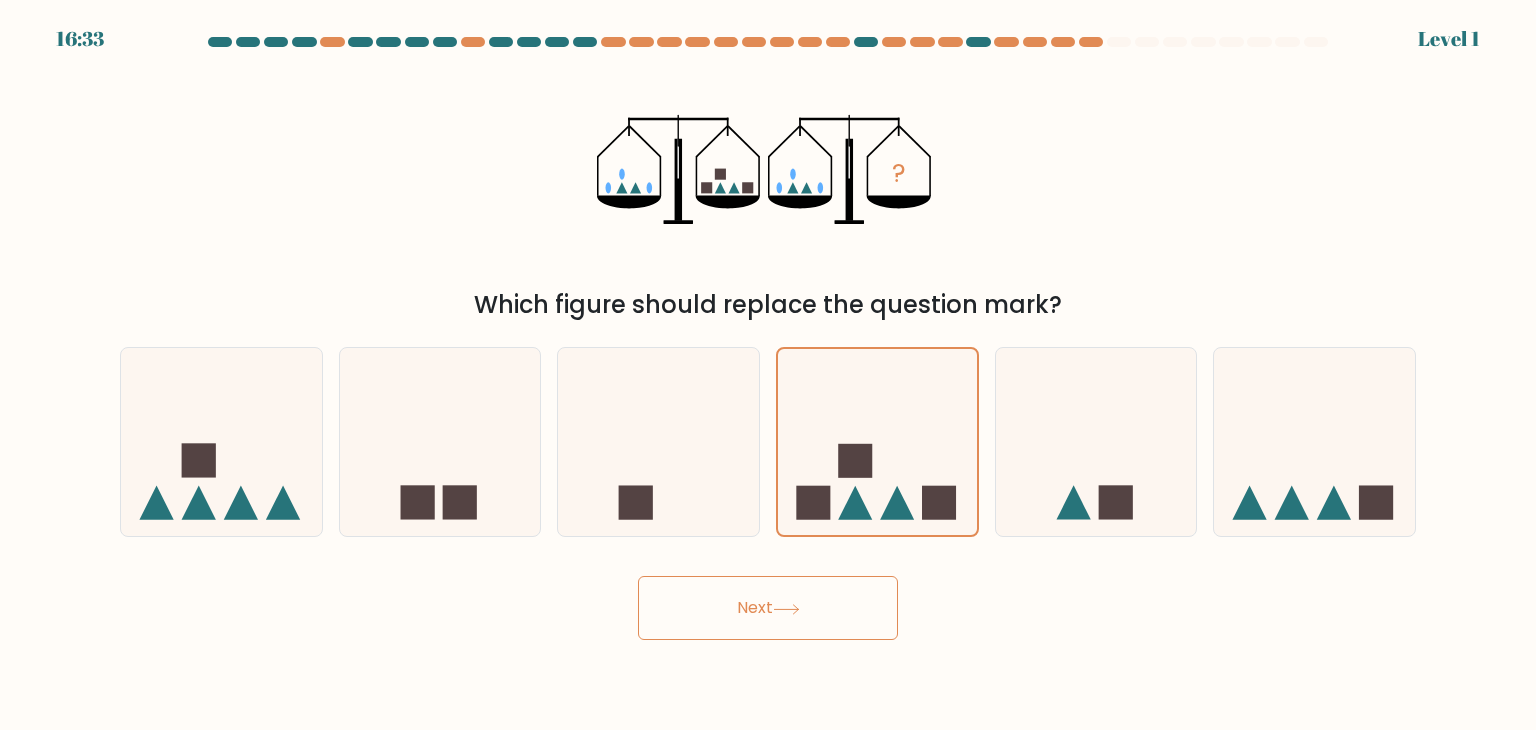 click on "Next" at bounding box center (768, 608) 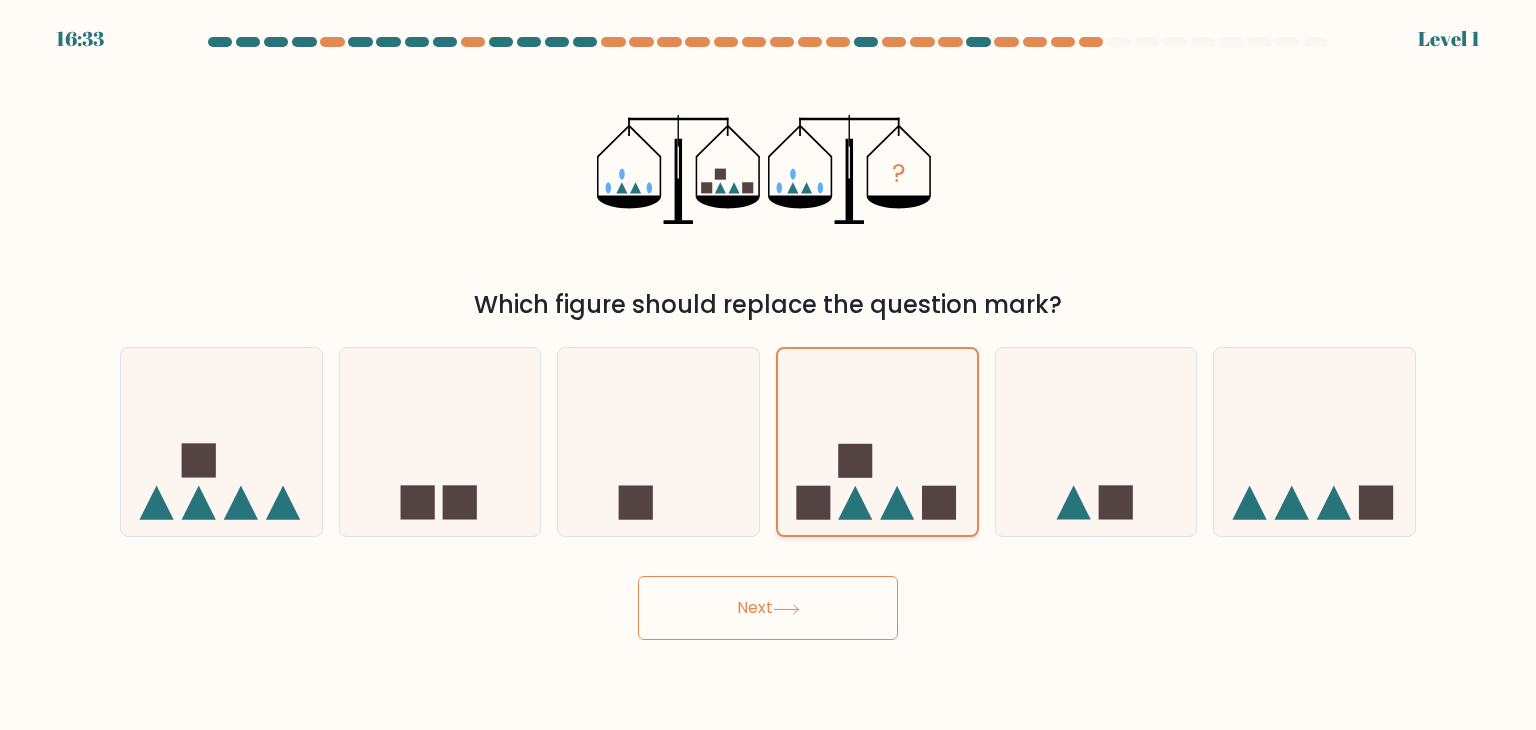 click 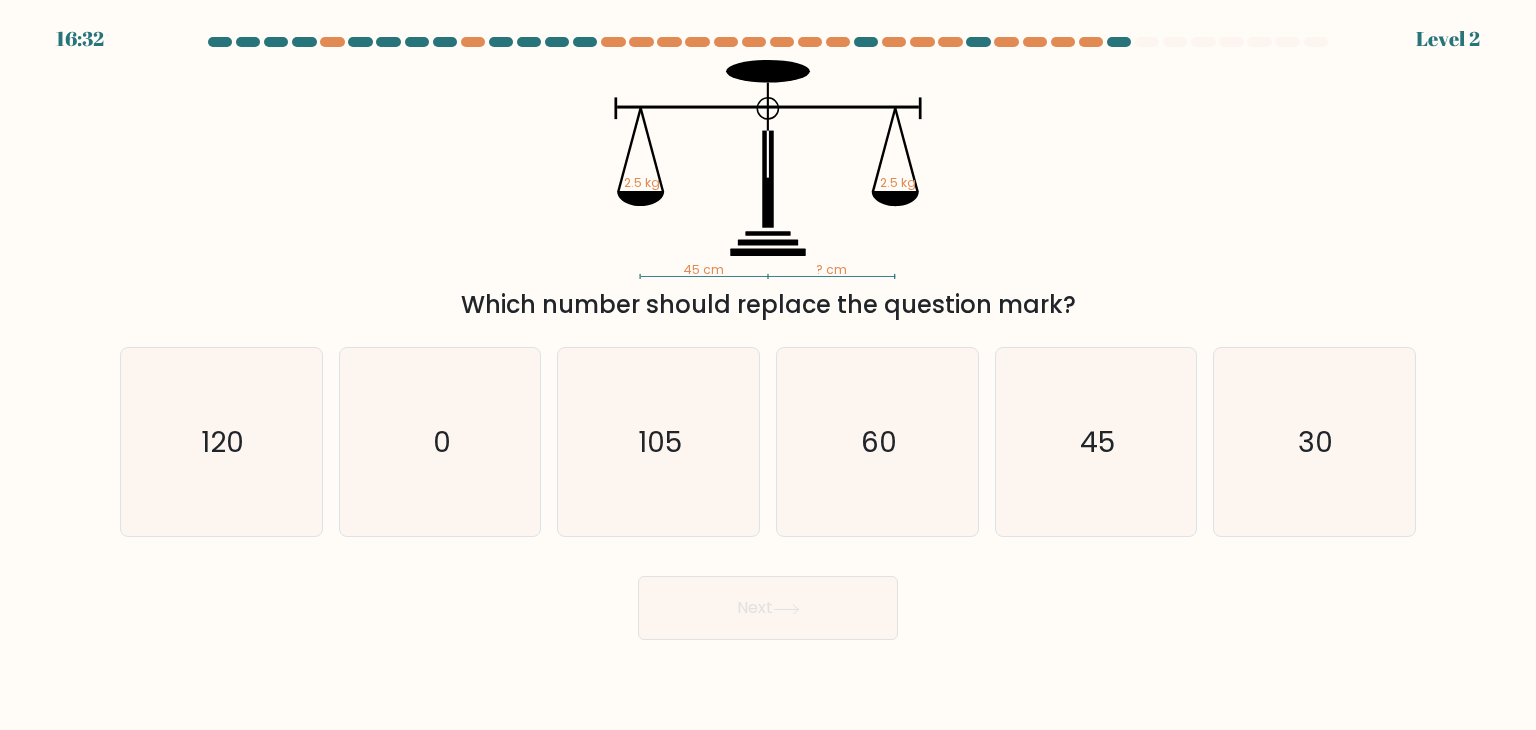 click on "Next" at bounding box center [768, 608] 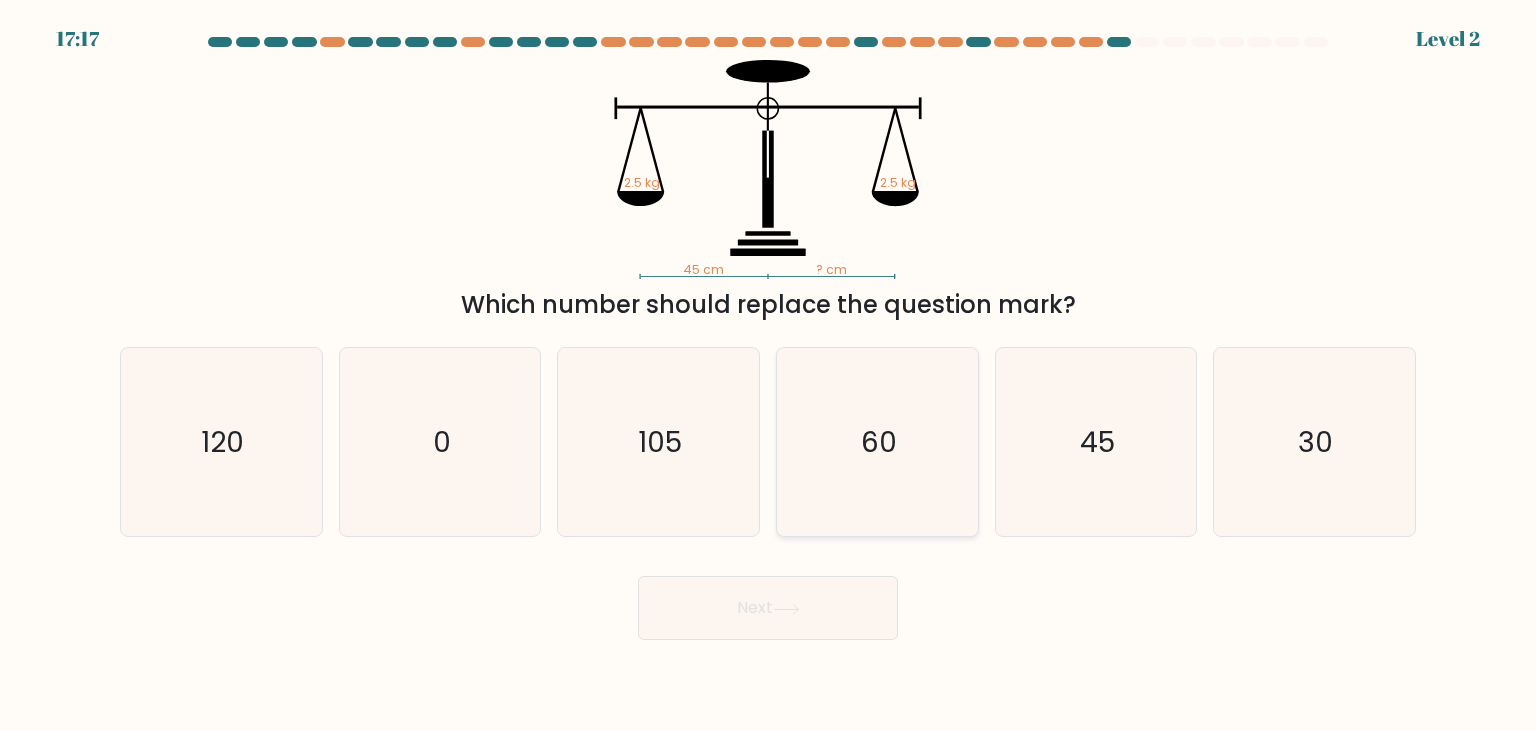 click on "60" 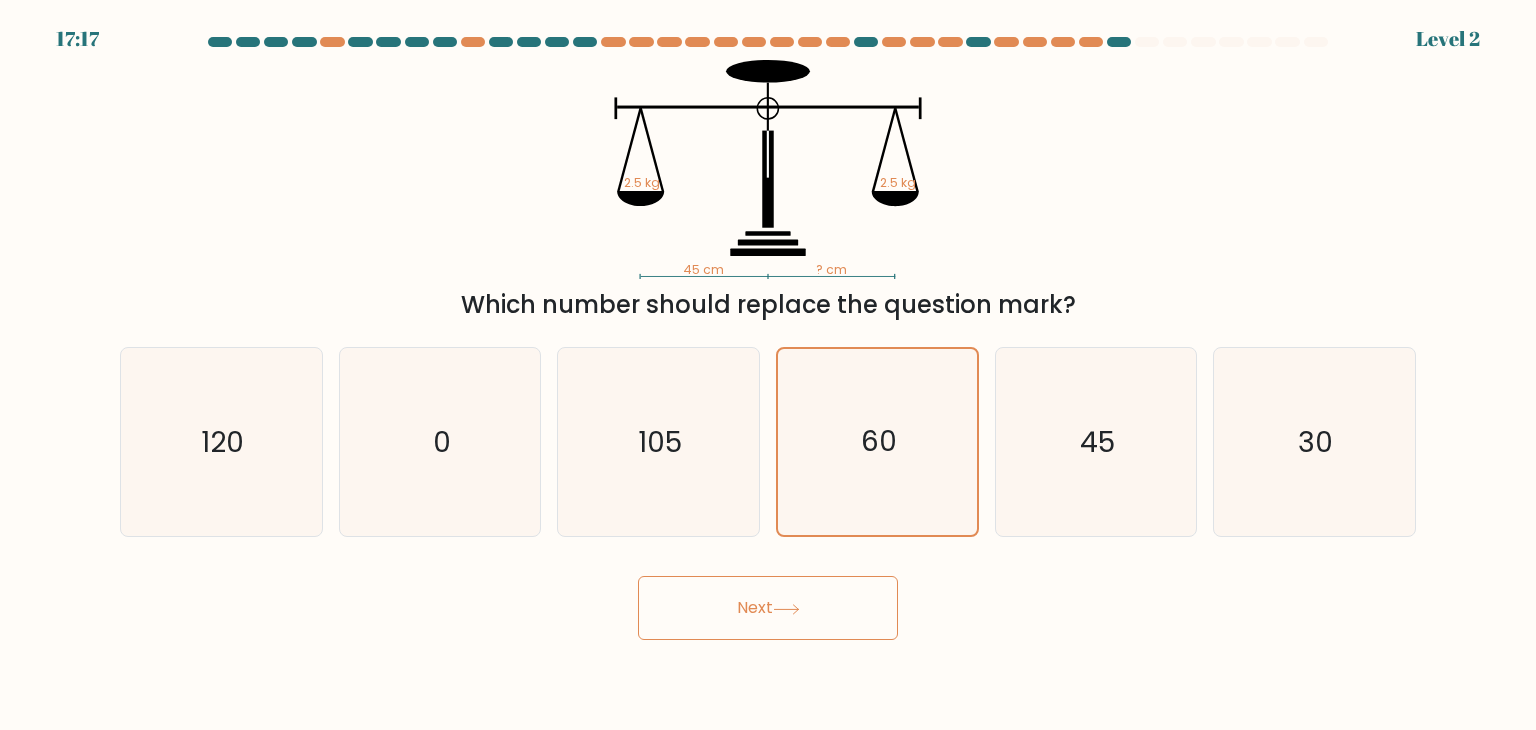 click on "Next" at bounding box center [768, 608] 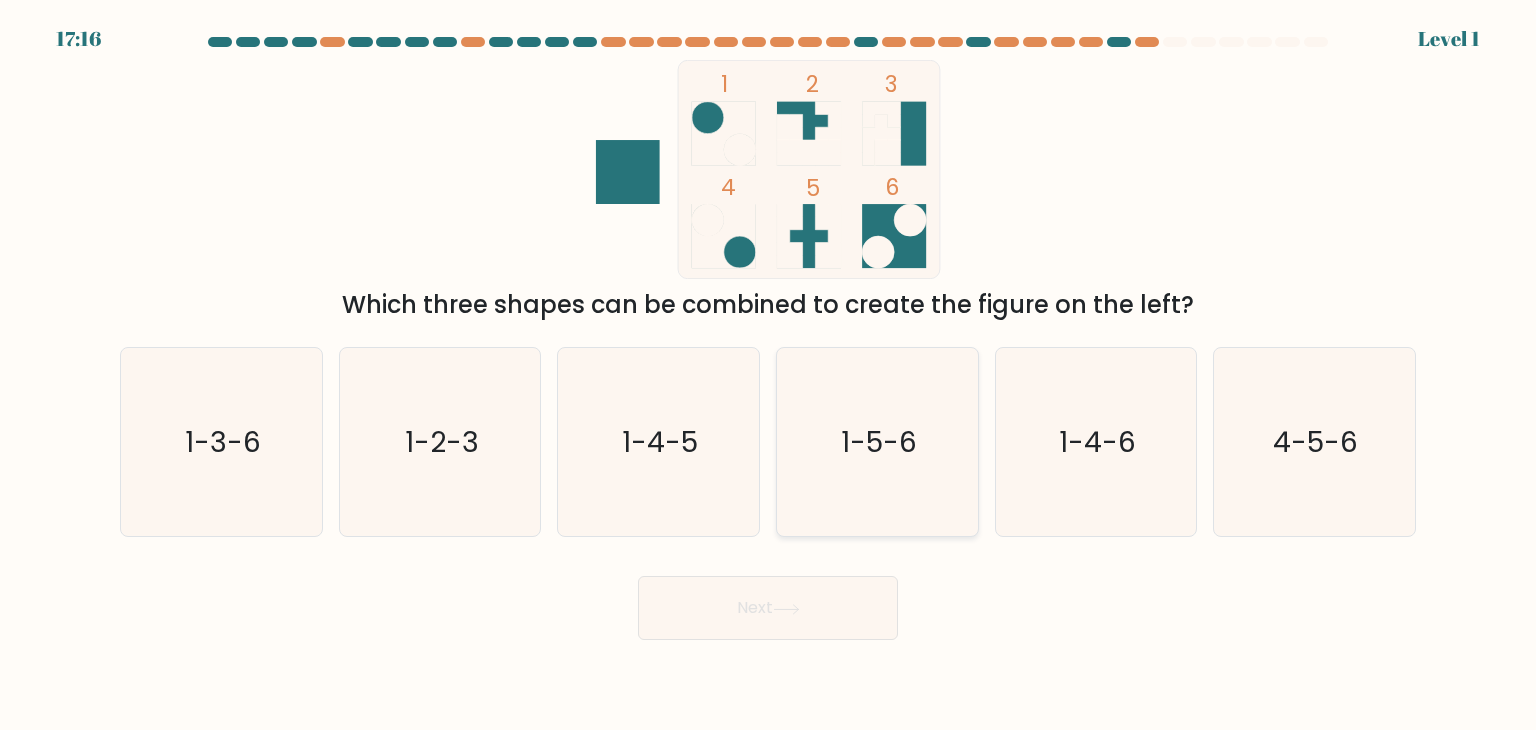 click on "1-5-6" 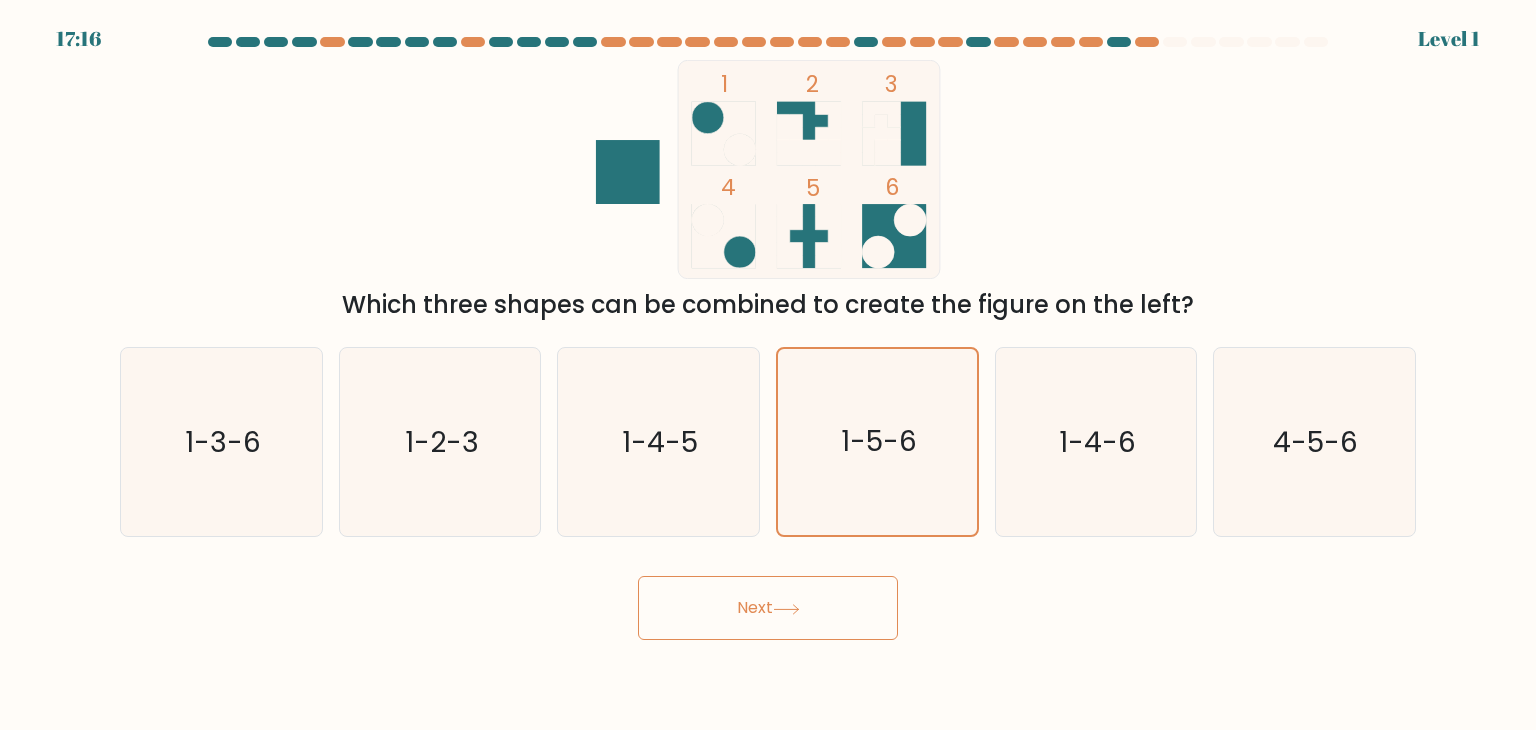 click on "Next" at bounding box center (768, 608) 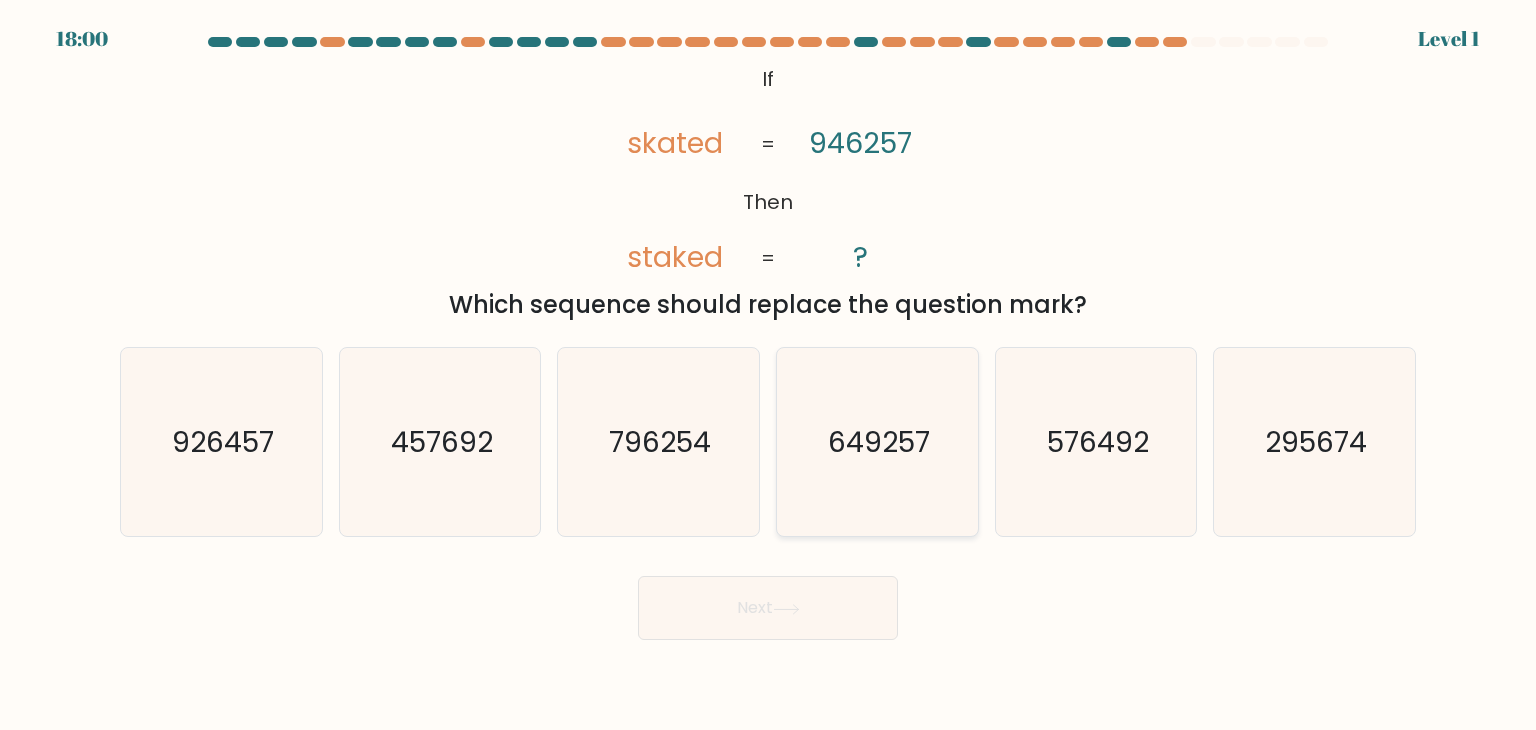 drag, startPoint x: 891, startPoint y: 483, endPoint x: 878, endPoint y: 501, distance: 22.203604 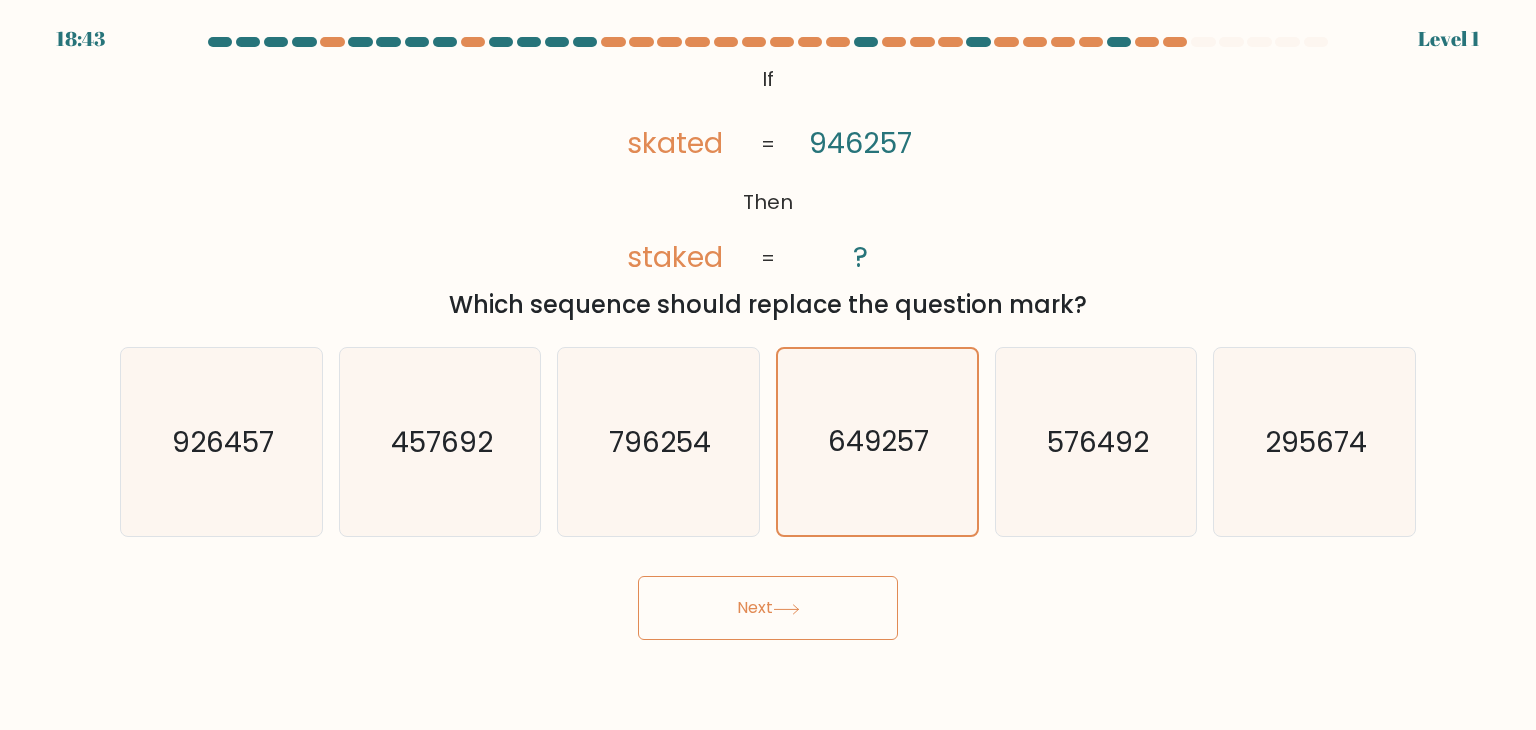 click on "Next" at bounding box center (768, 608) 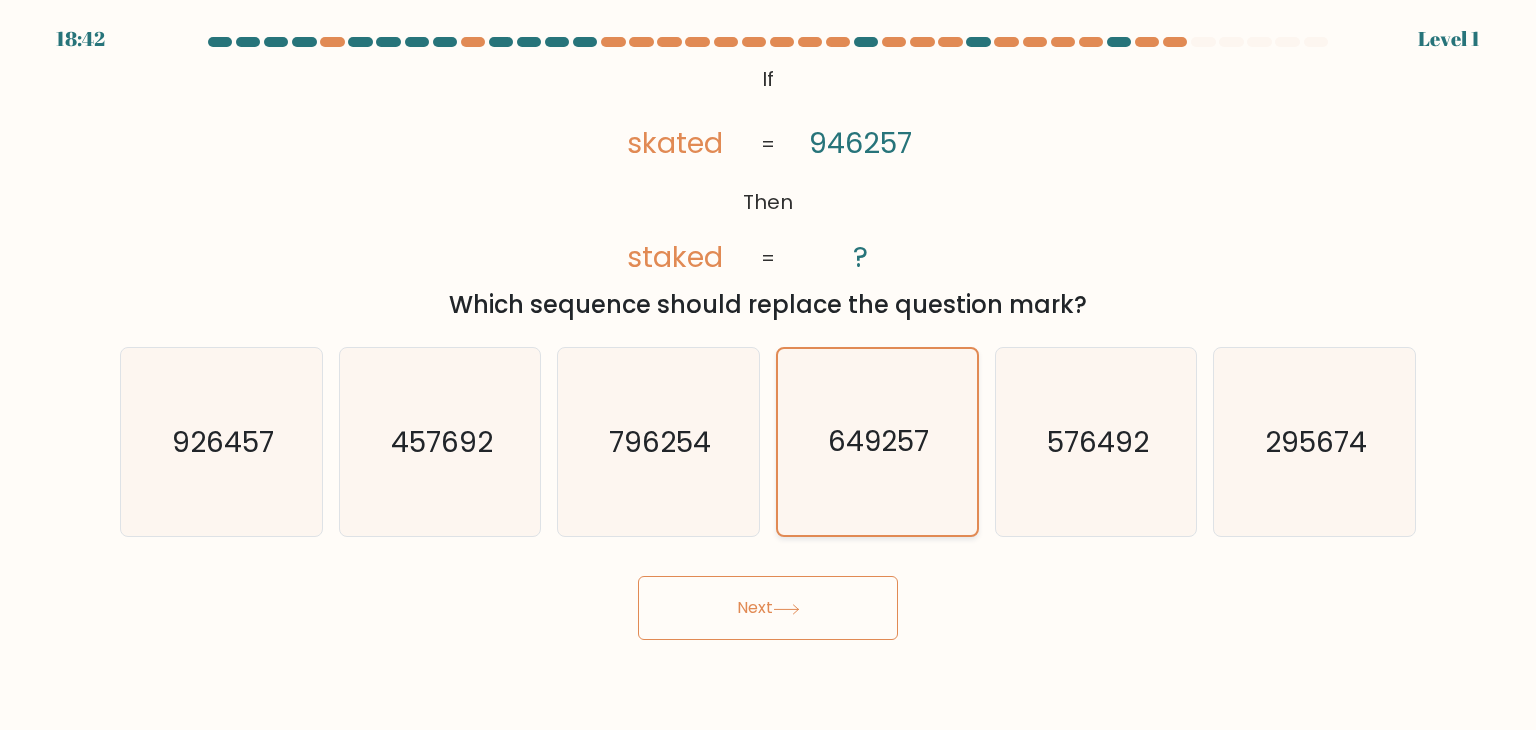 click on "649257" 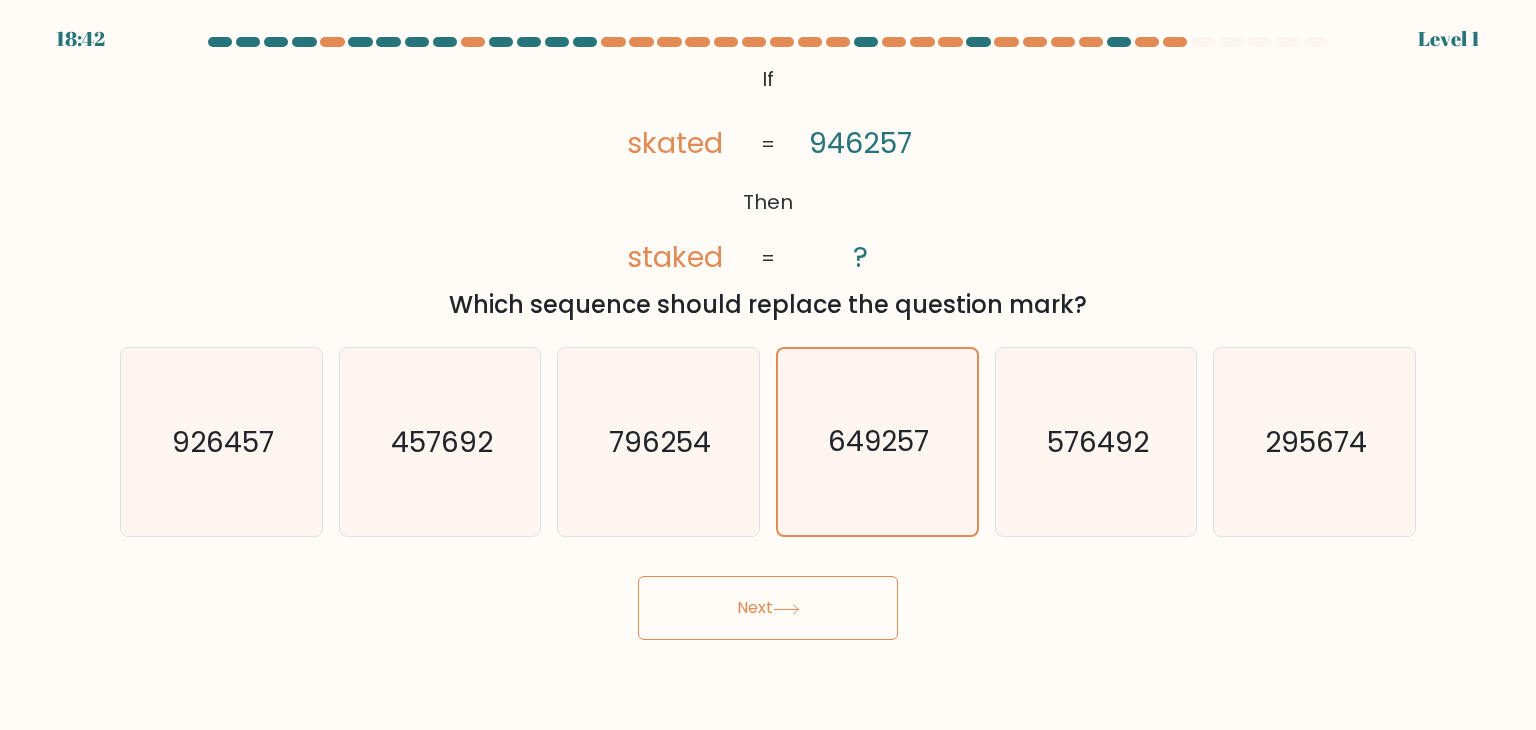 click on "18:42
Level 1
?" at bounding box center [768, 365] 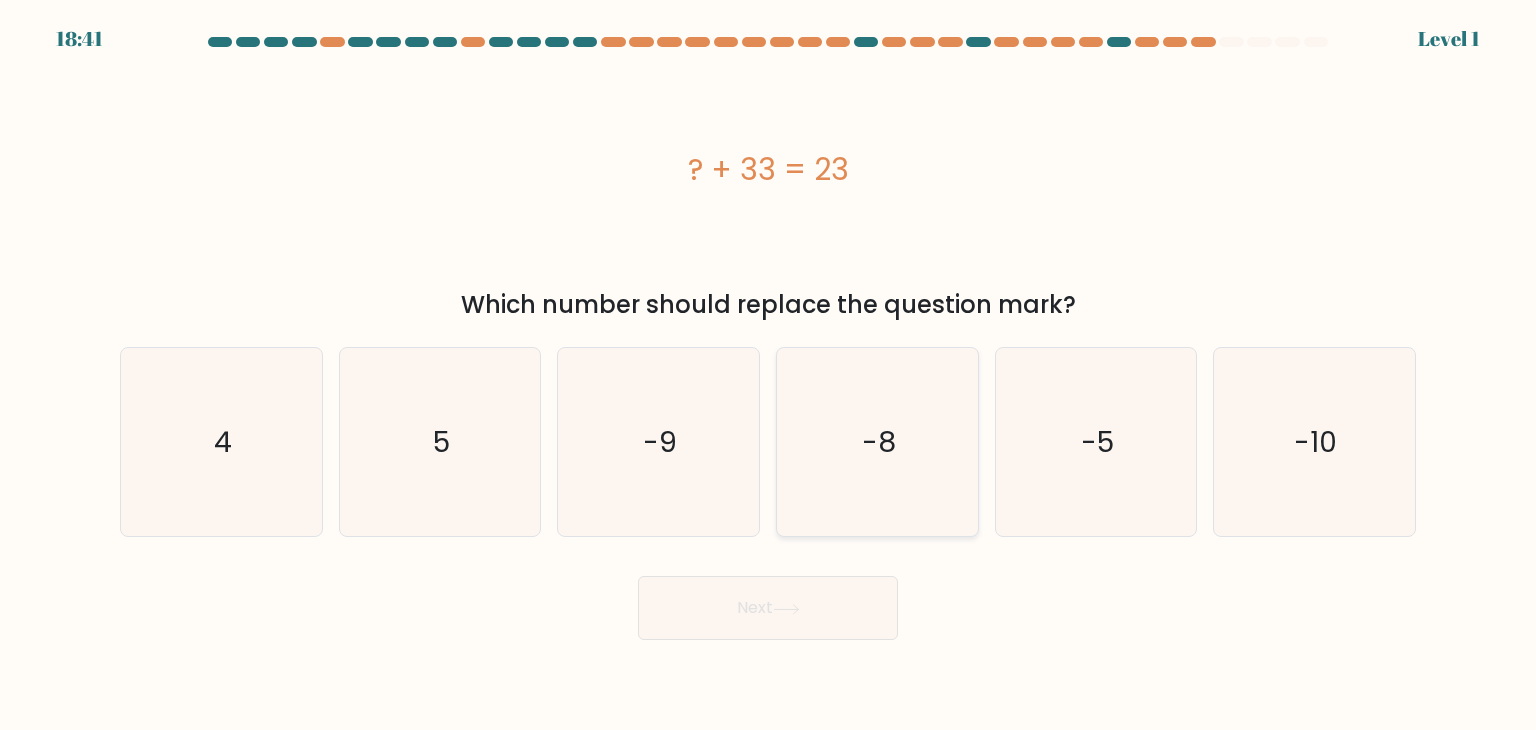 click on "-8" 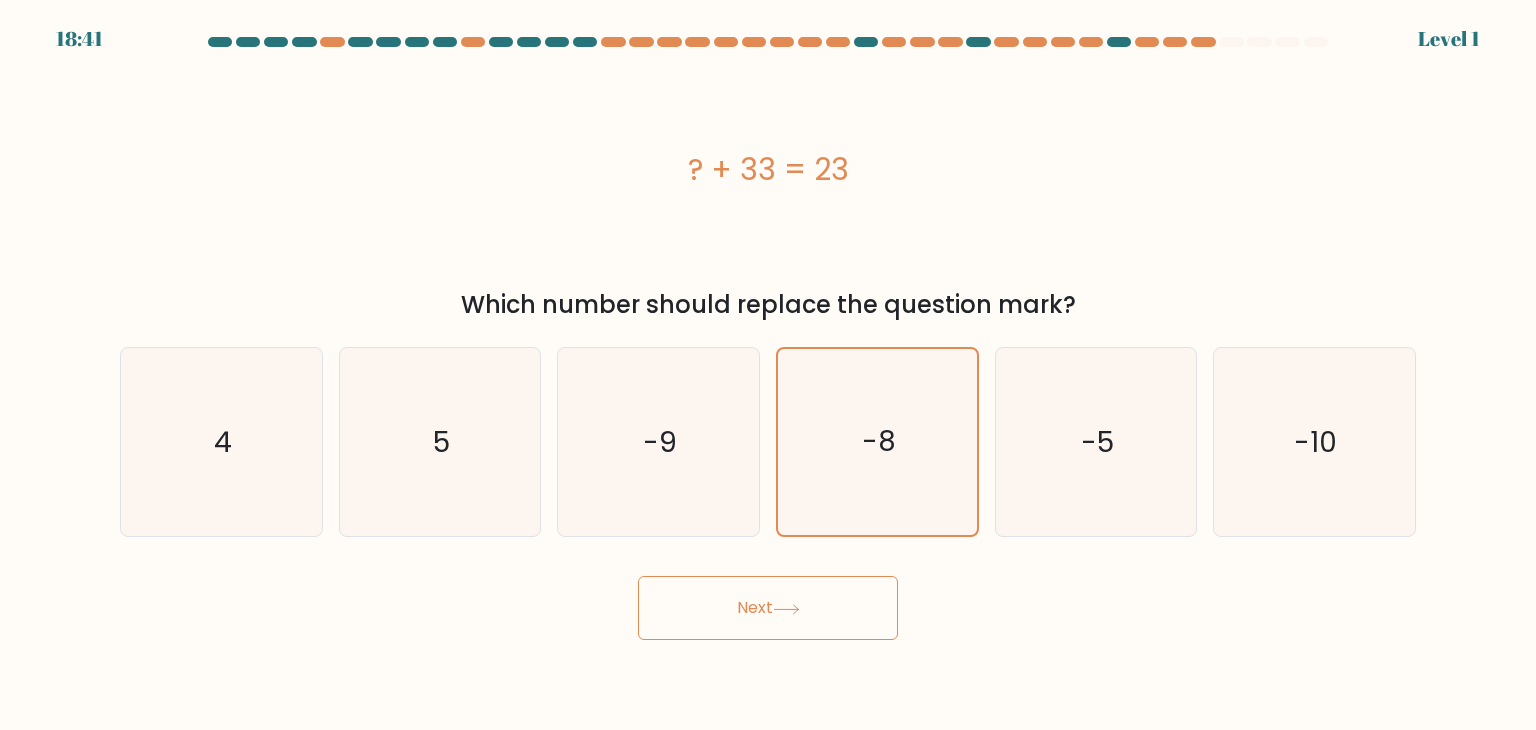 click on "Next" at bounding box center [768, 608] 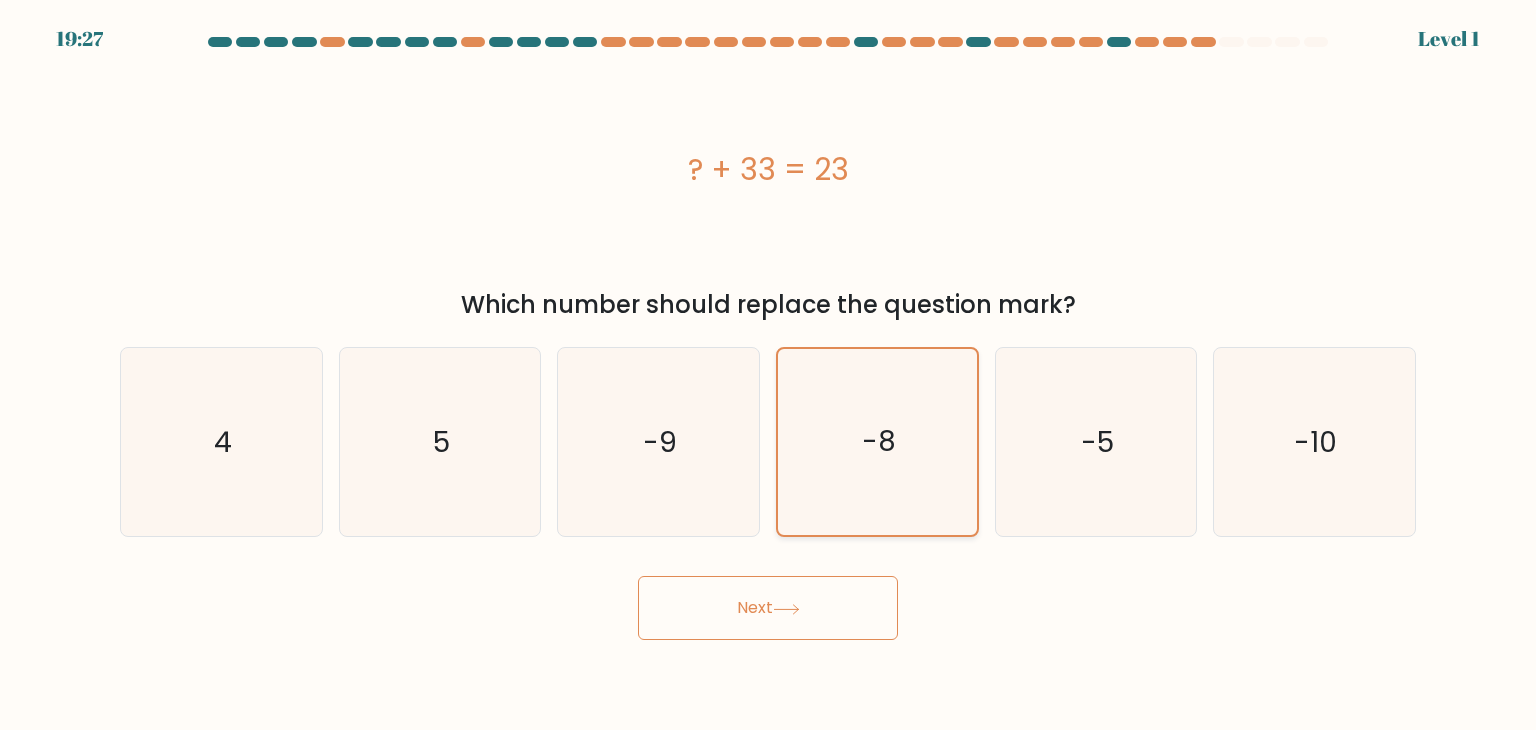 click on "-8" 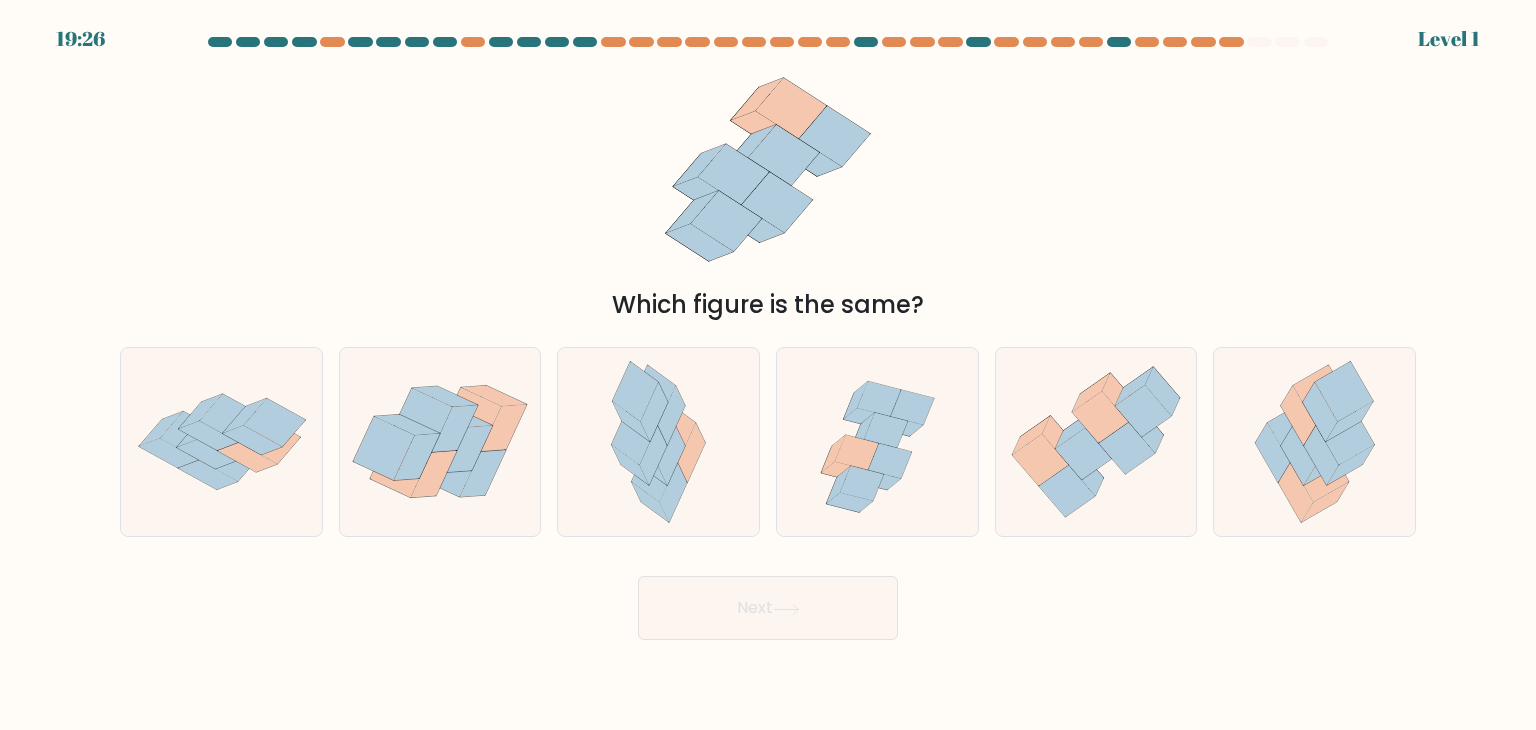 click on "Next" at bounding box center [768, 608] 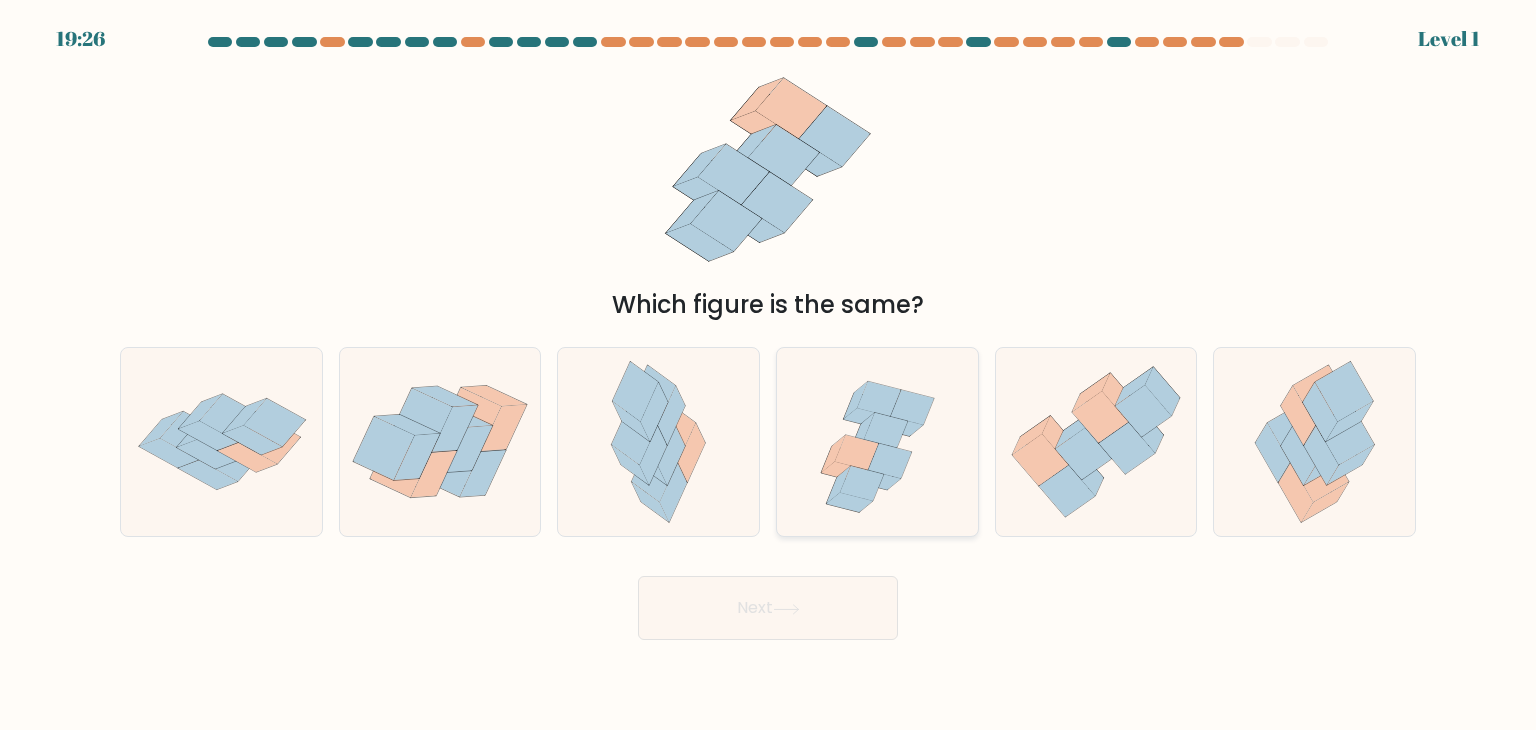 click 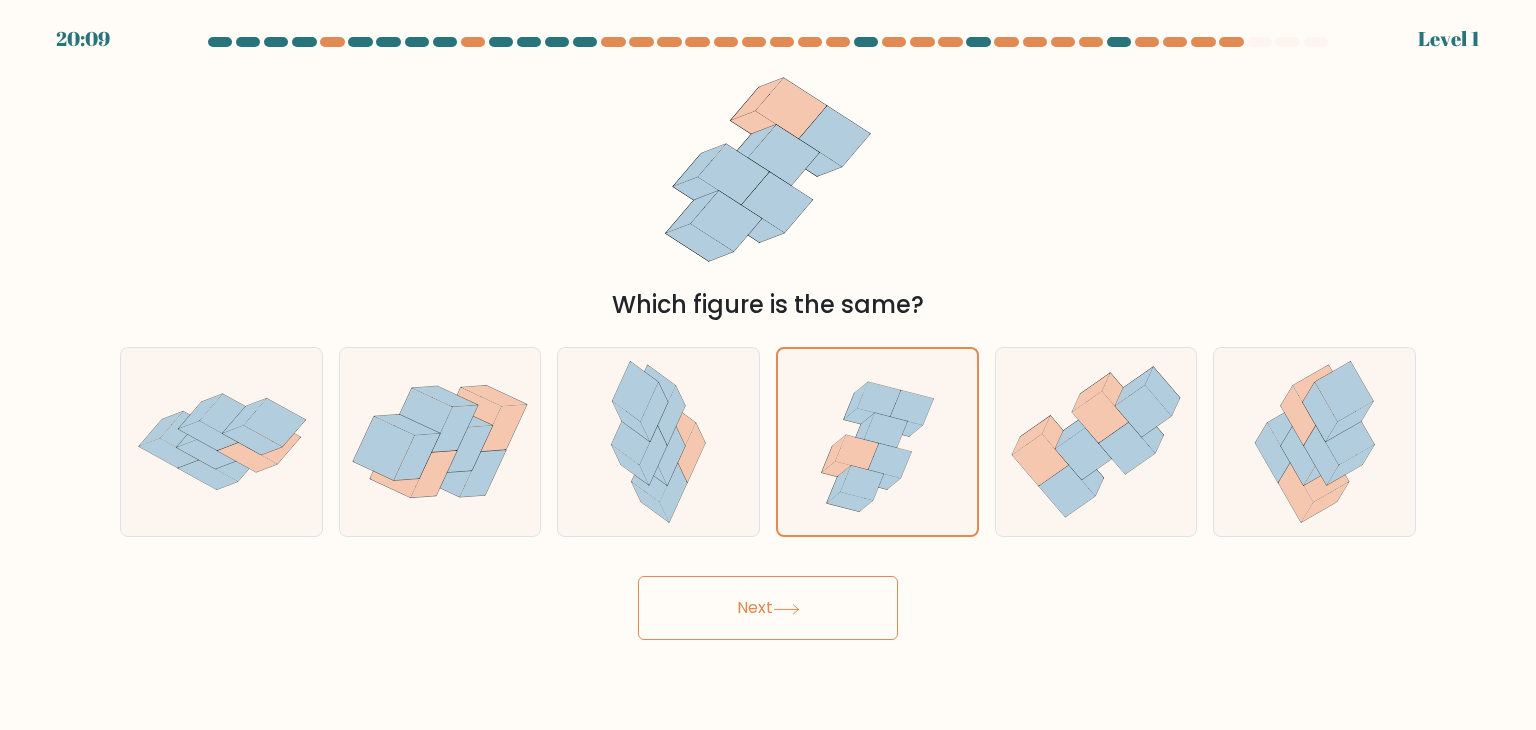 click 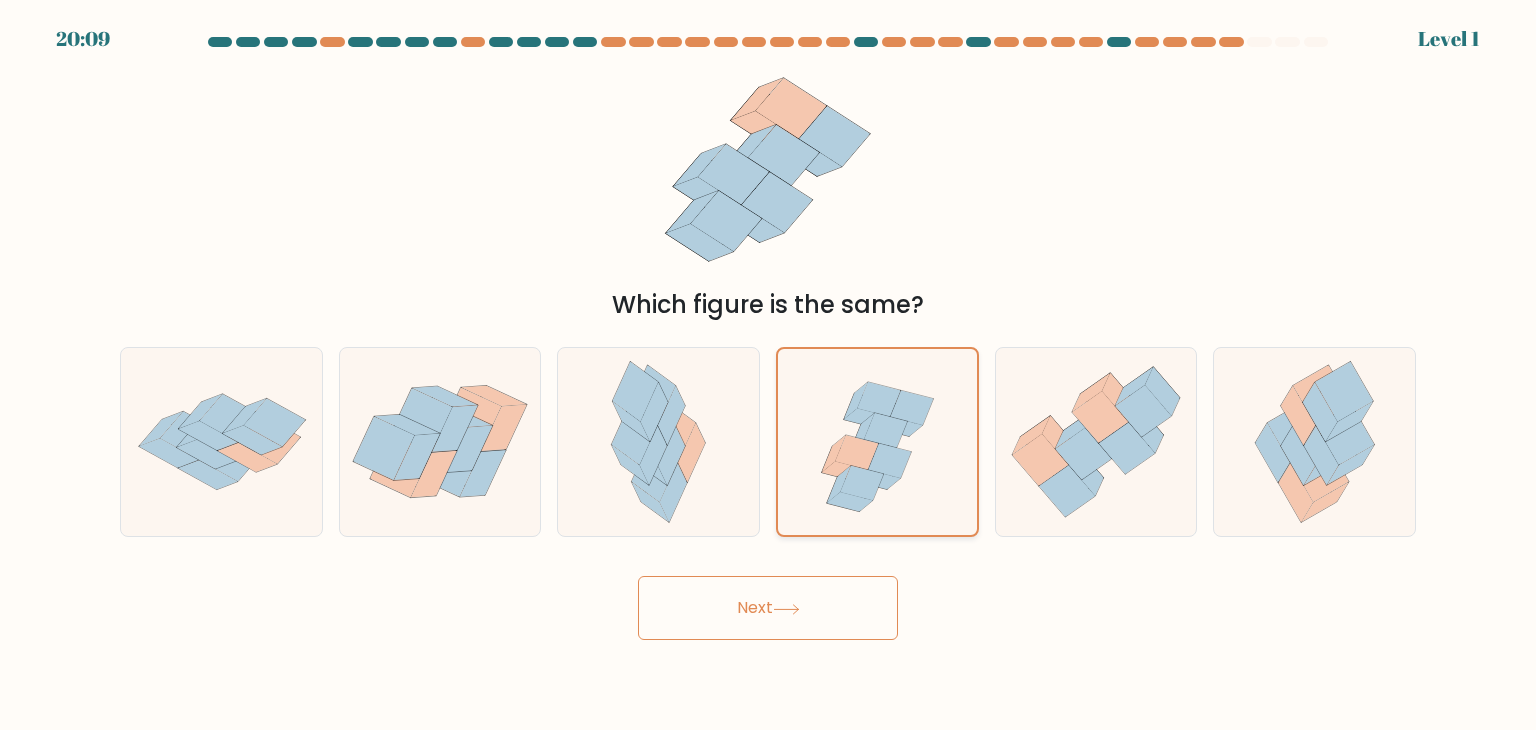 click 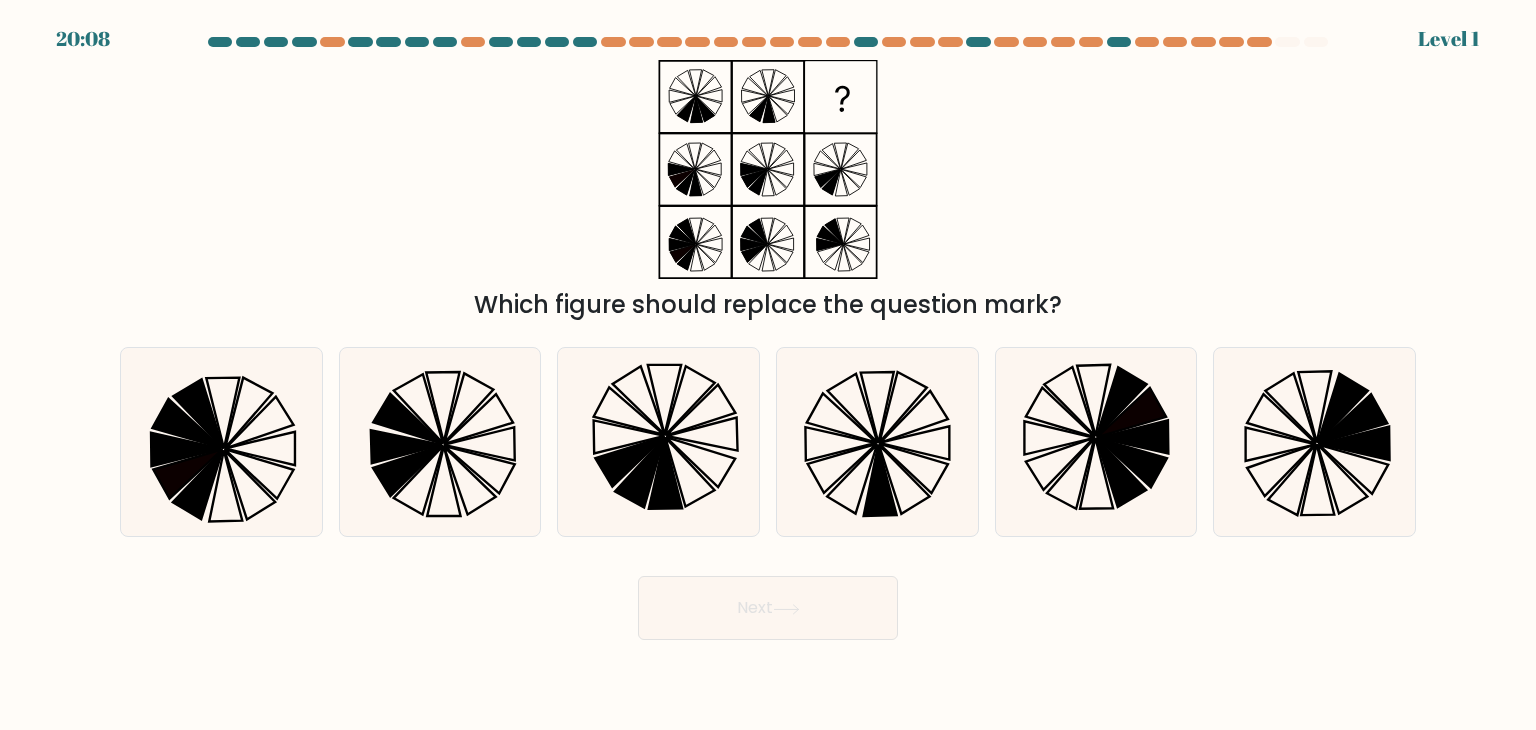 click on "Next" at bounding box center (768, 608) 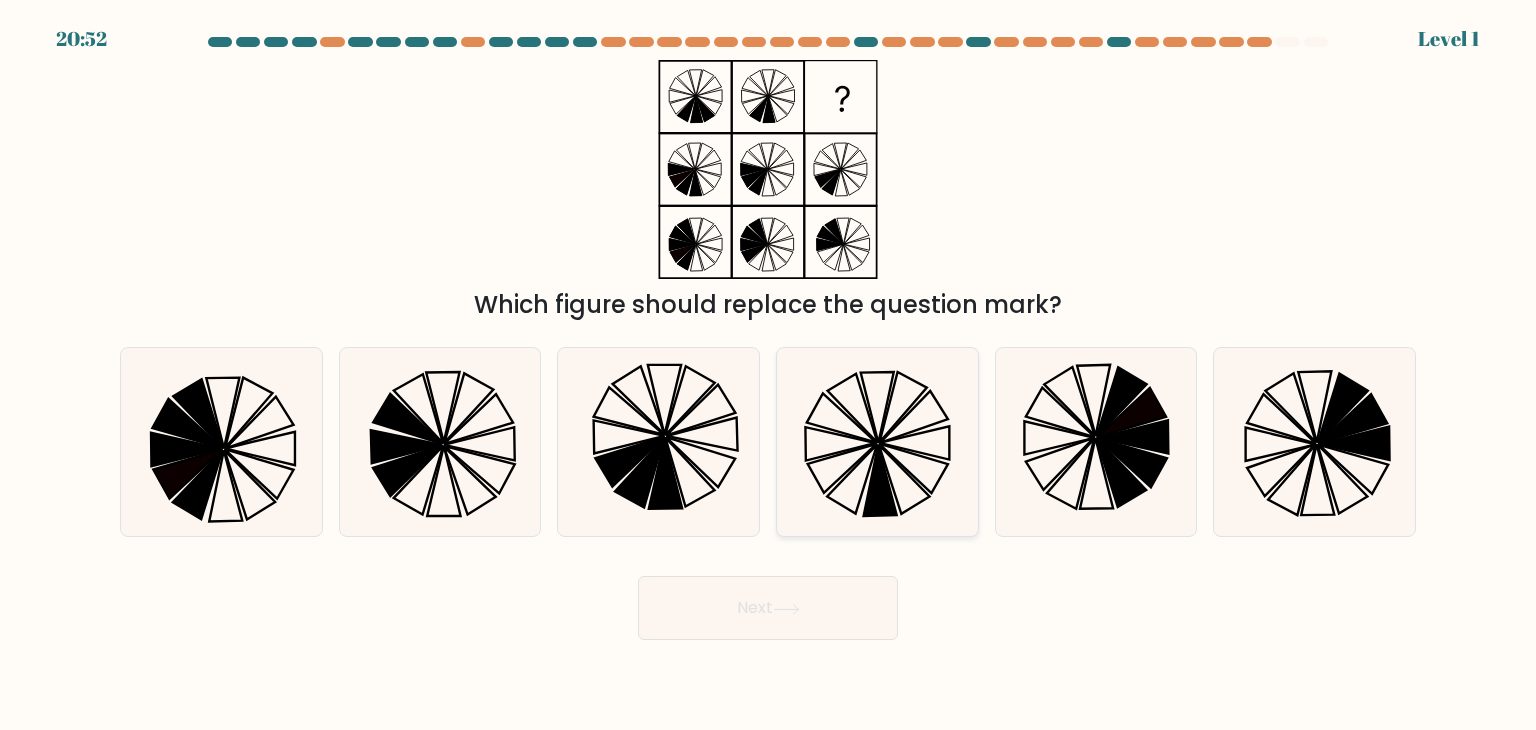 click 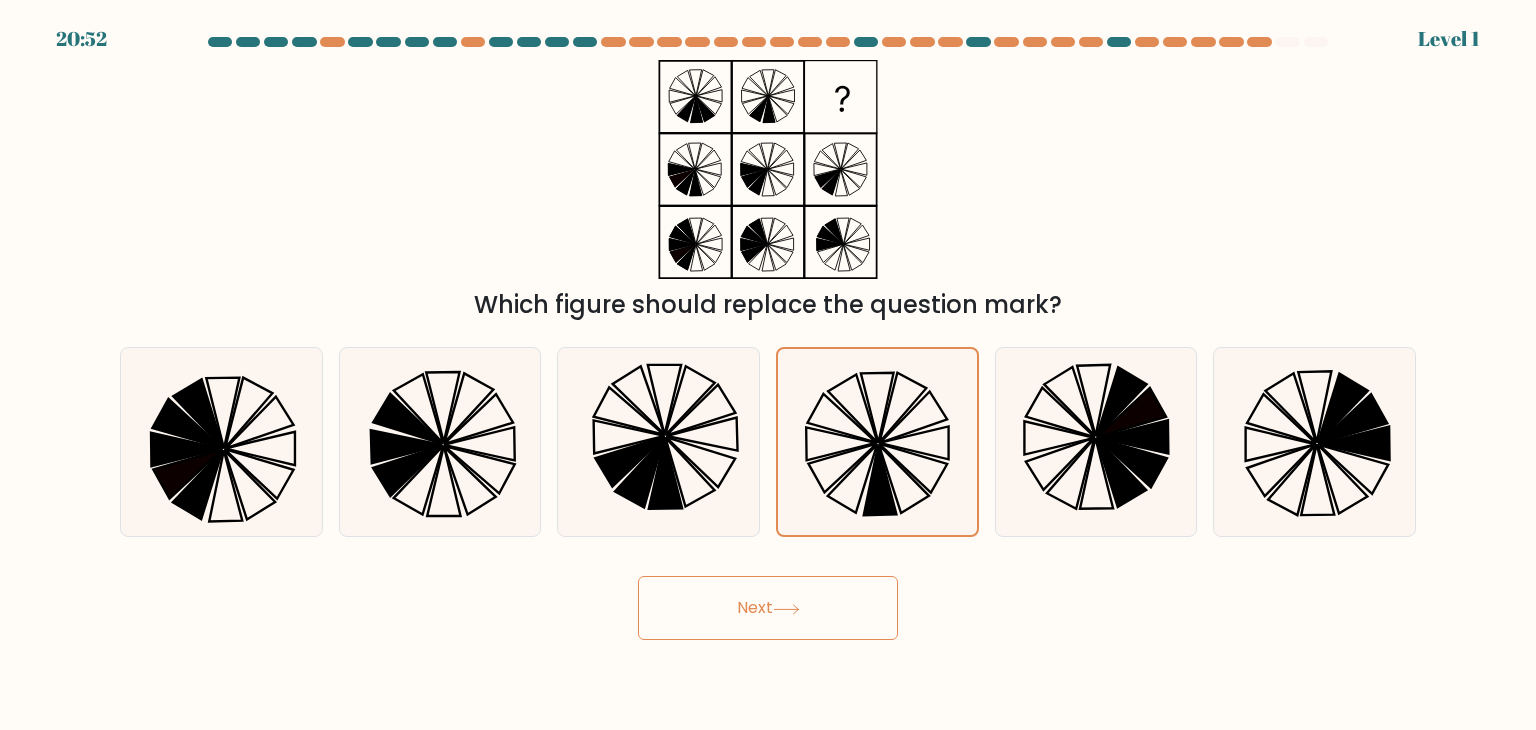 click on "Next" at bounding box center (768, 608) 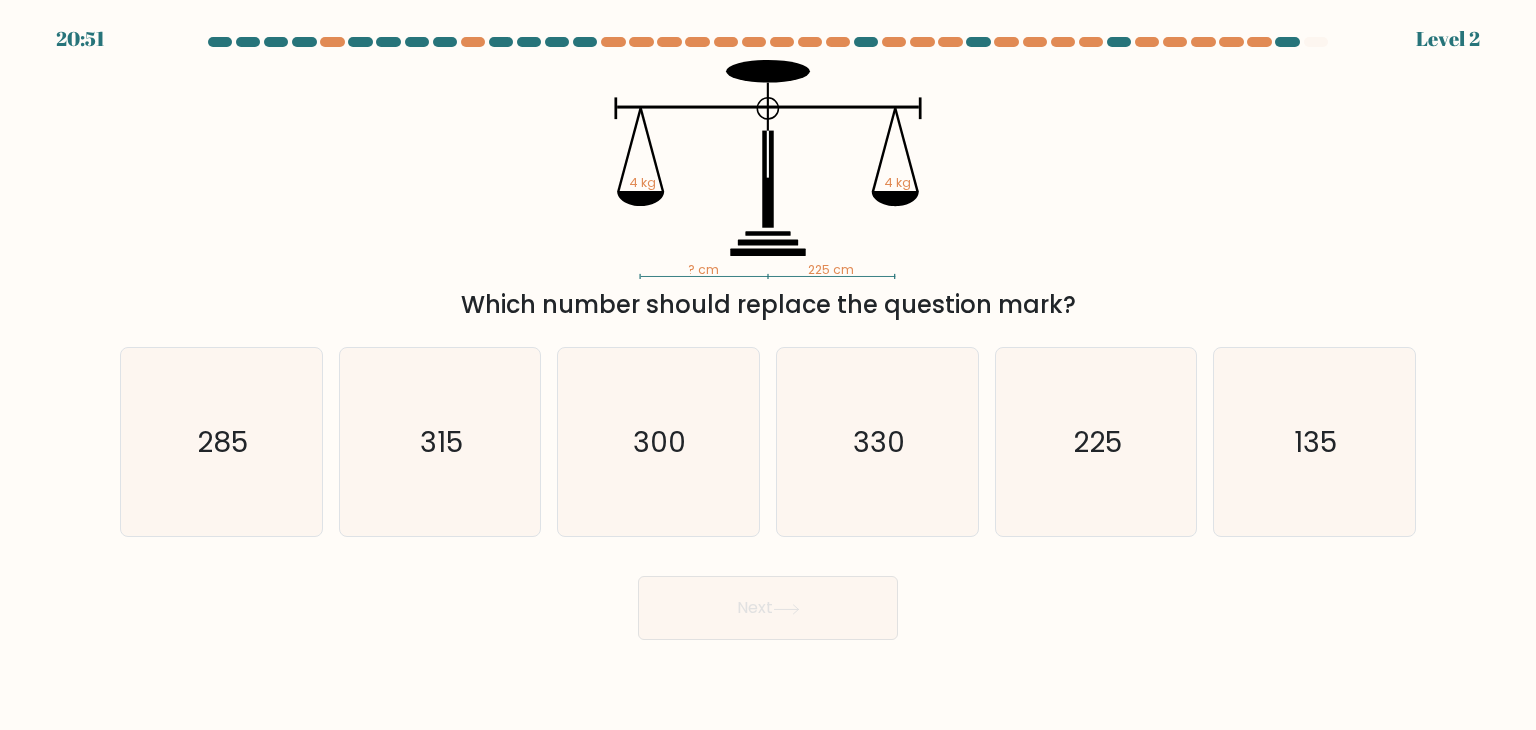 click on "330" 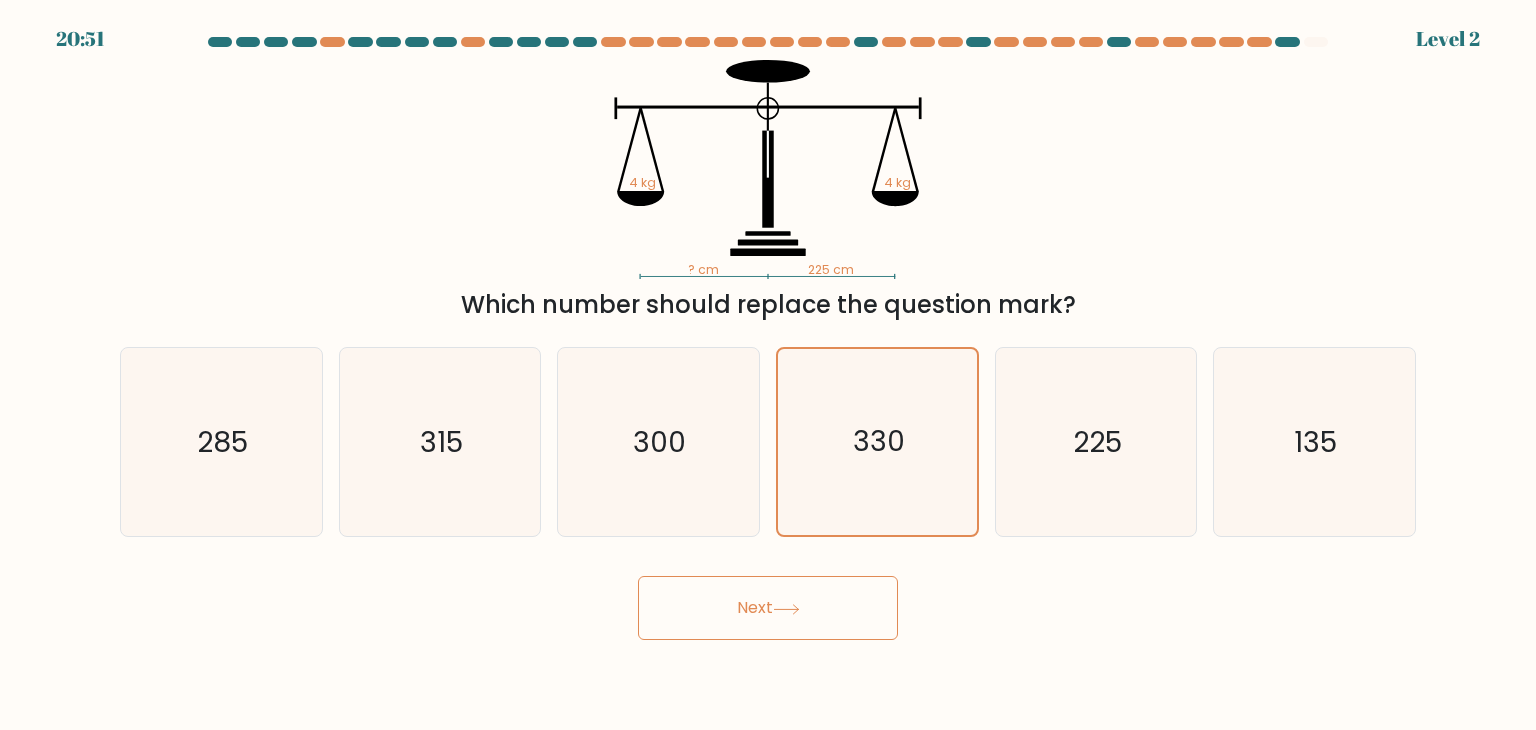 click on "Next" at bounding box center (768, 608) 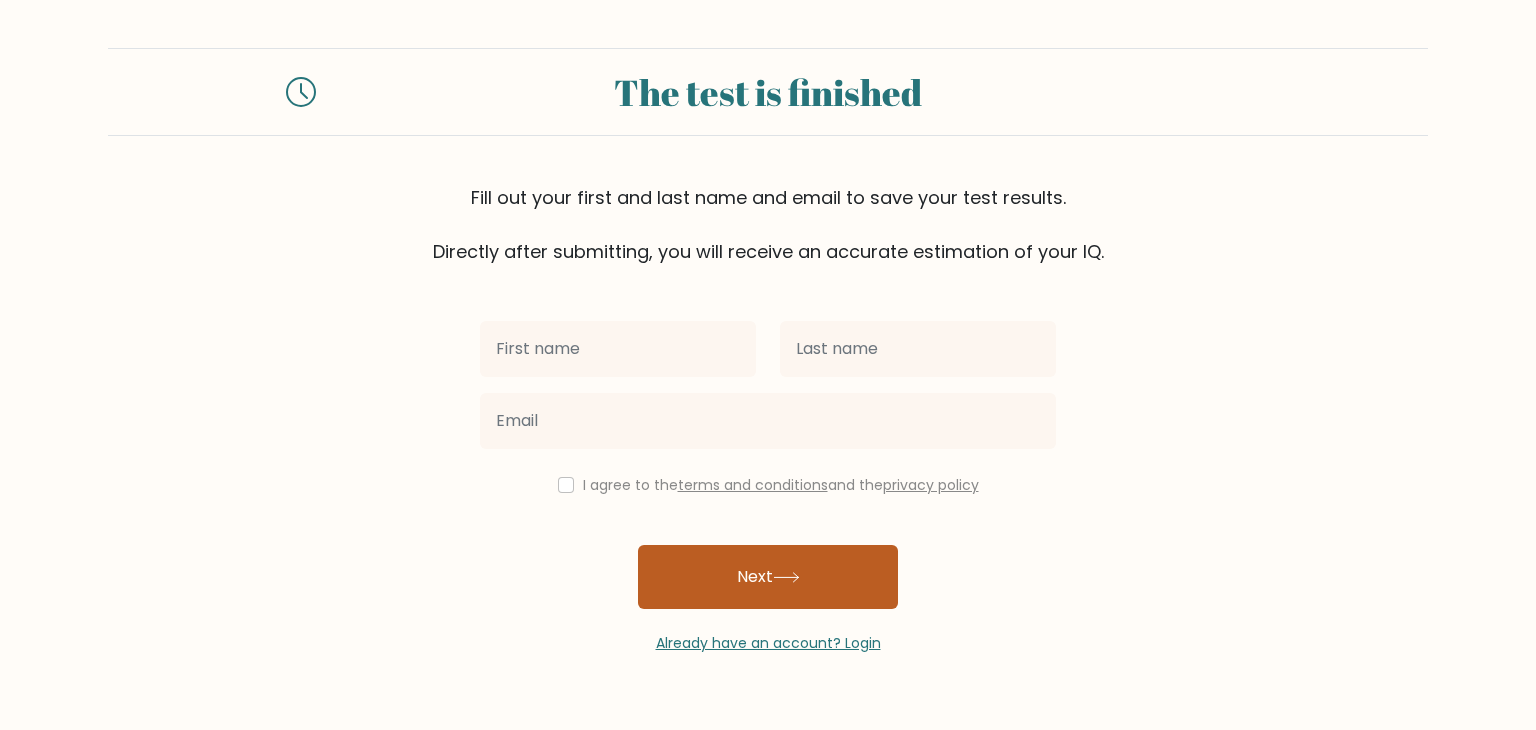 scroll, scrollTop: 0, scrollLeft: 0, axis: both 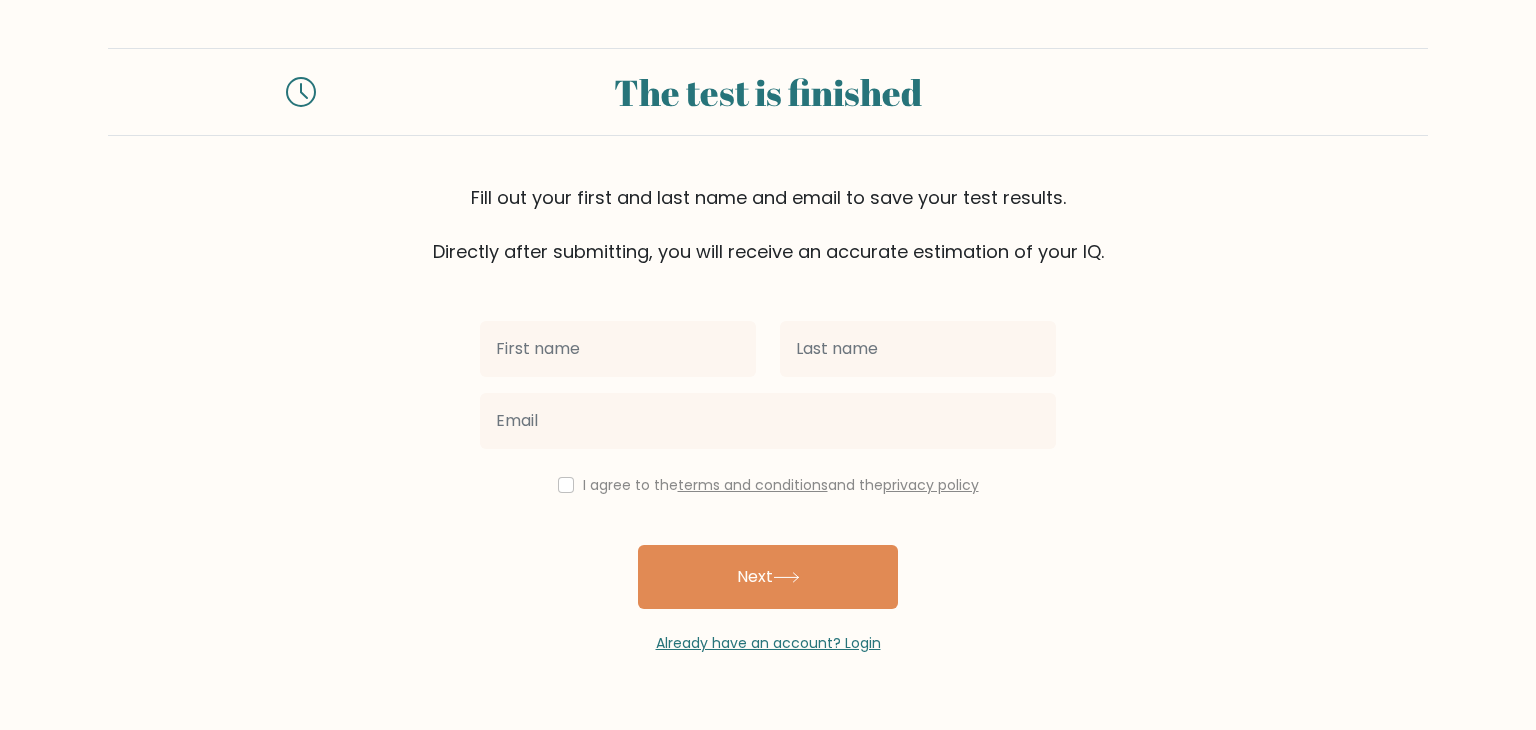 click at bounding box center (618, 349) 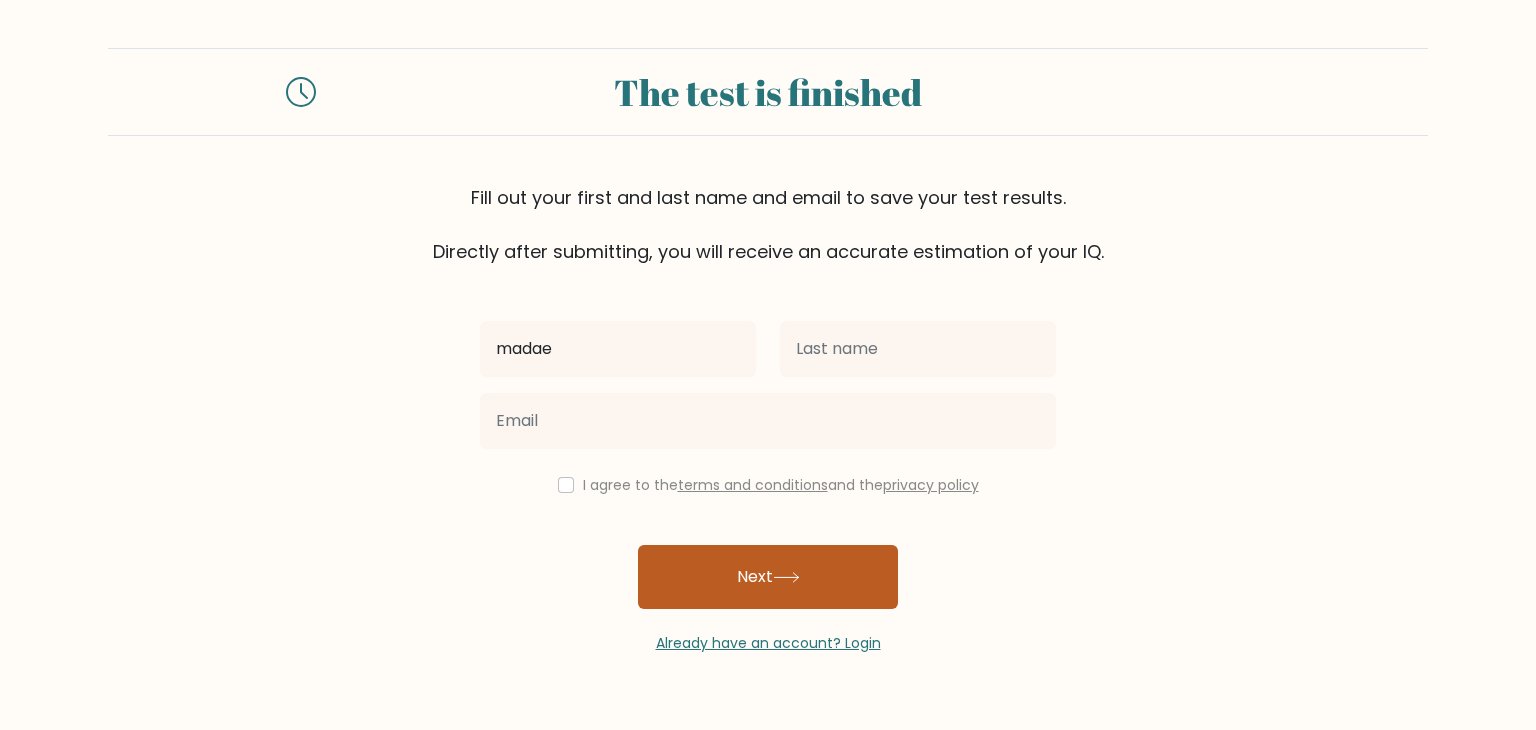 type on "madae" 